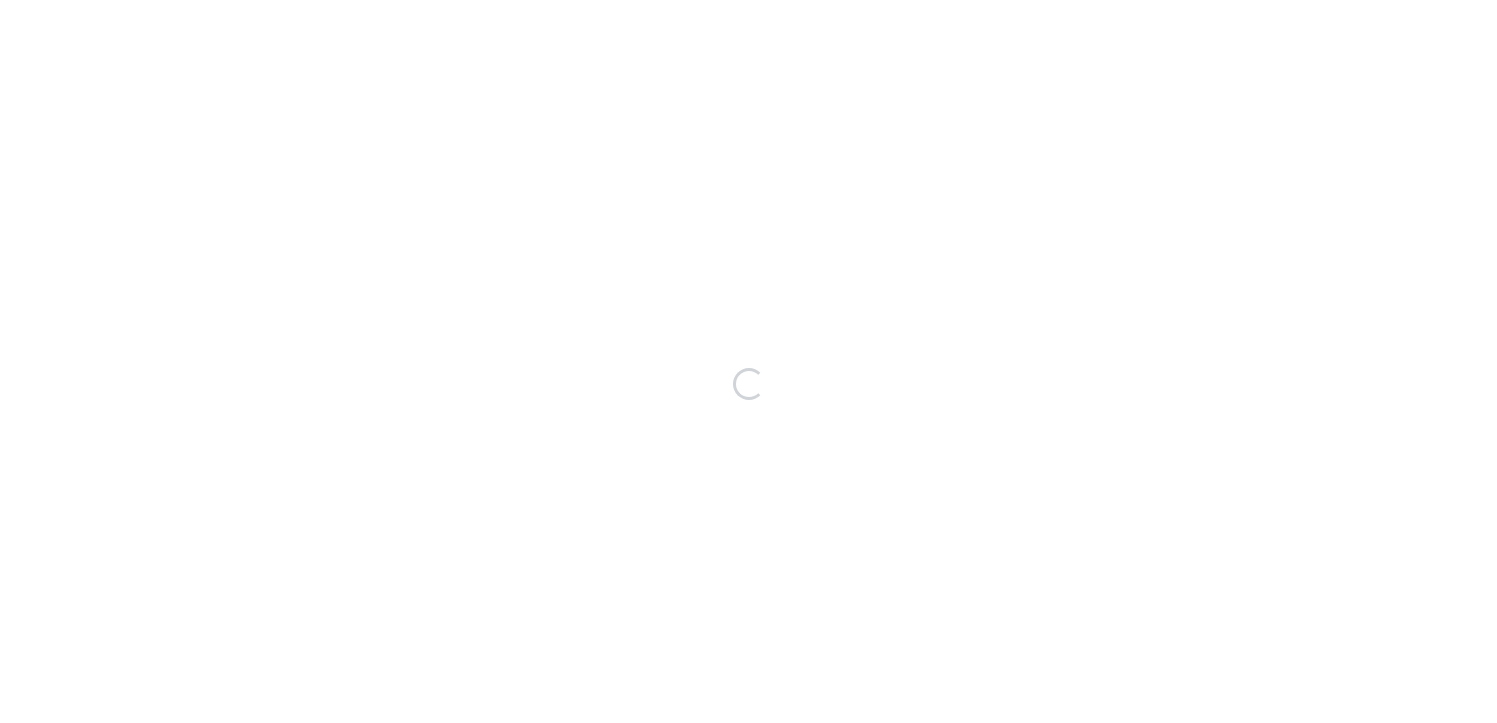 scroll, scrollTop: 0, scrollLeft: 0, axis: both 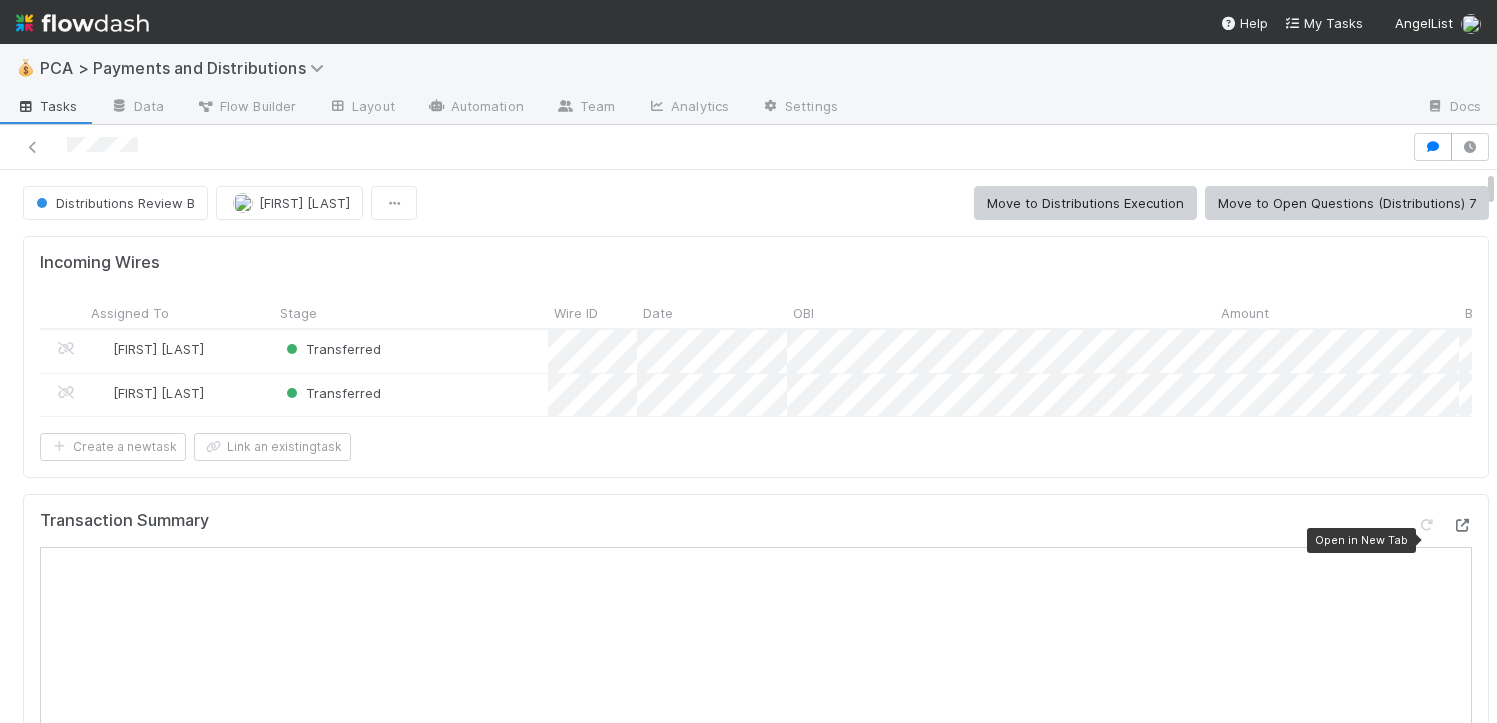 click at bounding box center [1462, 525] 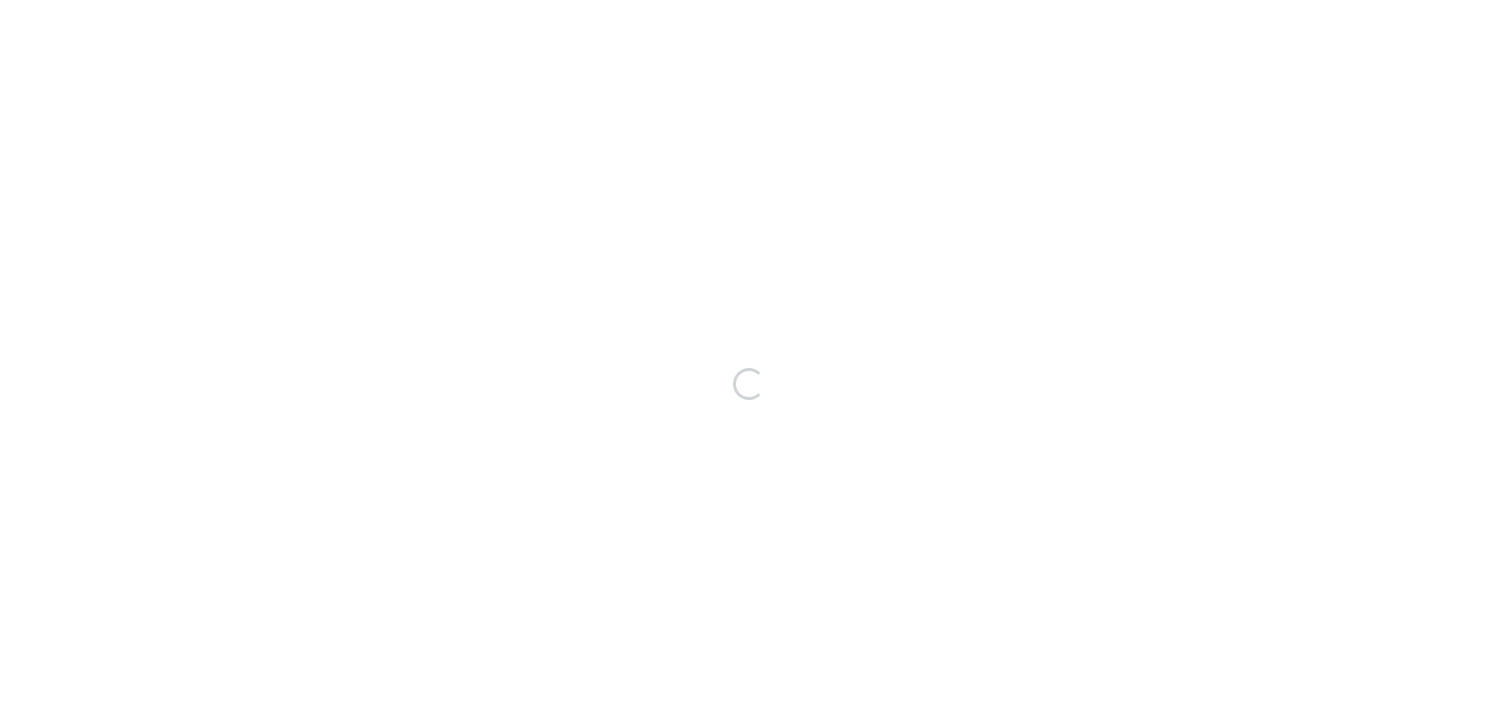scroll, scrollTop: 0, scrollLeft: 0, axis: both 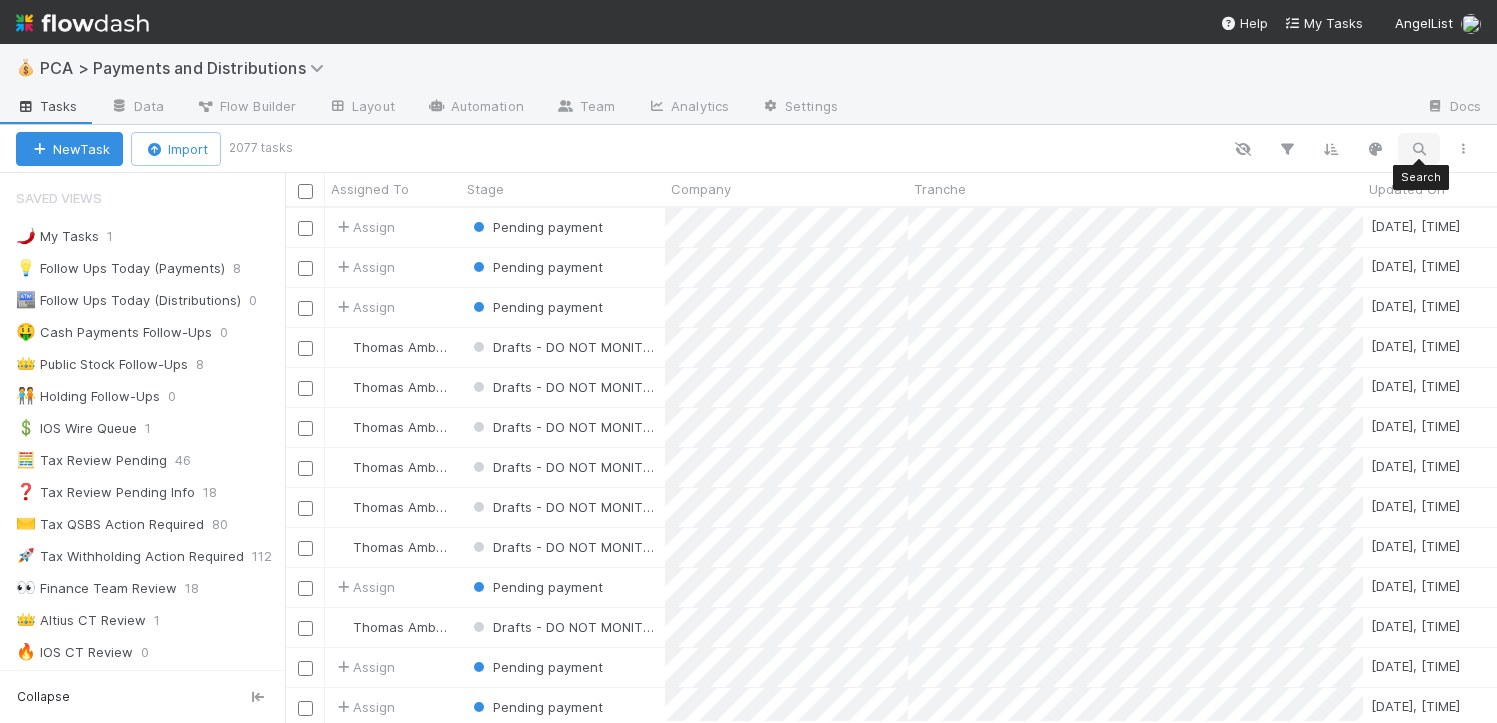 click at bounding box center (1419, 149) 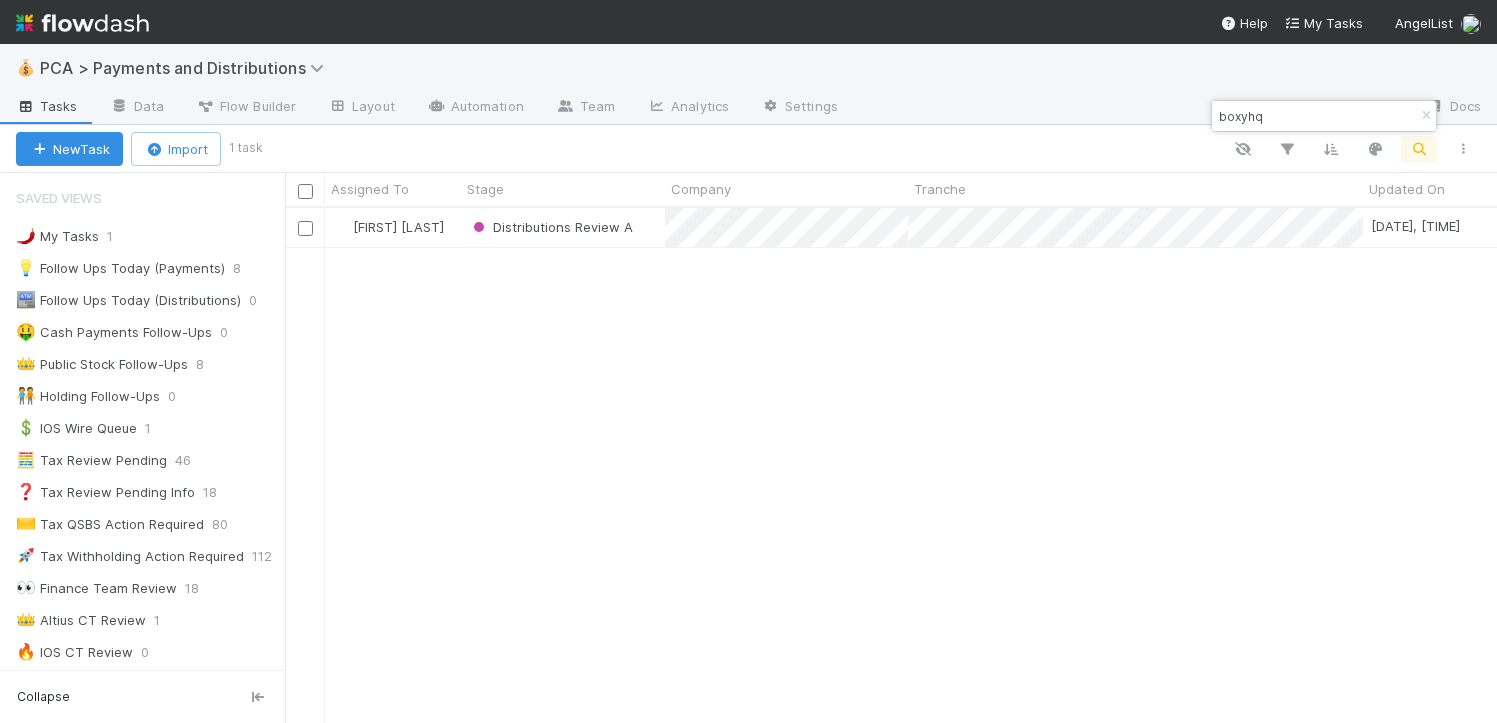 scroll, scrollTop: 15, scrollLeft: 16, axis: both 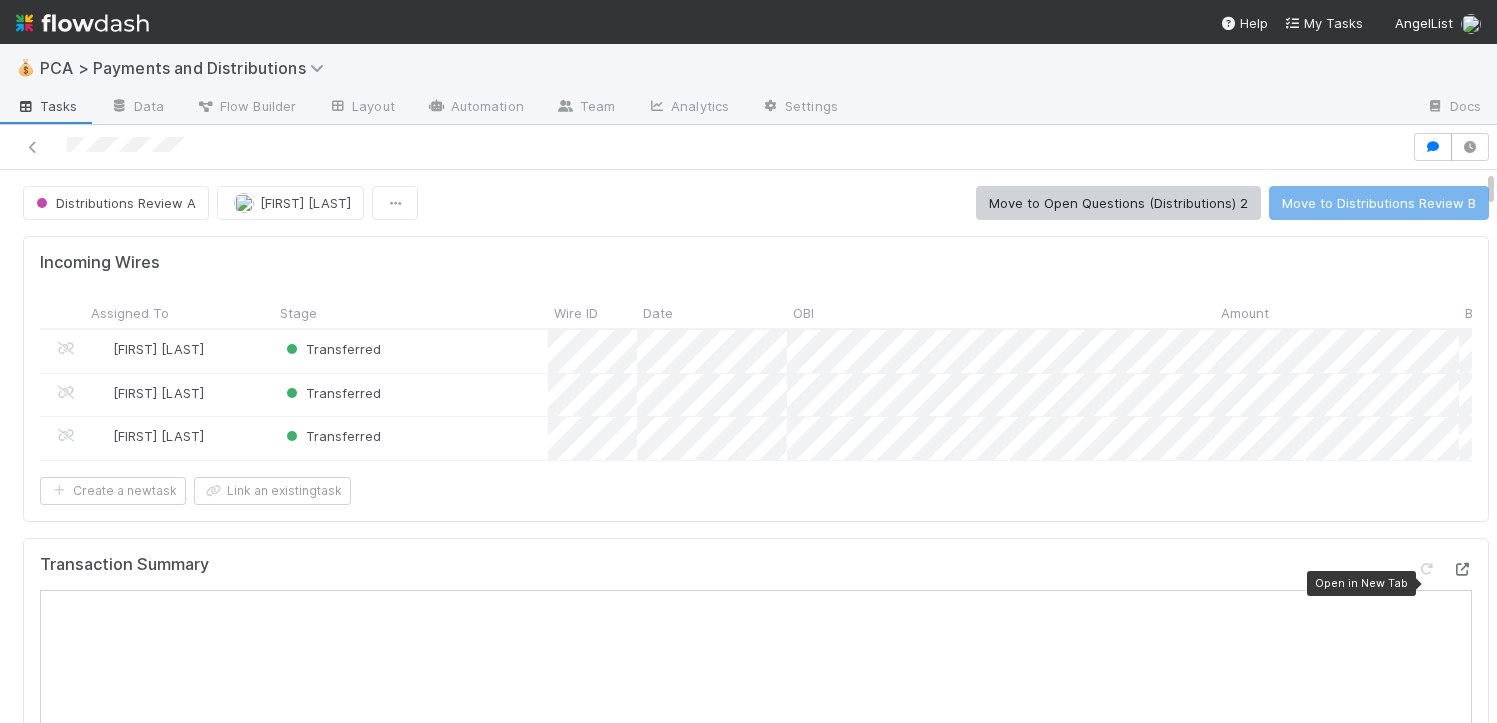 click at bounding box center [1462, 569] 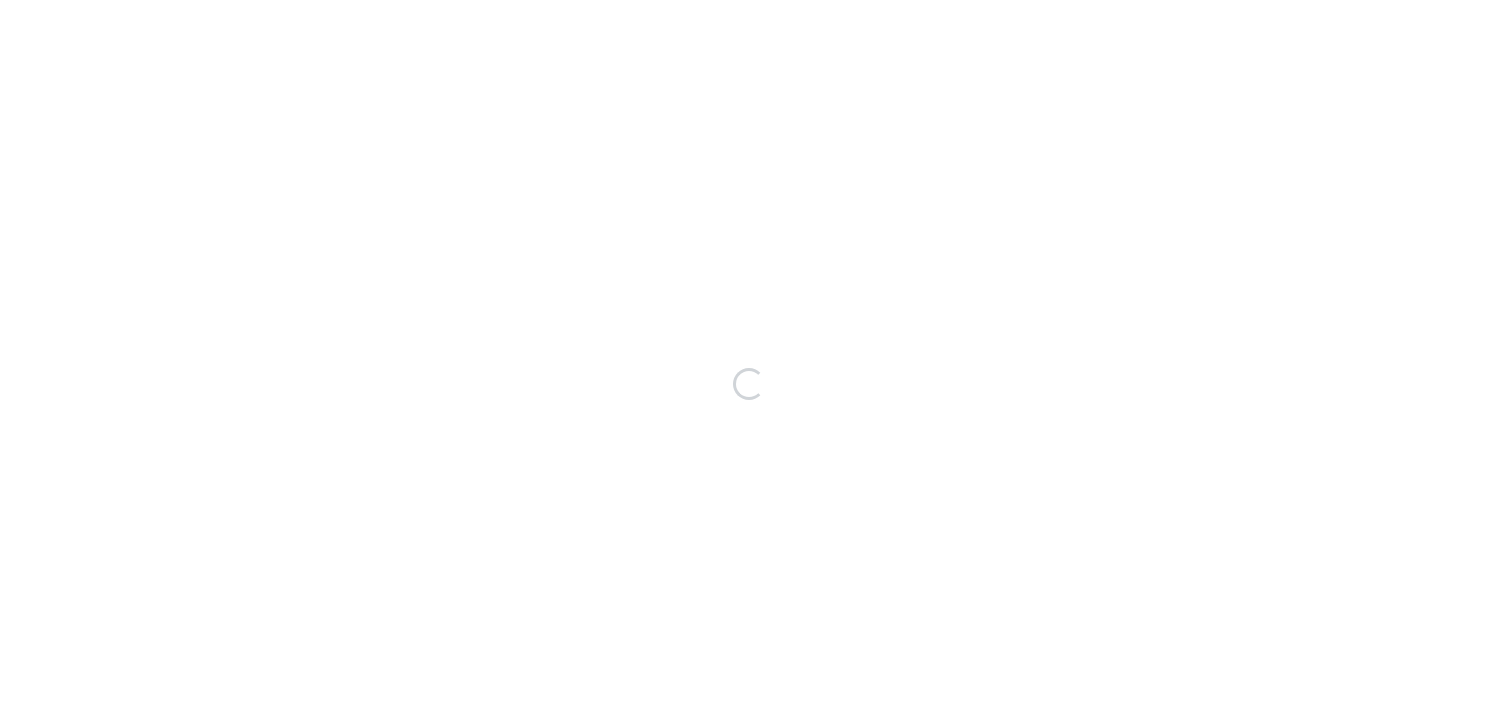 scroll, scrollTop: 0, scrollLeft: 0, axis: both 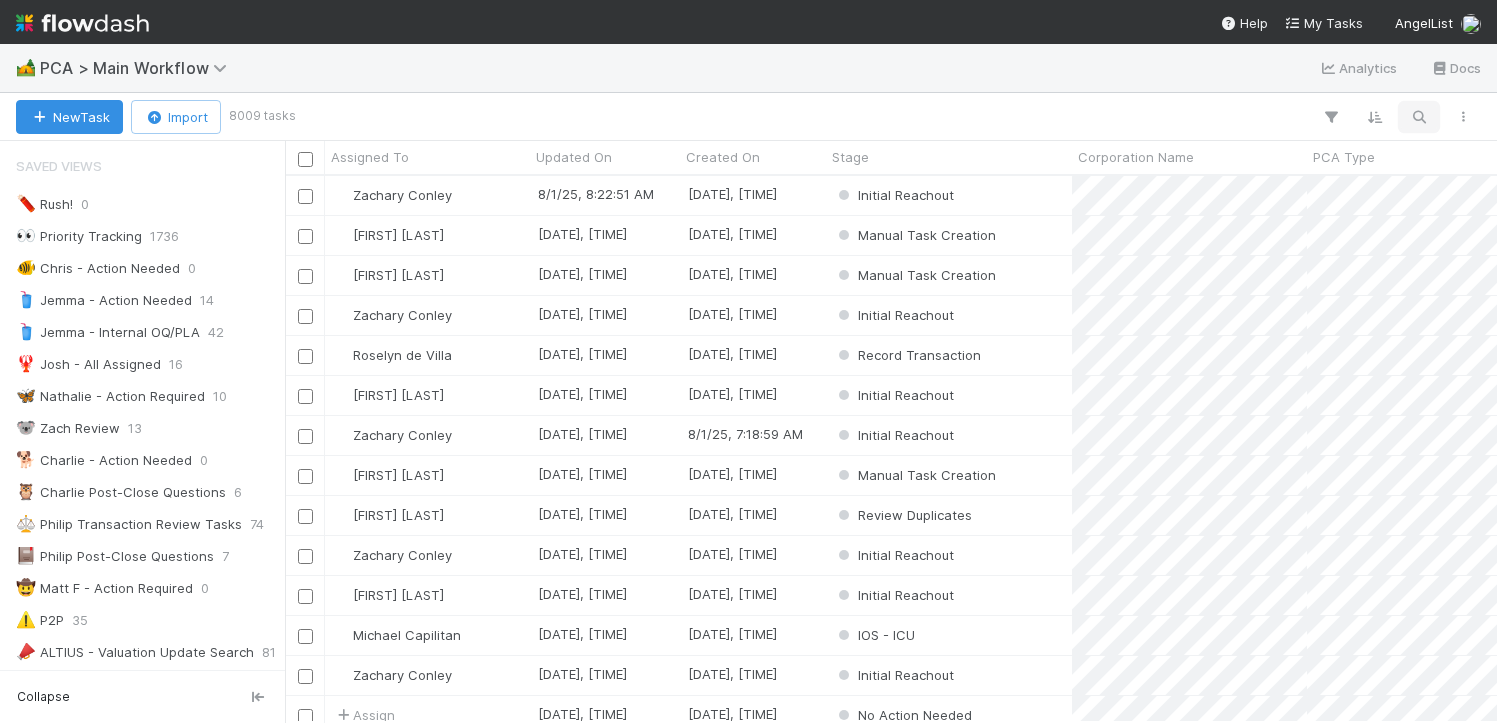 click at bounding box center [1419, 117] 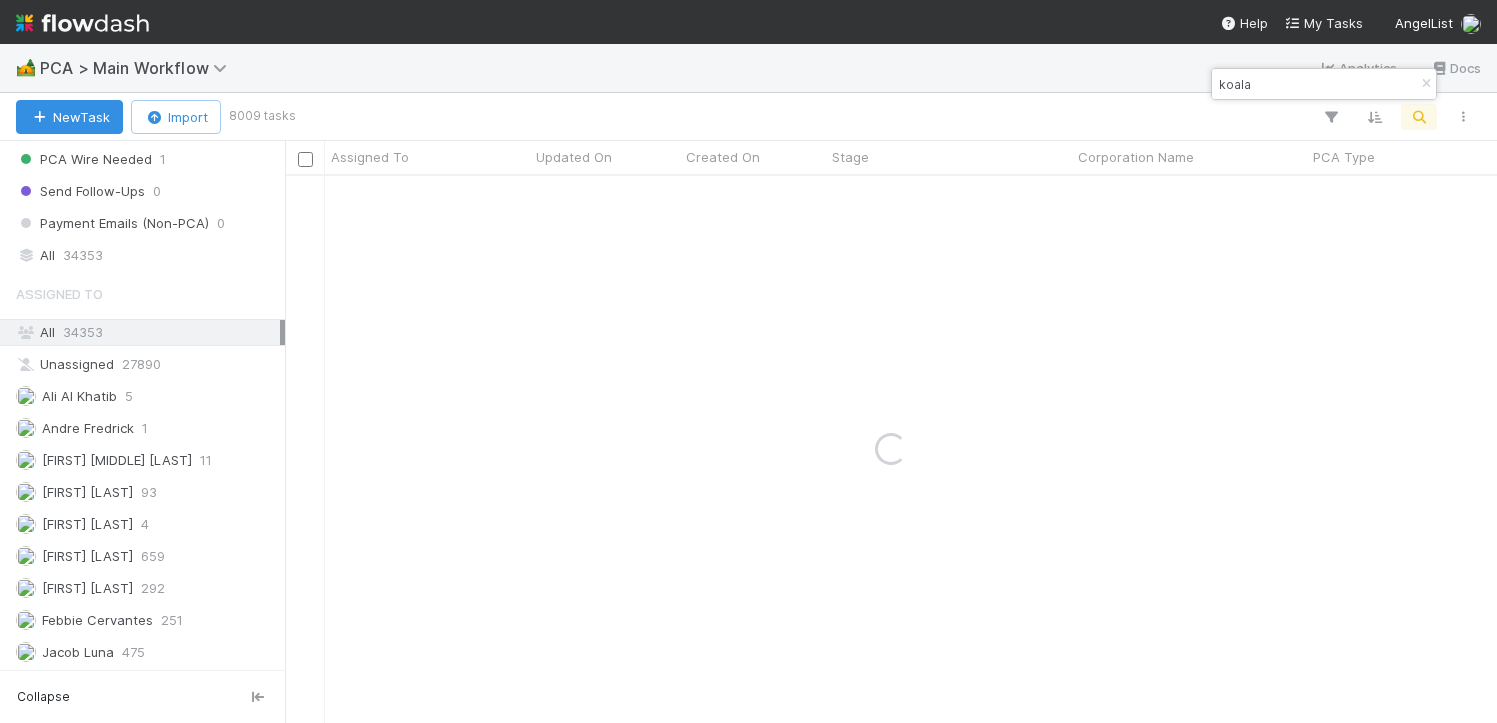 scroll, scrollTop: 2196, scrollLeft: 0, axis: vertical 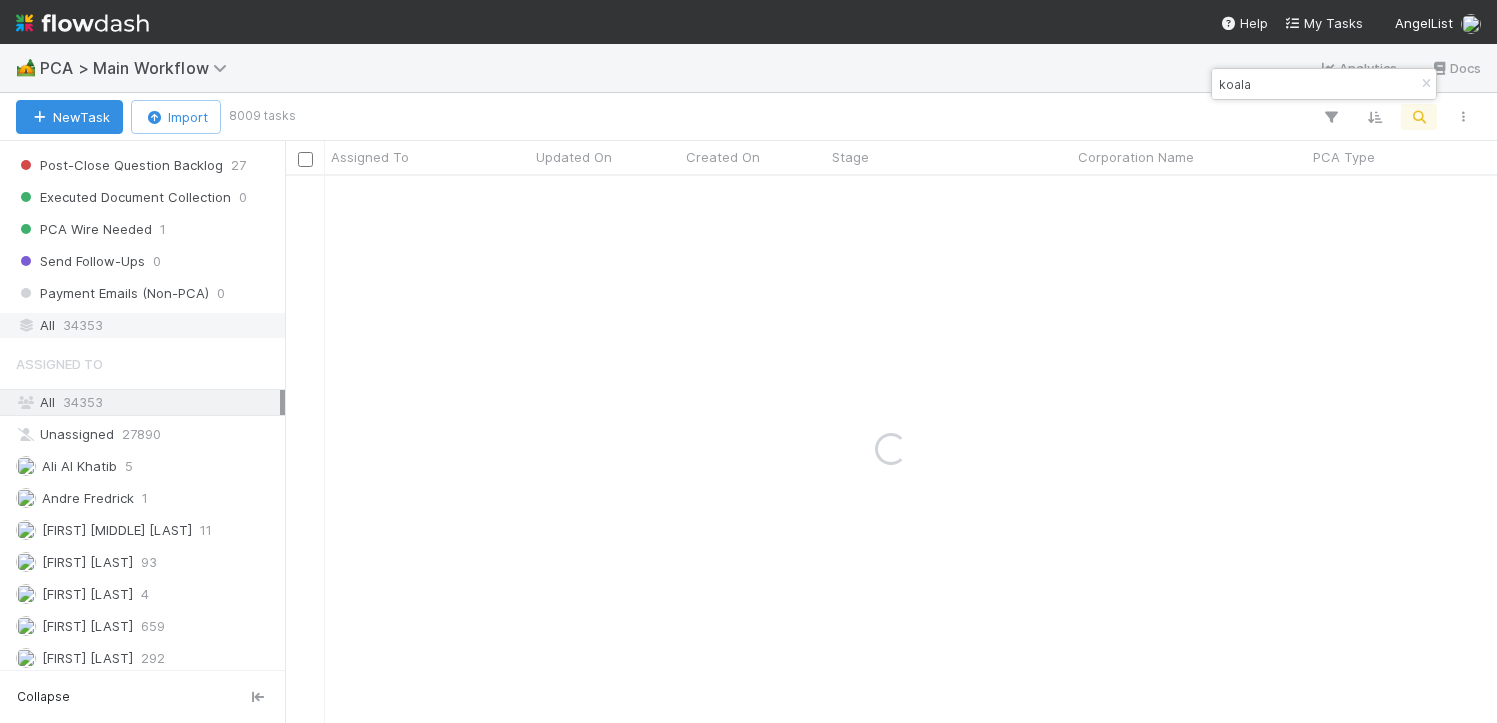 type on "koala" 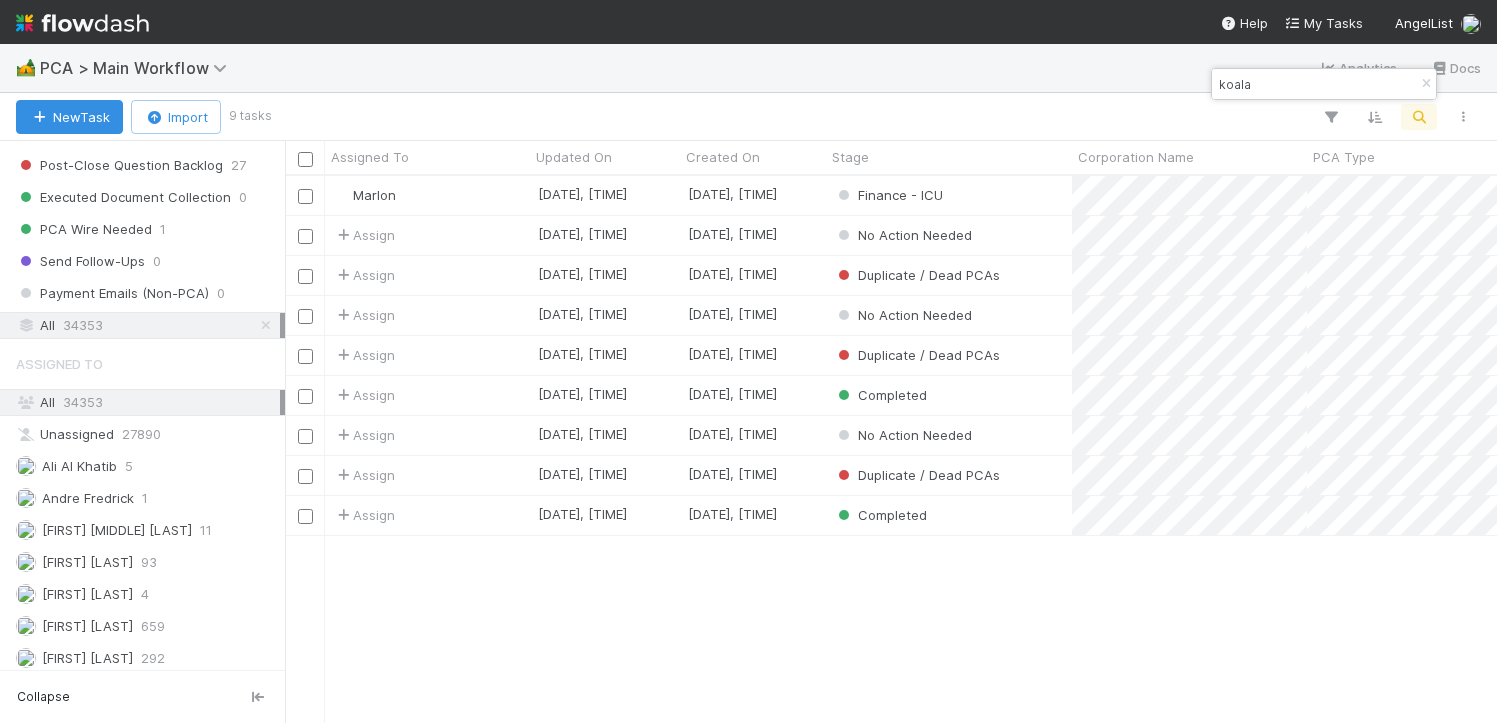 scroll, scrollTop: 15, scrollLeft: 16, axis: both 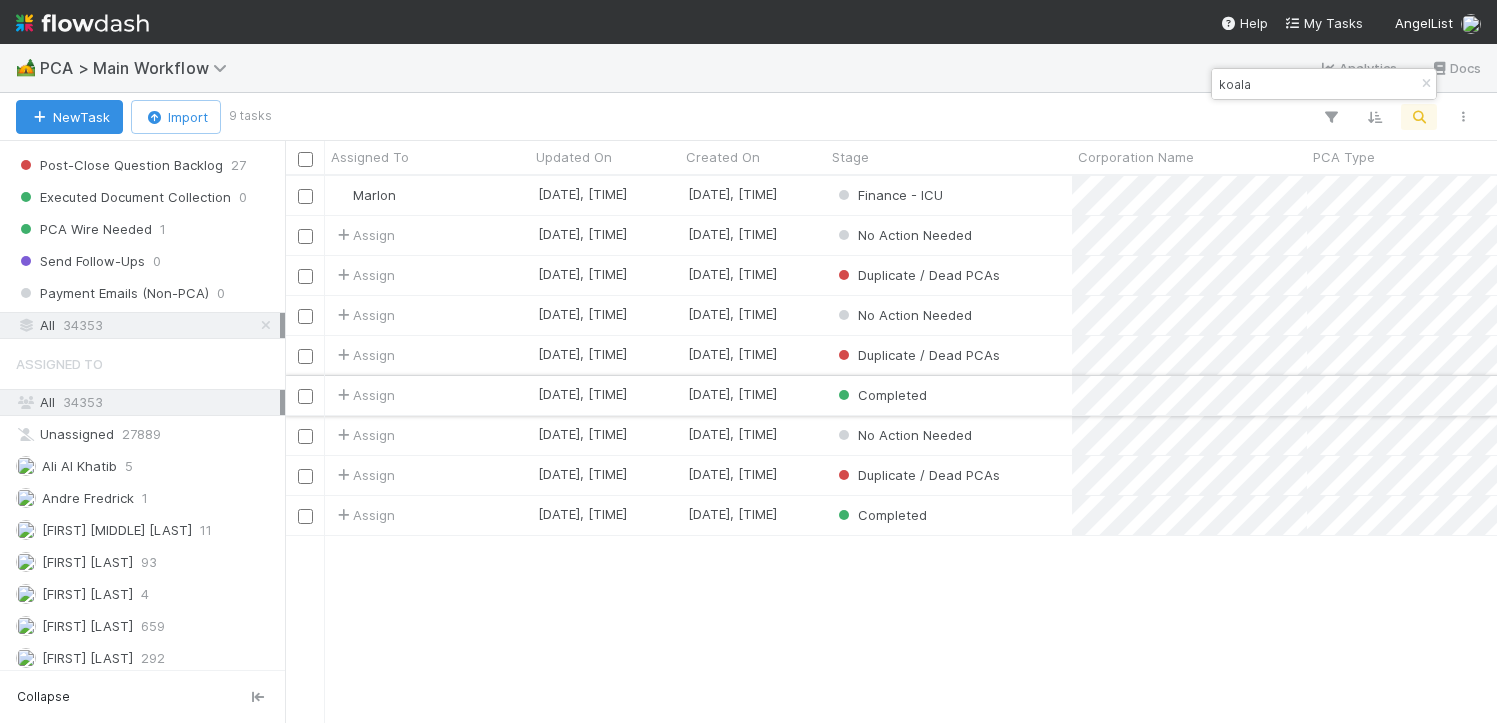 click on "Completed" at bounding box center (949, 395) 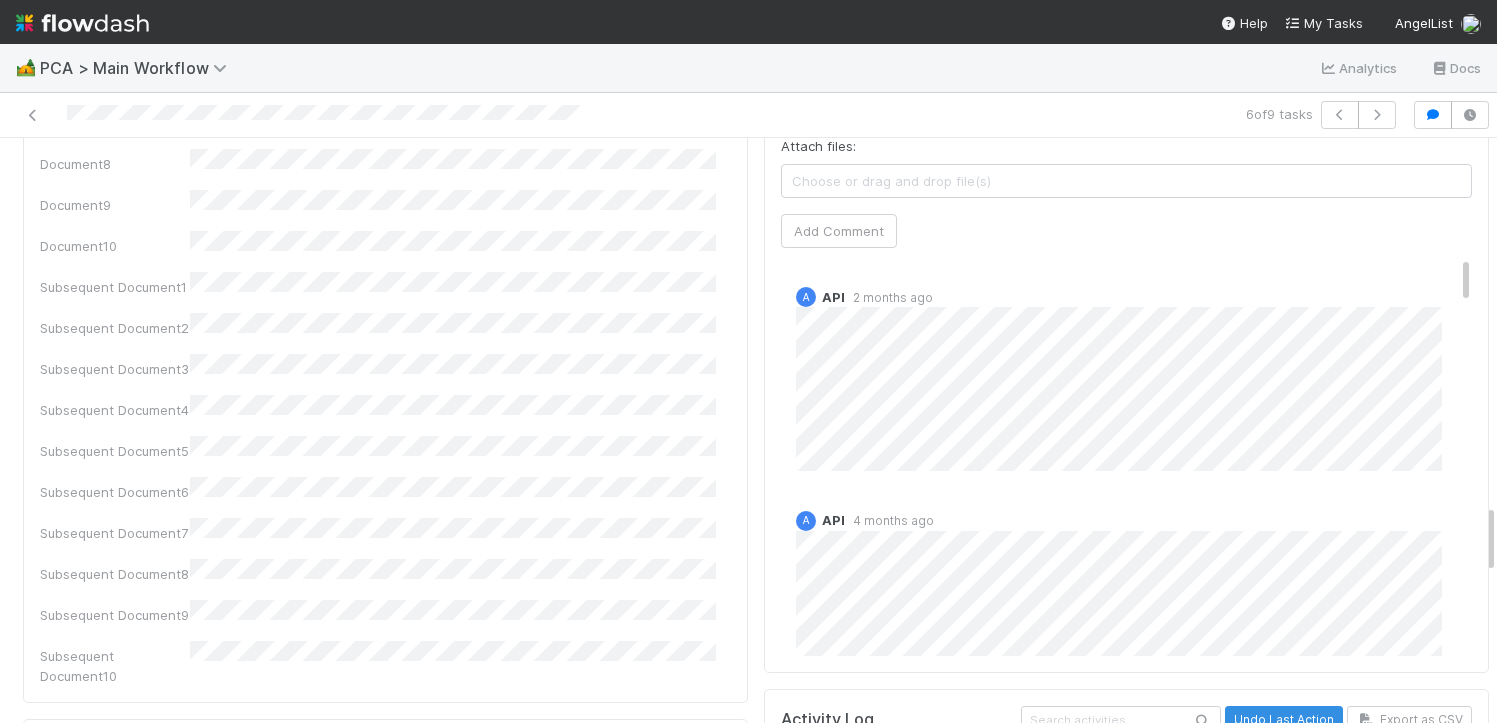 scroll, scrollTop: 3022, scrollLeft: 0, axis: vertical 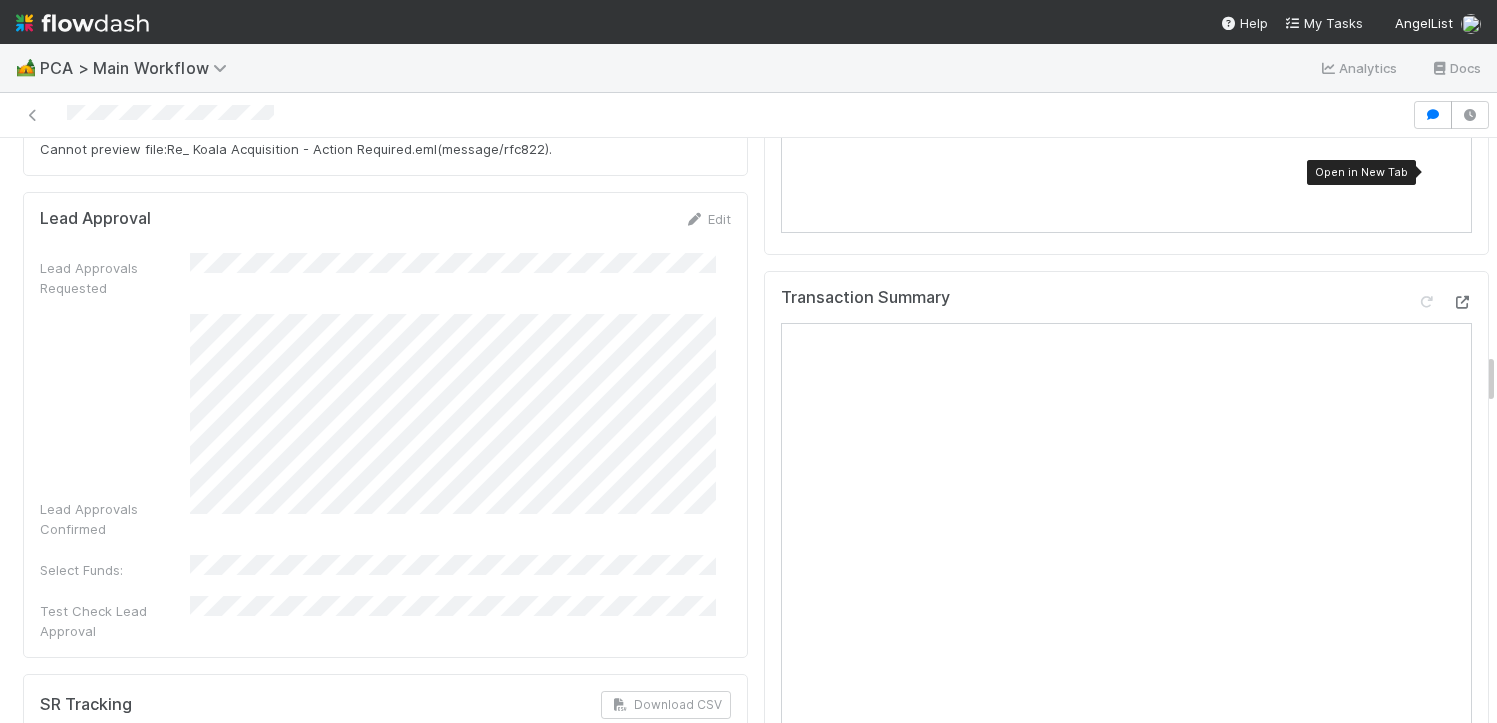 click at bounding box center [1462, 302] 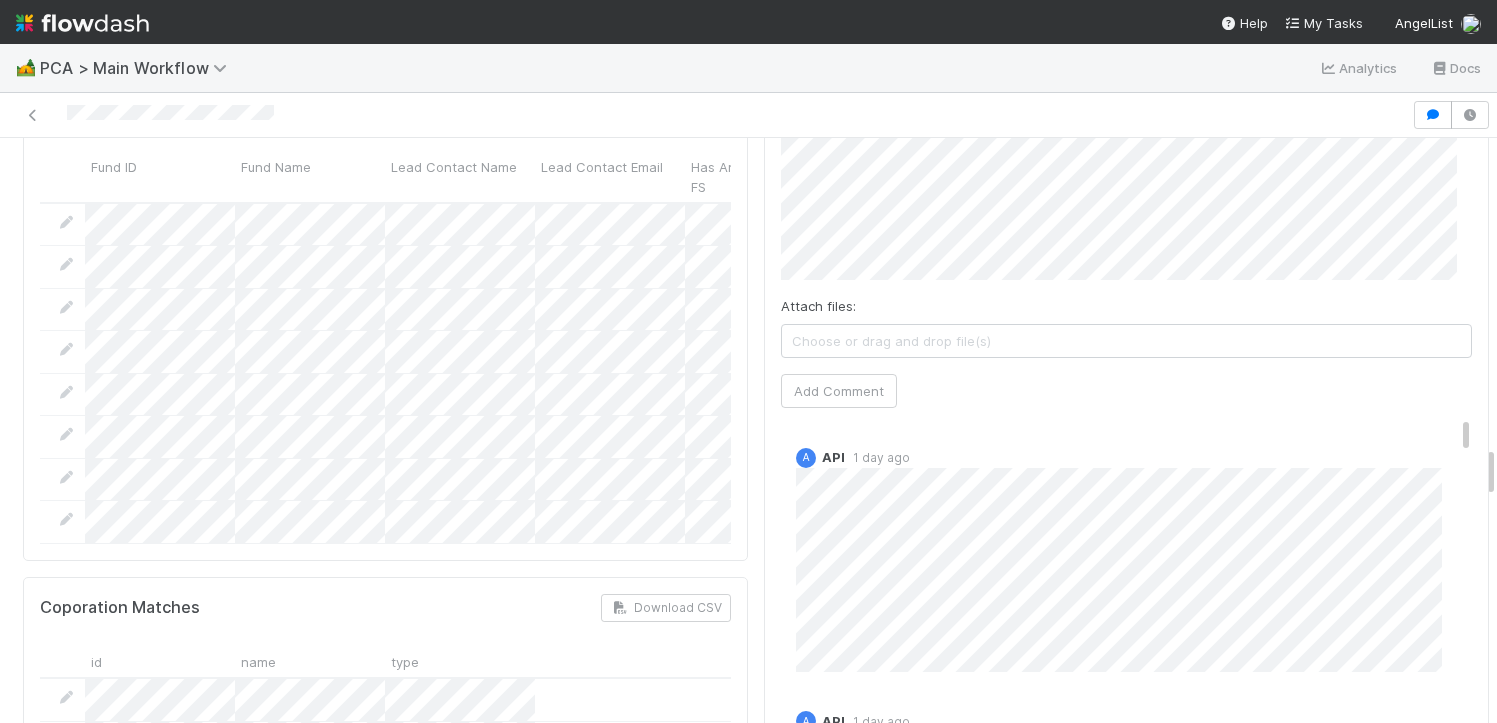 scroll, scrollTop: 3421, scrollLeft: 0, axis: vertical 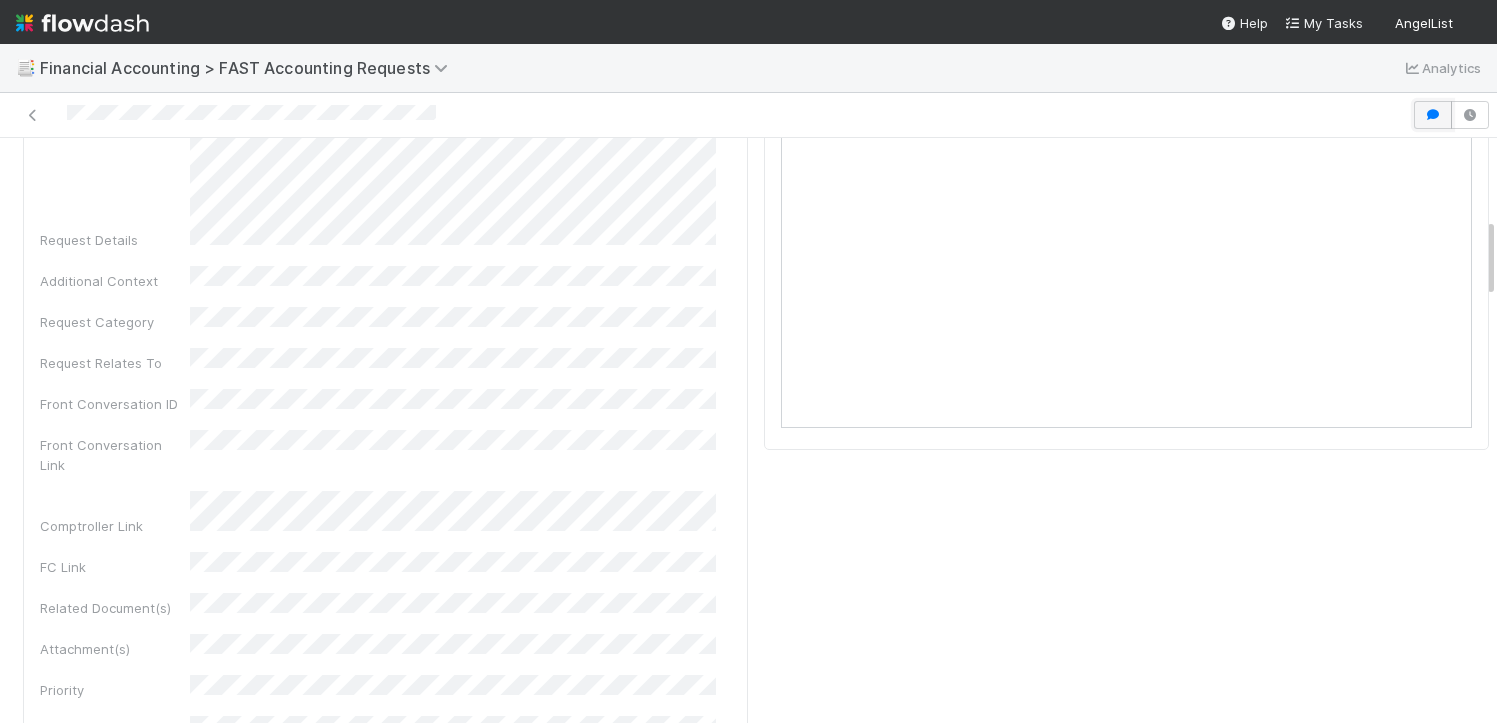 click at bounding box center [1433, 115] 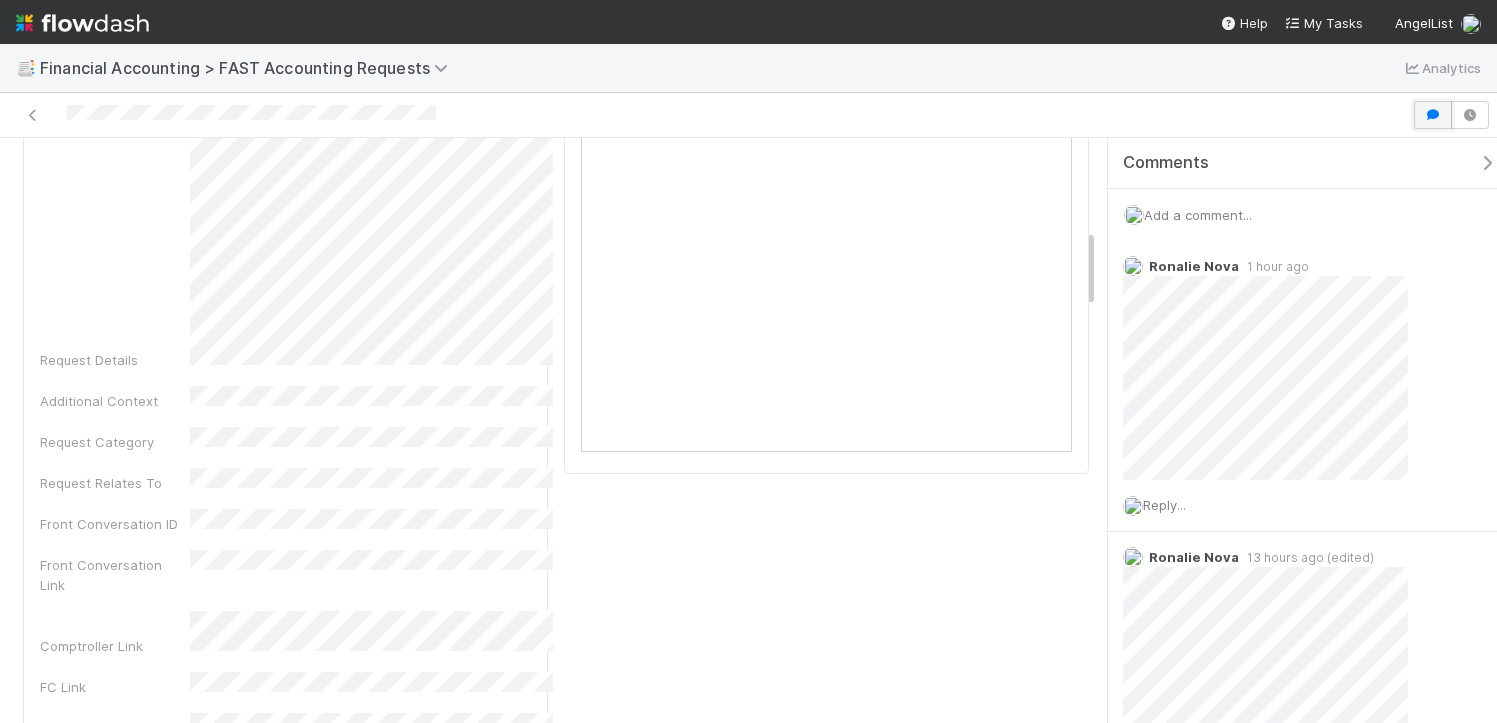 scroll, scrollTop: 718, scrollLeft: 0, axis: vertical 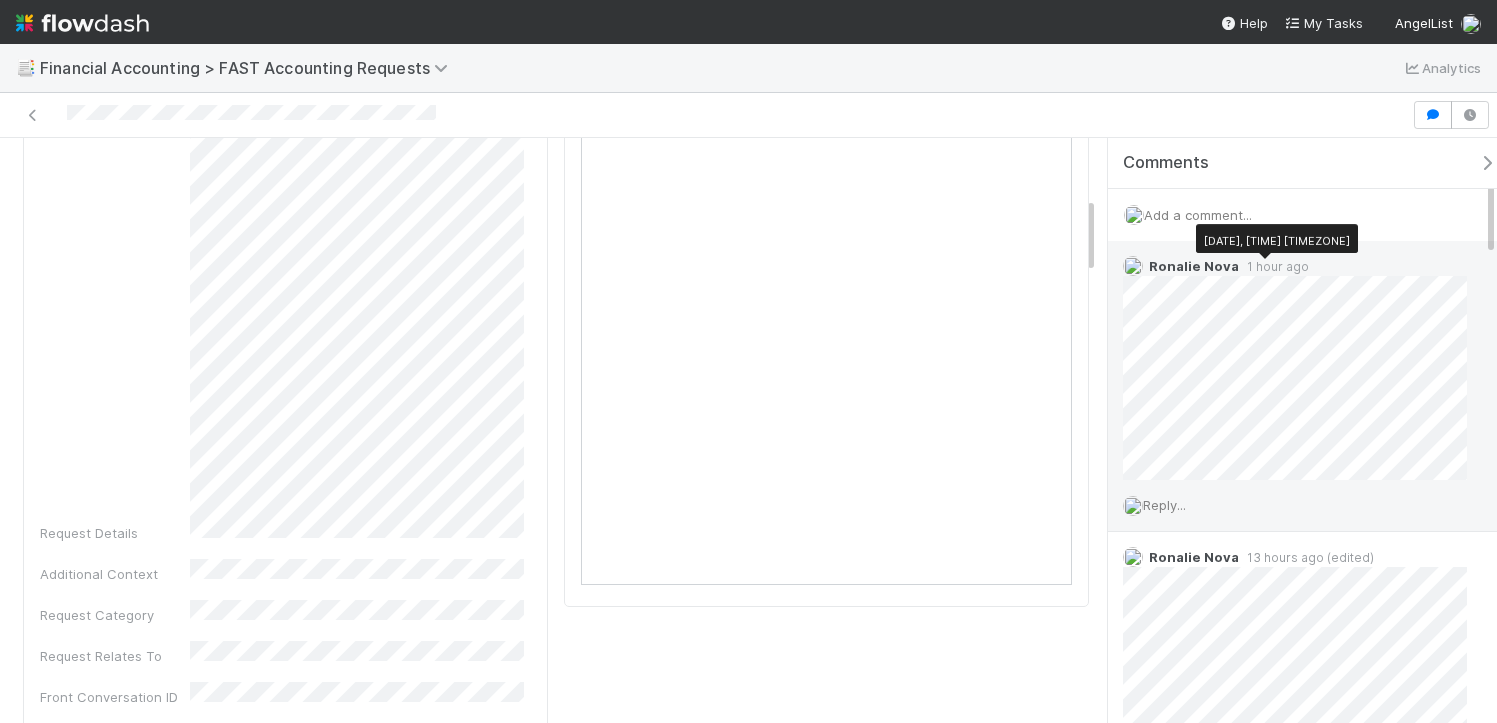 click on "1 hour ago" at bounding box center [1274, 266] 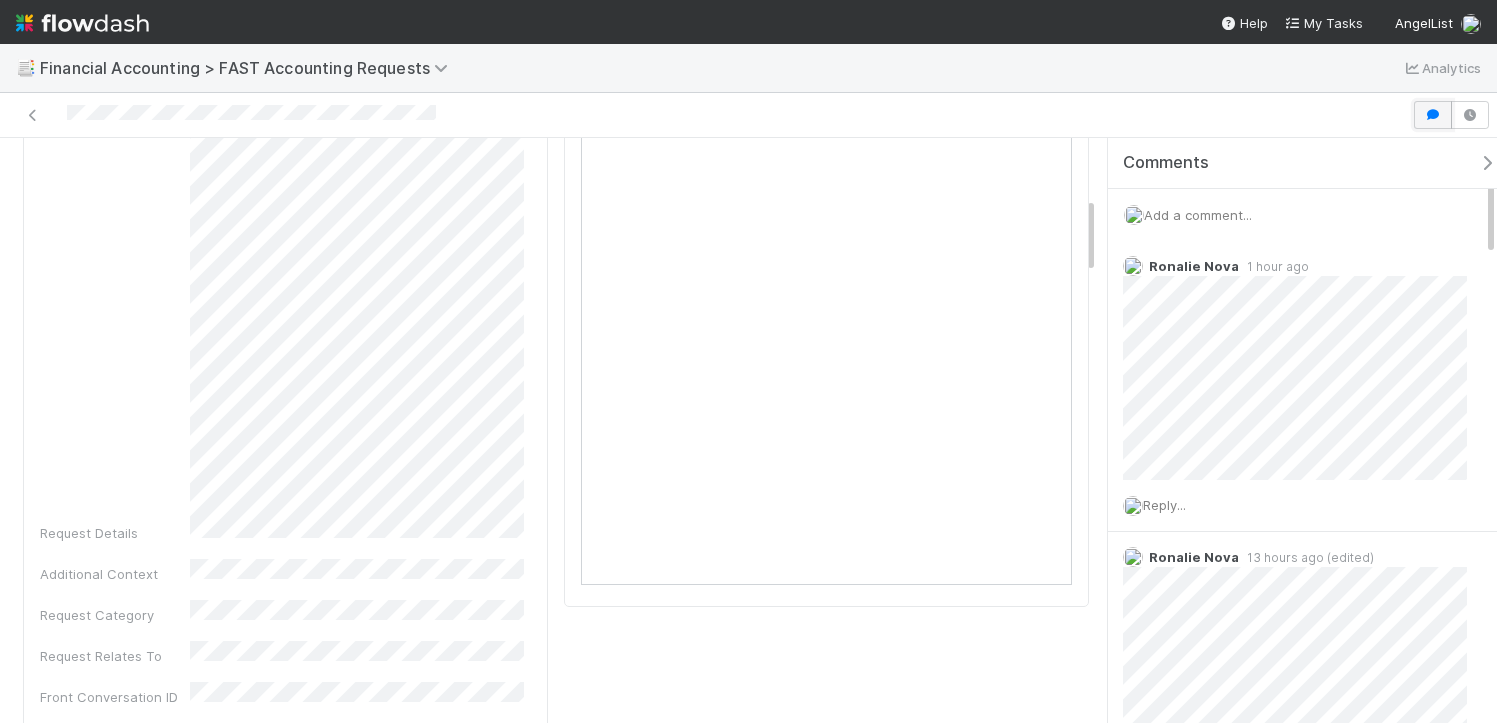 click at bounding box center [1433, 115] 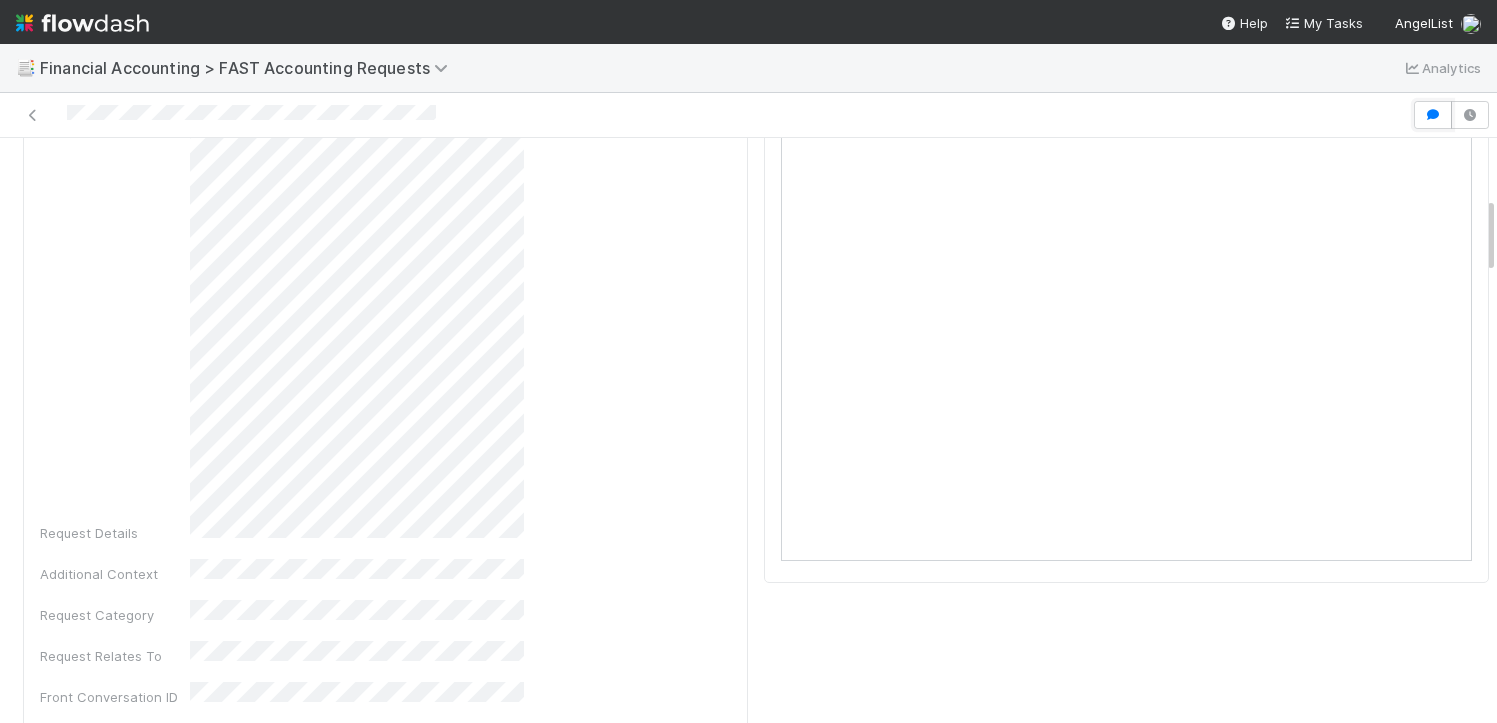 scroll, scrollTop: 365, scrollLeft: 0, axis: vertical 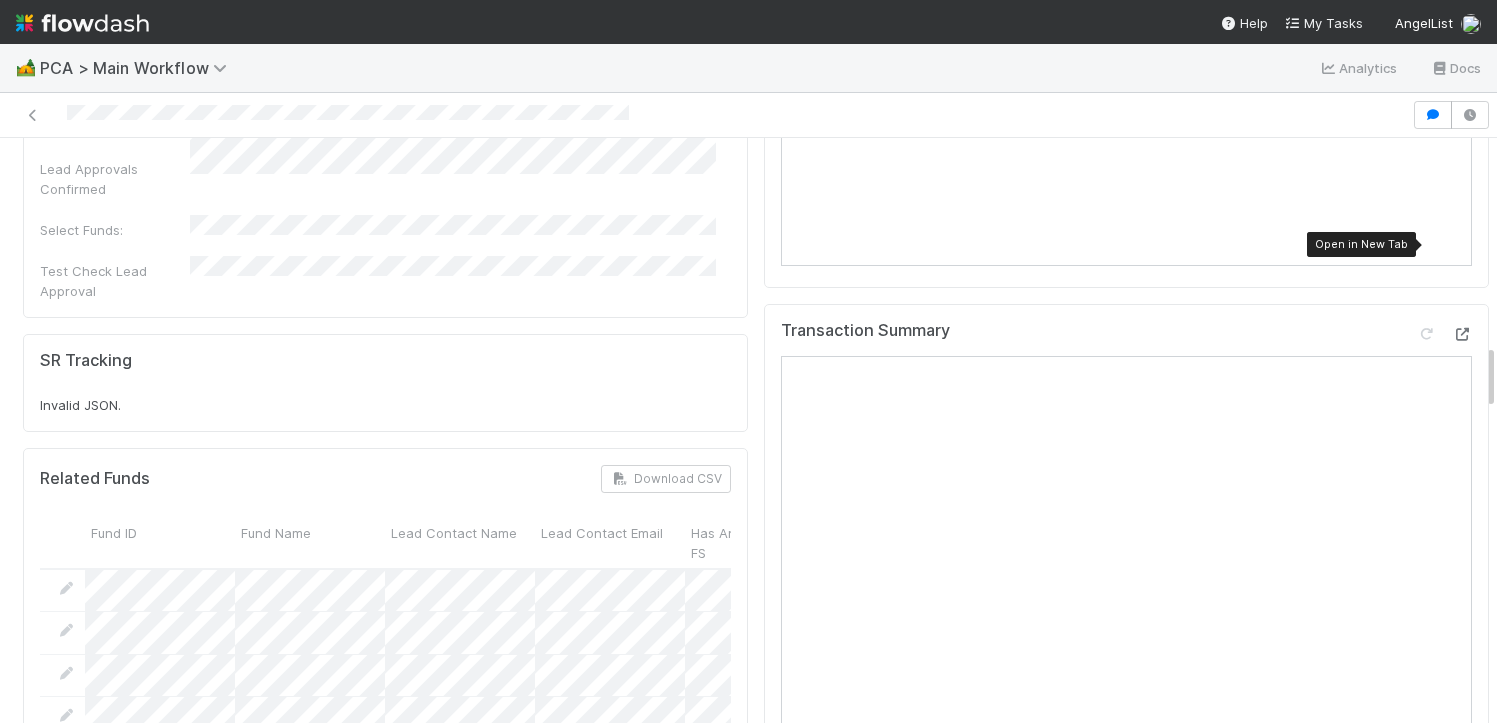 click at bounding box center (1462, 334) 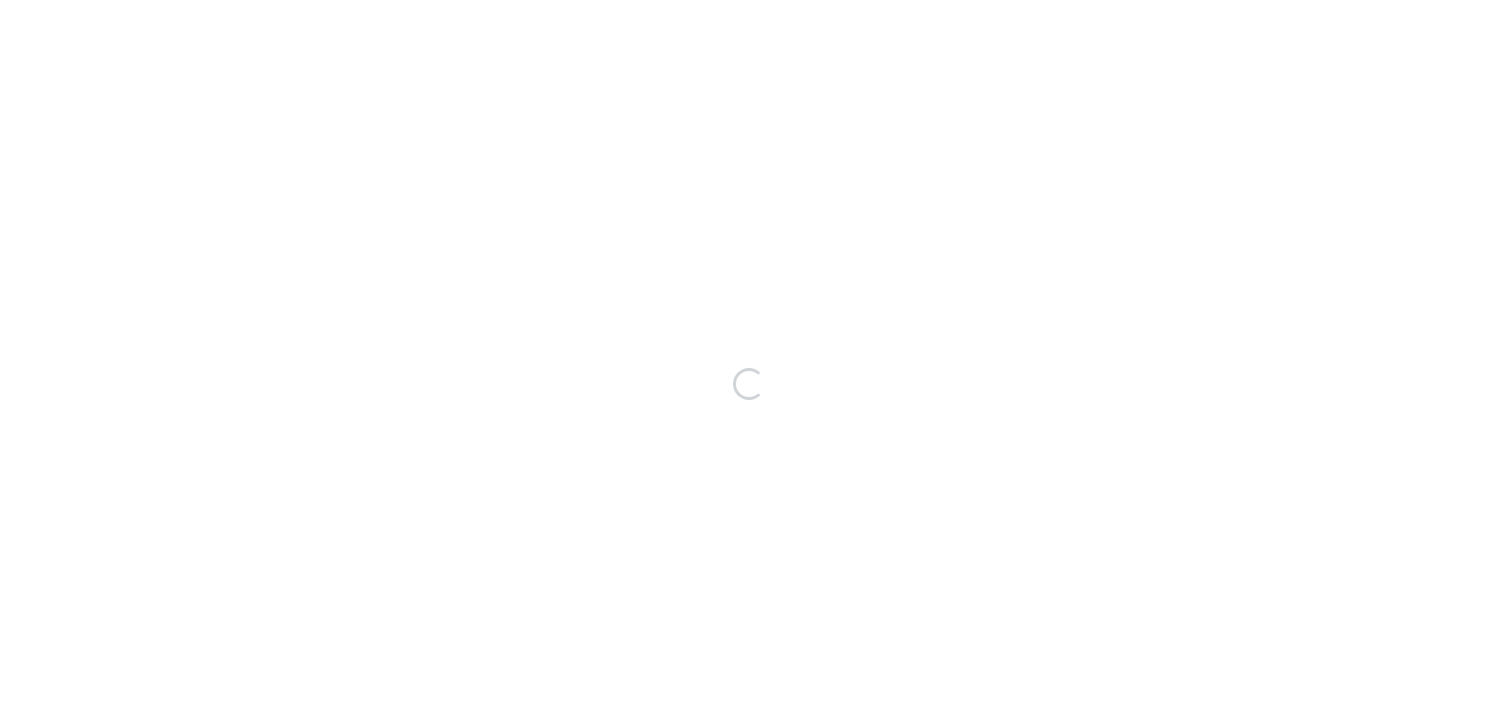 scroll, scrollTop: 0, scrollLeft: 0, axis: both 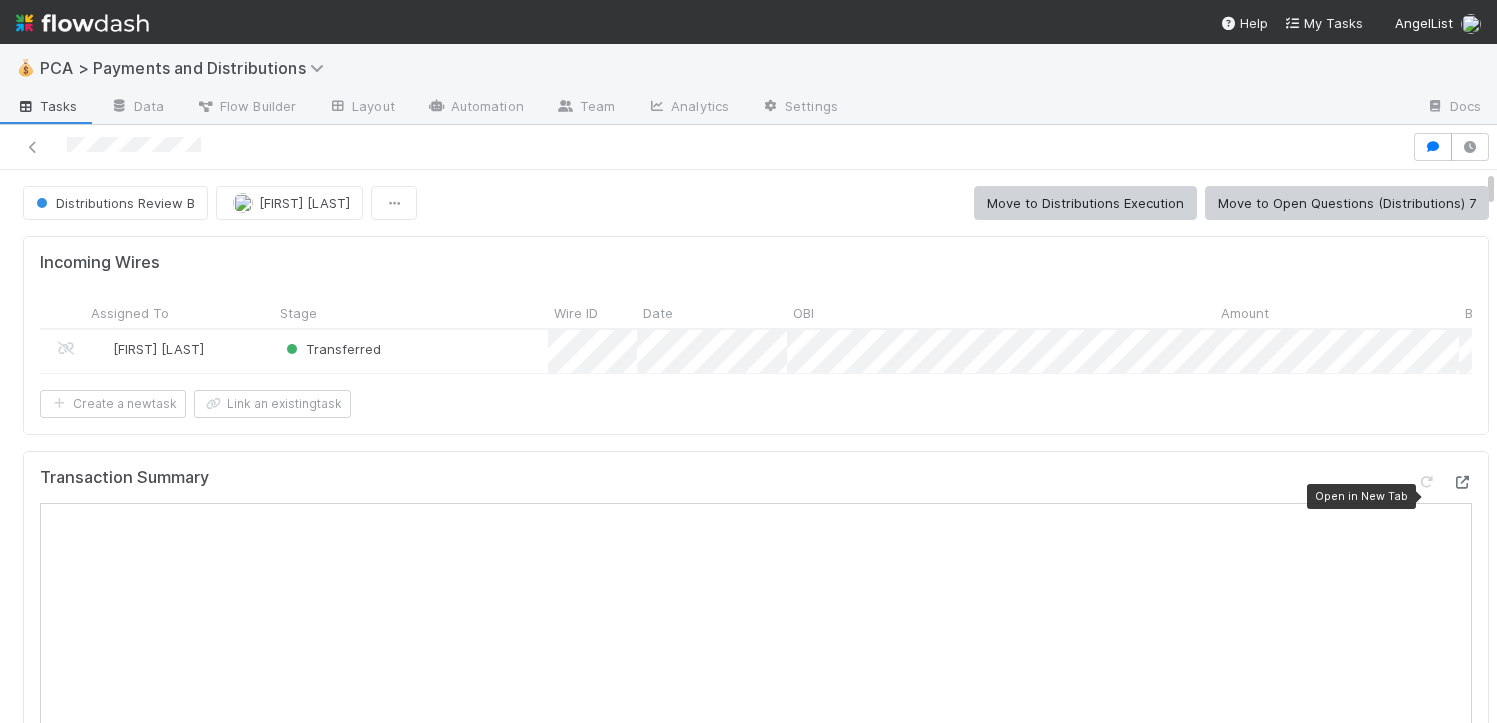 click at bounding box center (1462, 482) 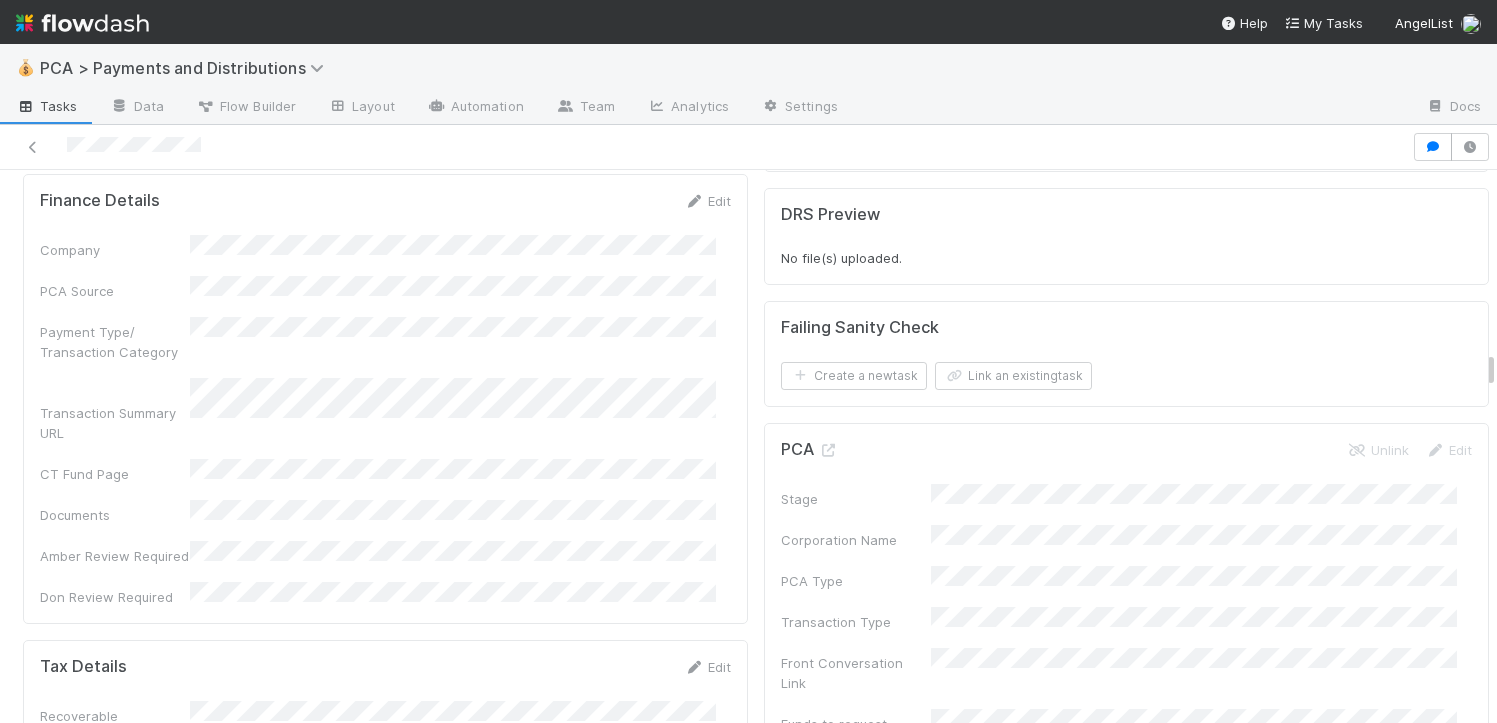 scroll, scrollTop: 4744, scrollLeft: 0, axis: vertical 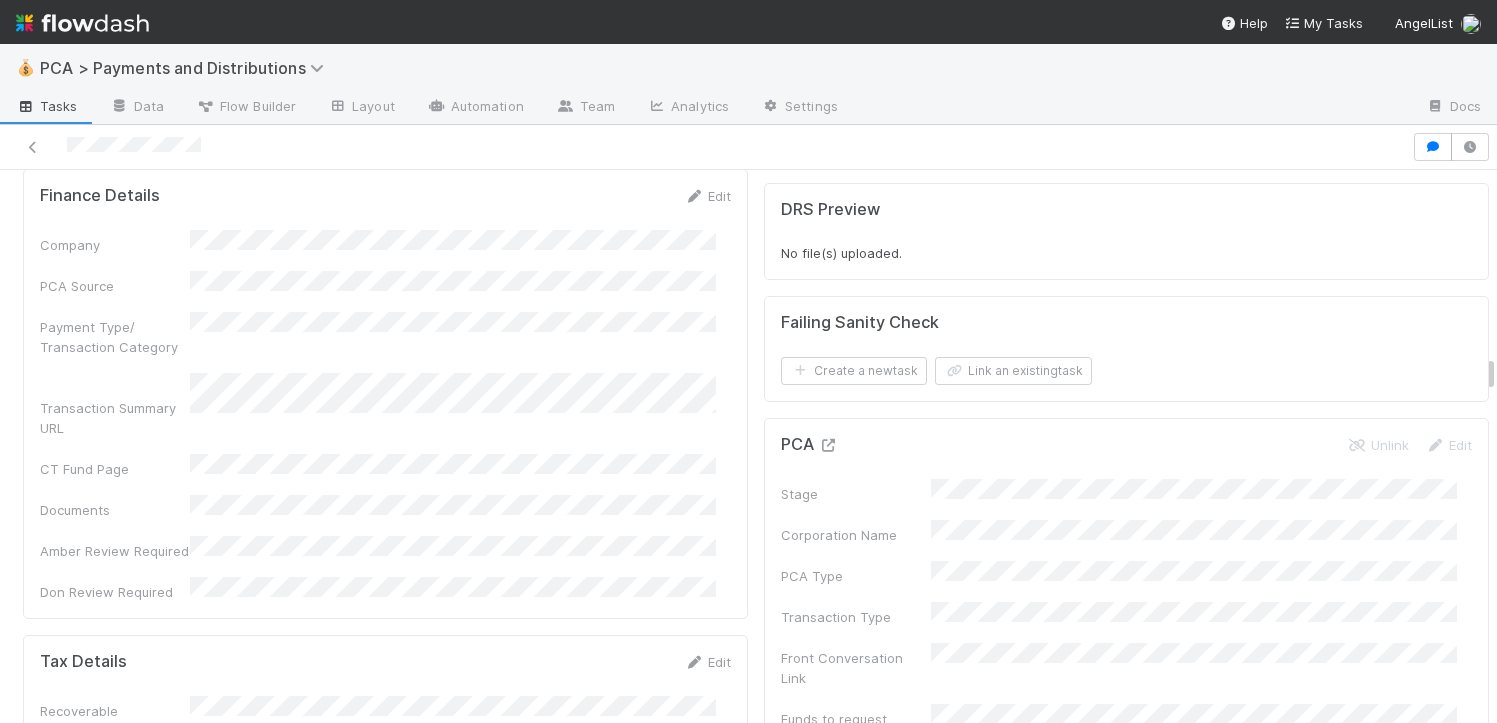 click at bounding box center [828, 445] 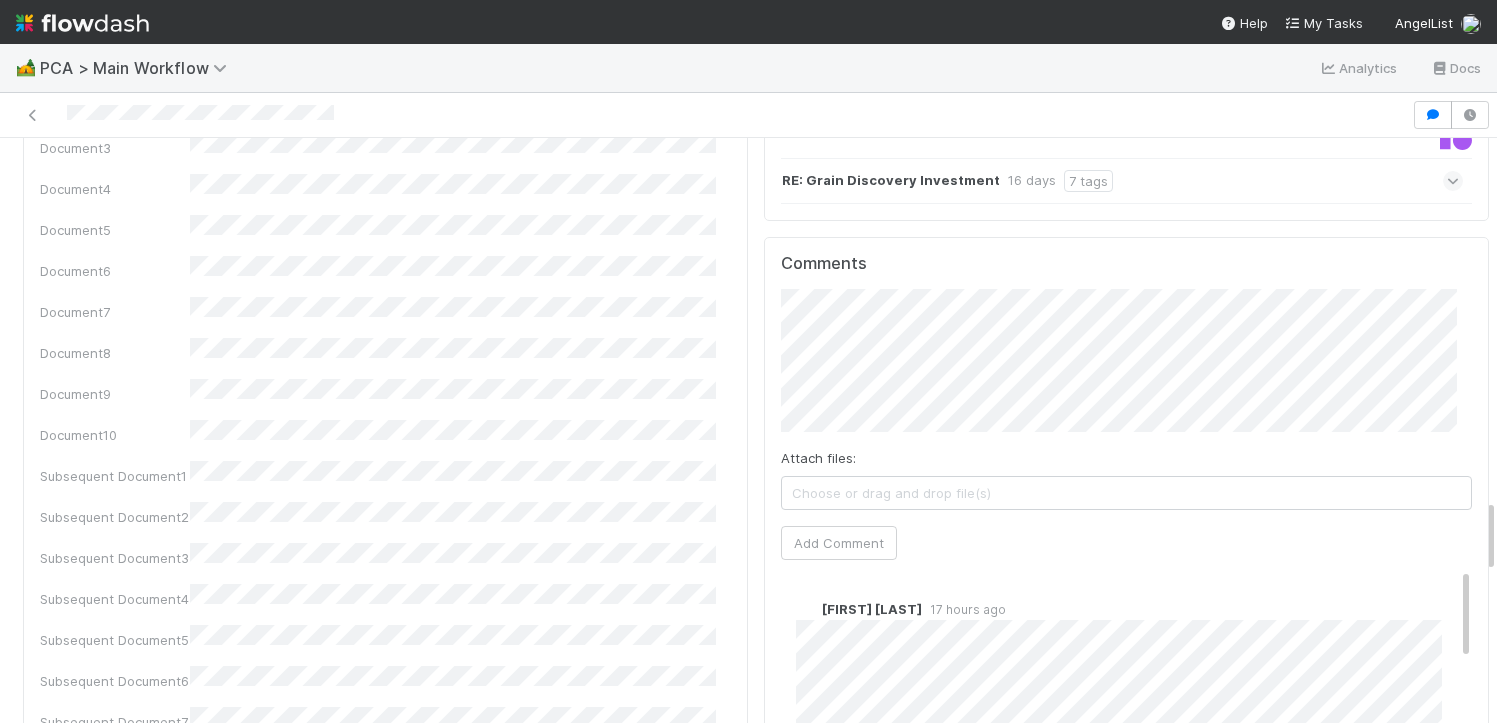 scroll, scrollTop: 3099, scrollLeft: 0, axis: vertical 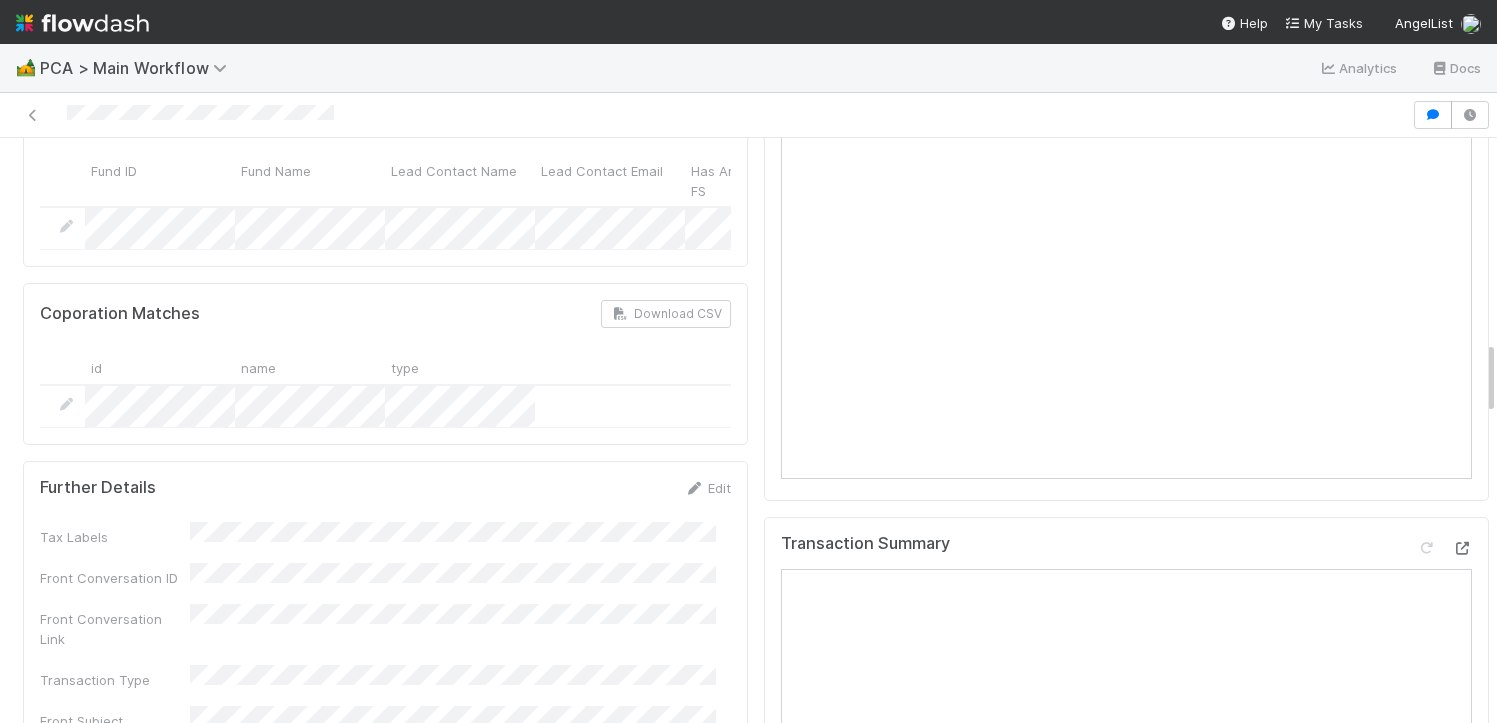 click at bounding box center [1462, 548] 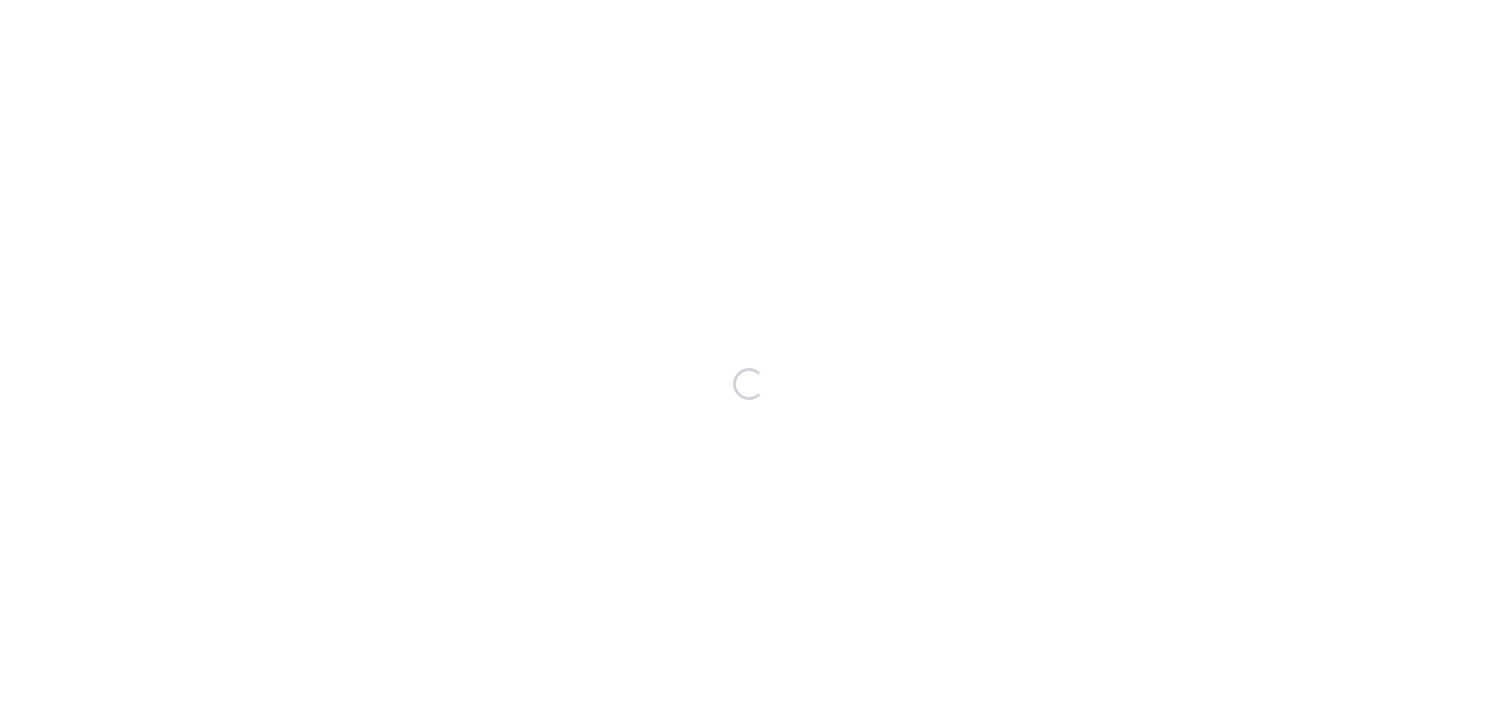scroll, scrollTop: 0, scrollLeft: 0, axis: both 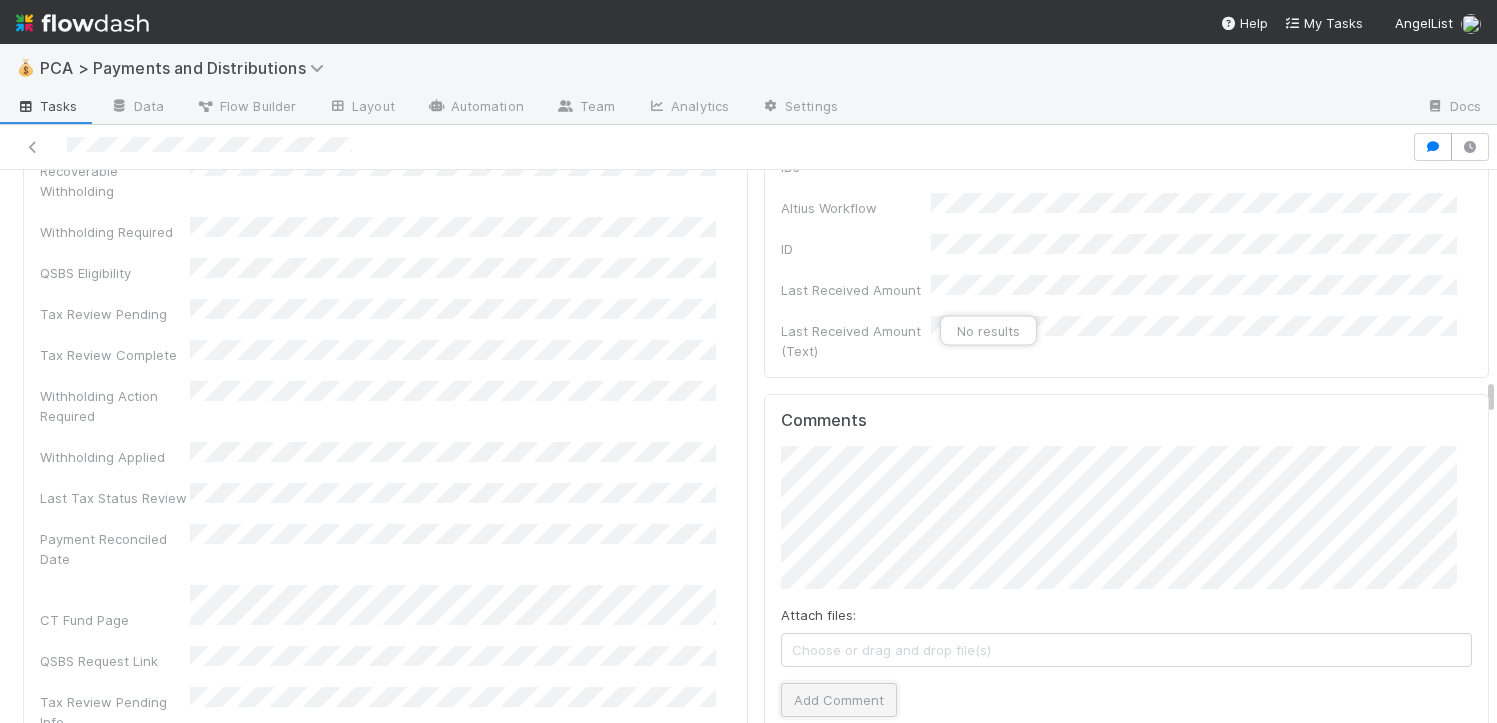 click on "Add Comment" at bounding box center [839, 700] 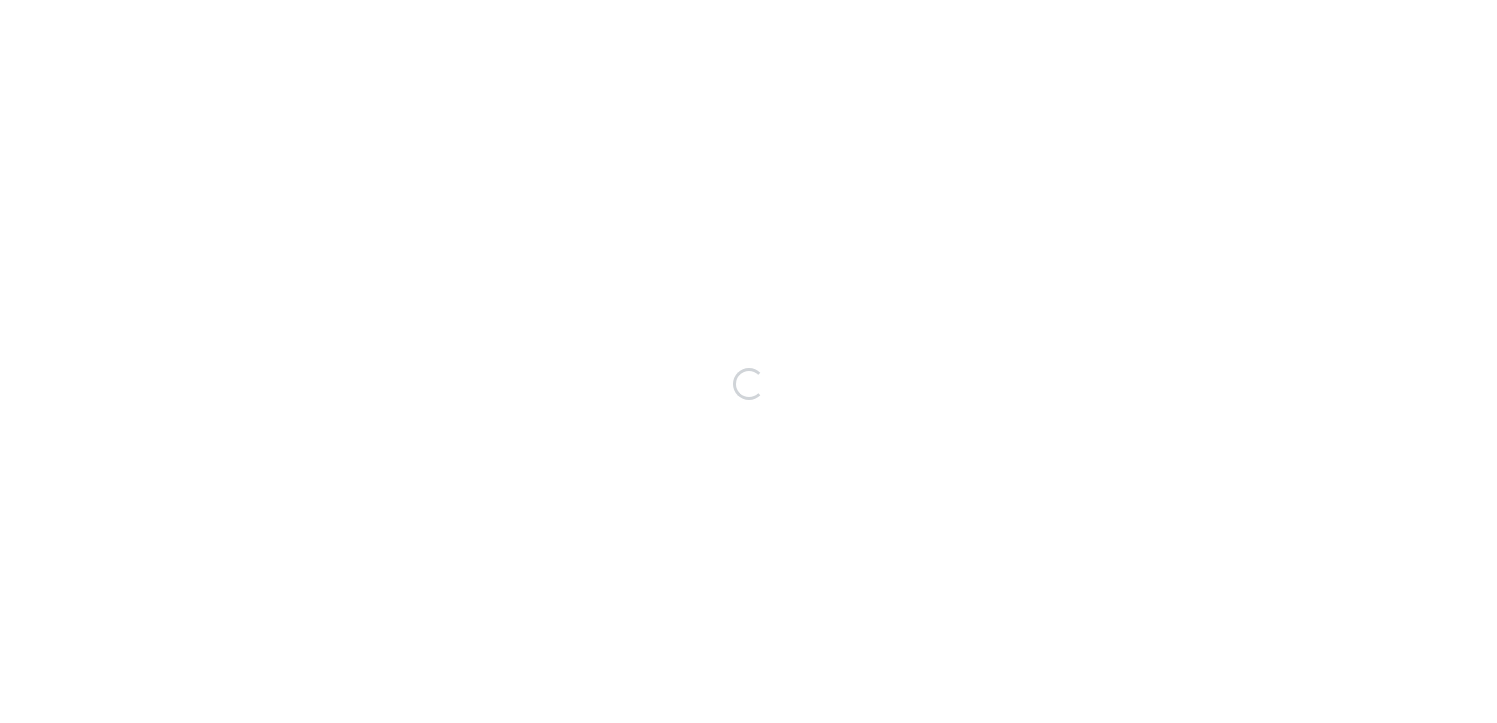 scroll, scrollTop: 0, scrollLeft: 0, axis: both 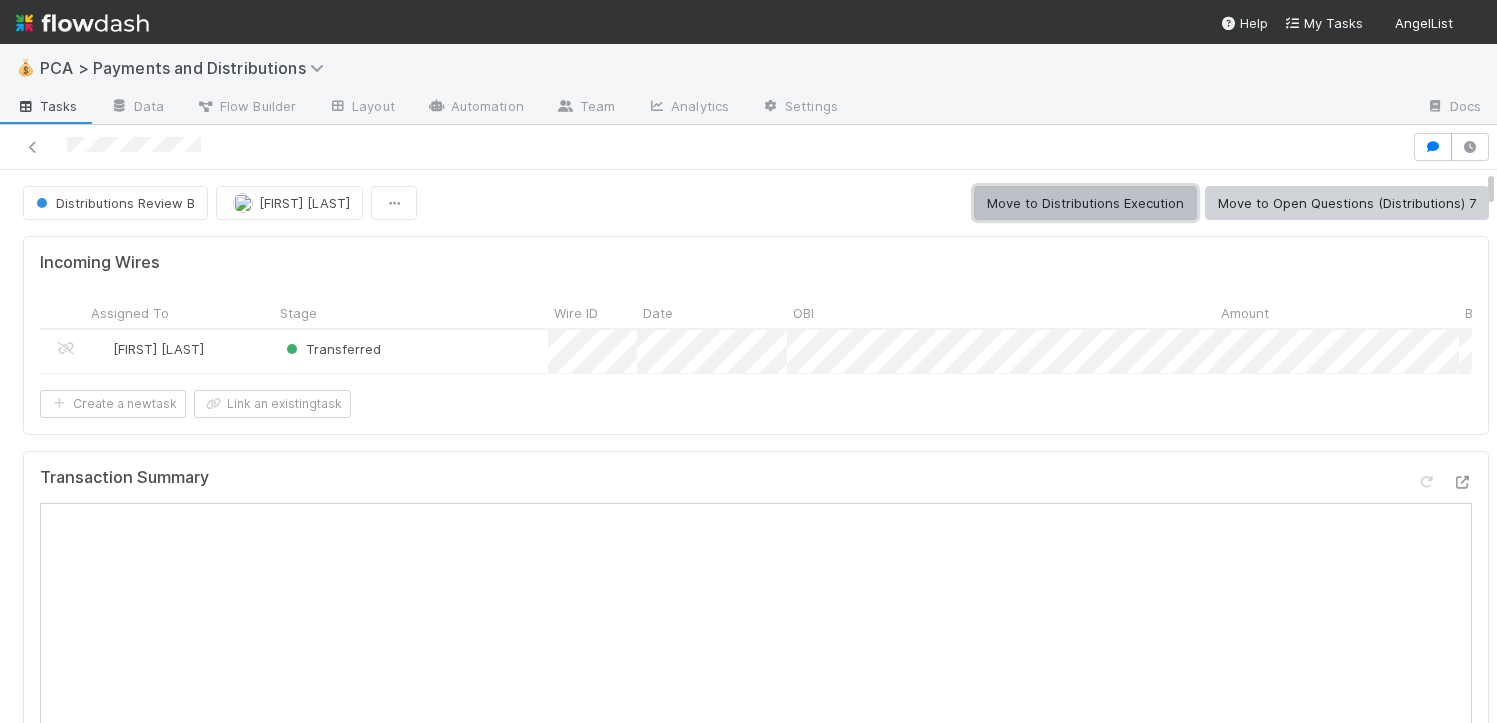 click on "Move to Distributions Execution" at bounding box center [1085, 203] 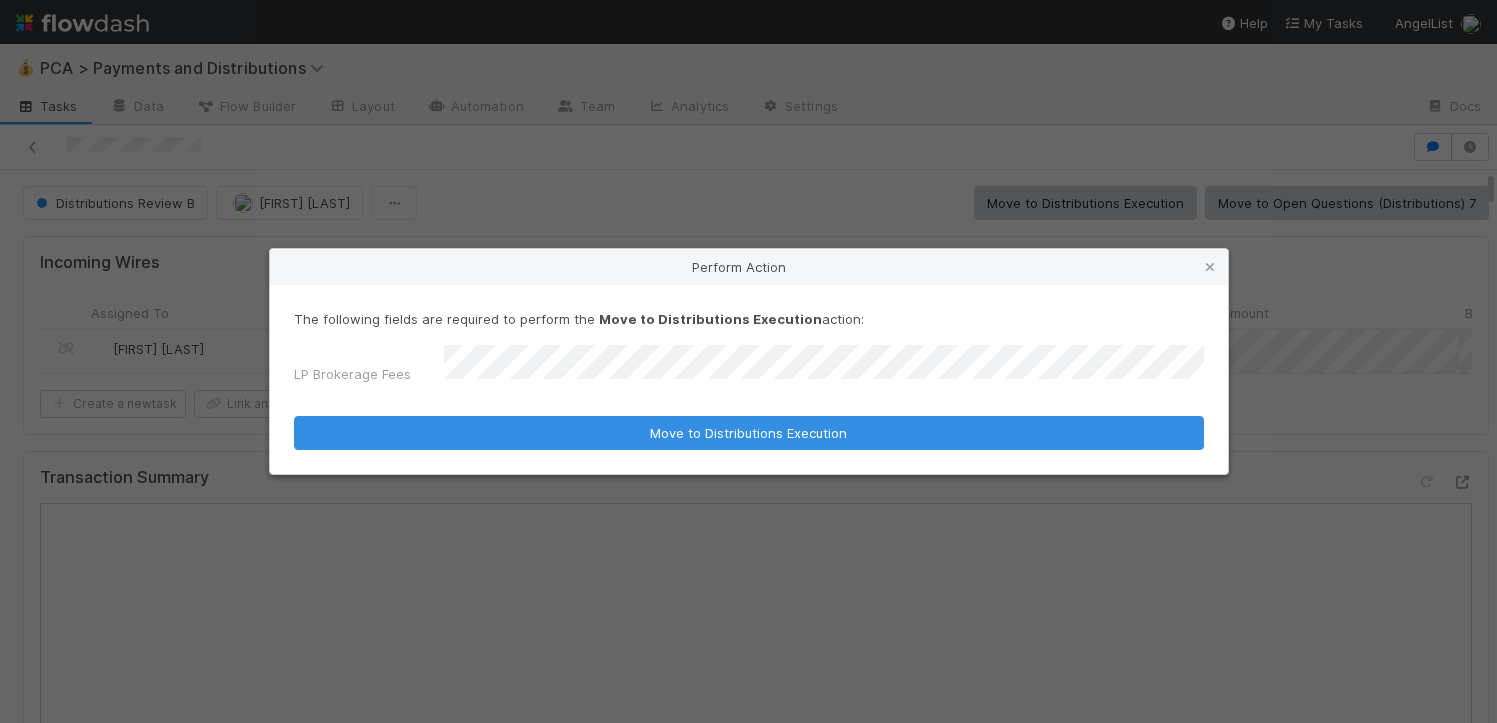 click on "Move to Distributions Execution" at bounding box center (749, 433) 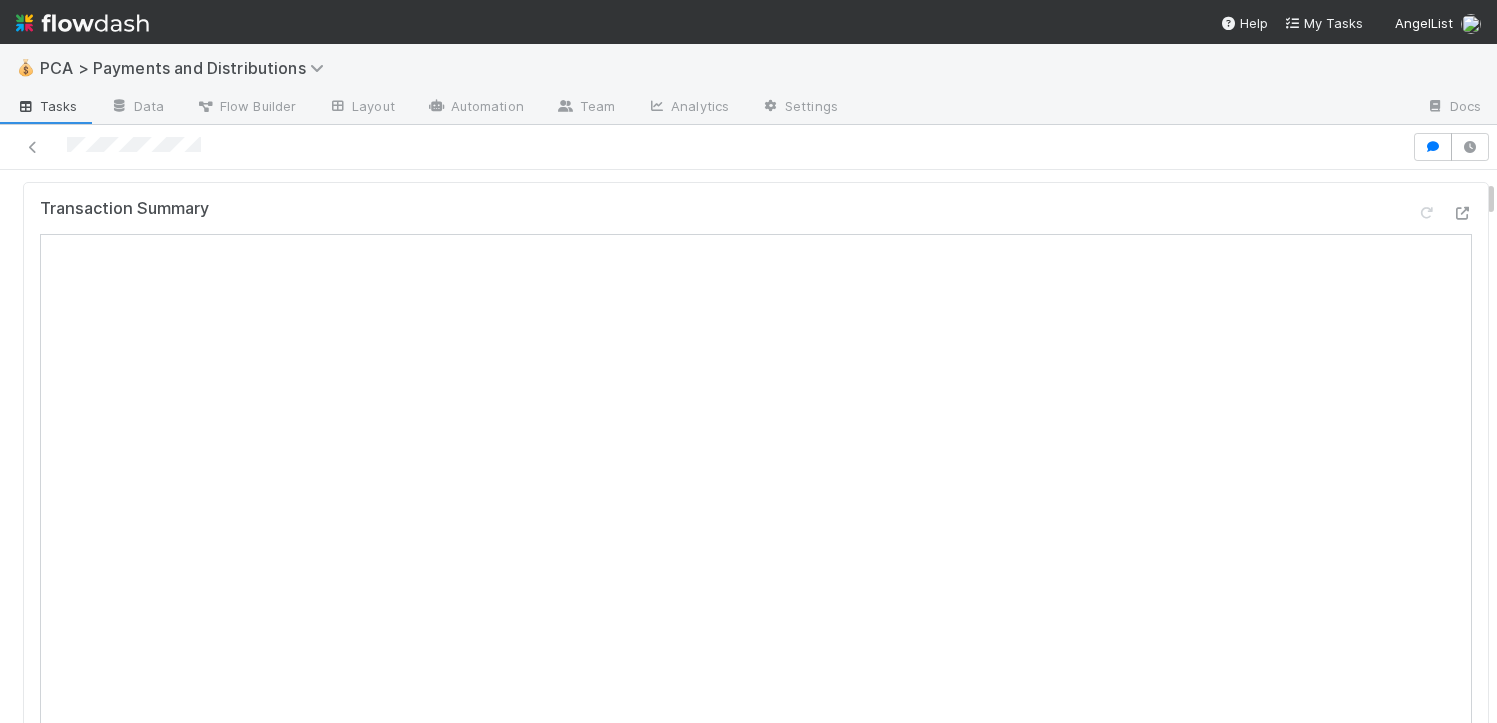 scroll, scrollTop: 275, scrollLeft: 0, axis: vertical 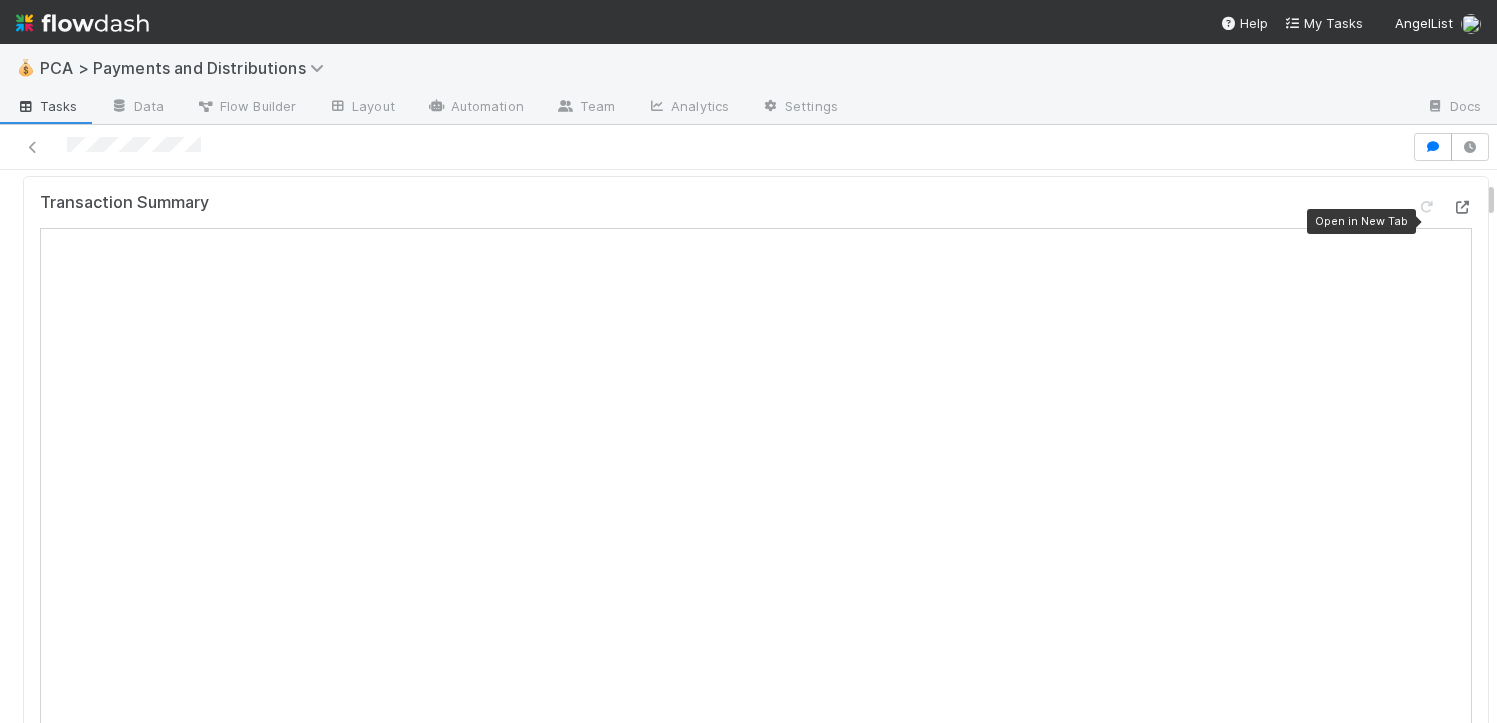 click at bounding box center (1462, 207) 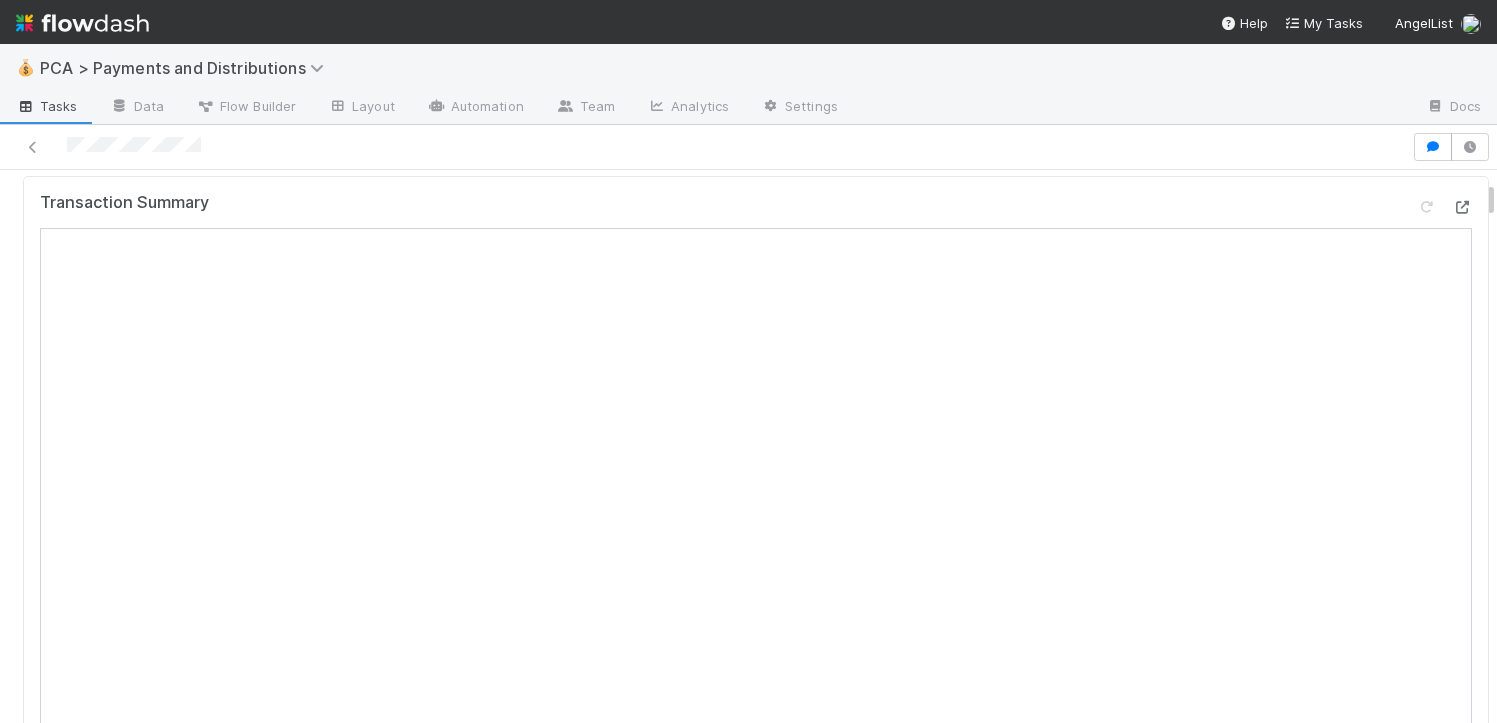 scroll, scrollTop: 0, scrollLeft: 0, axis: both 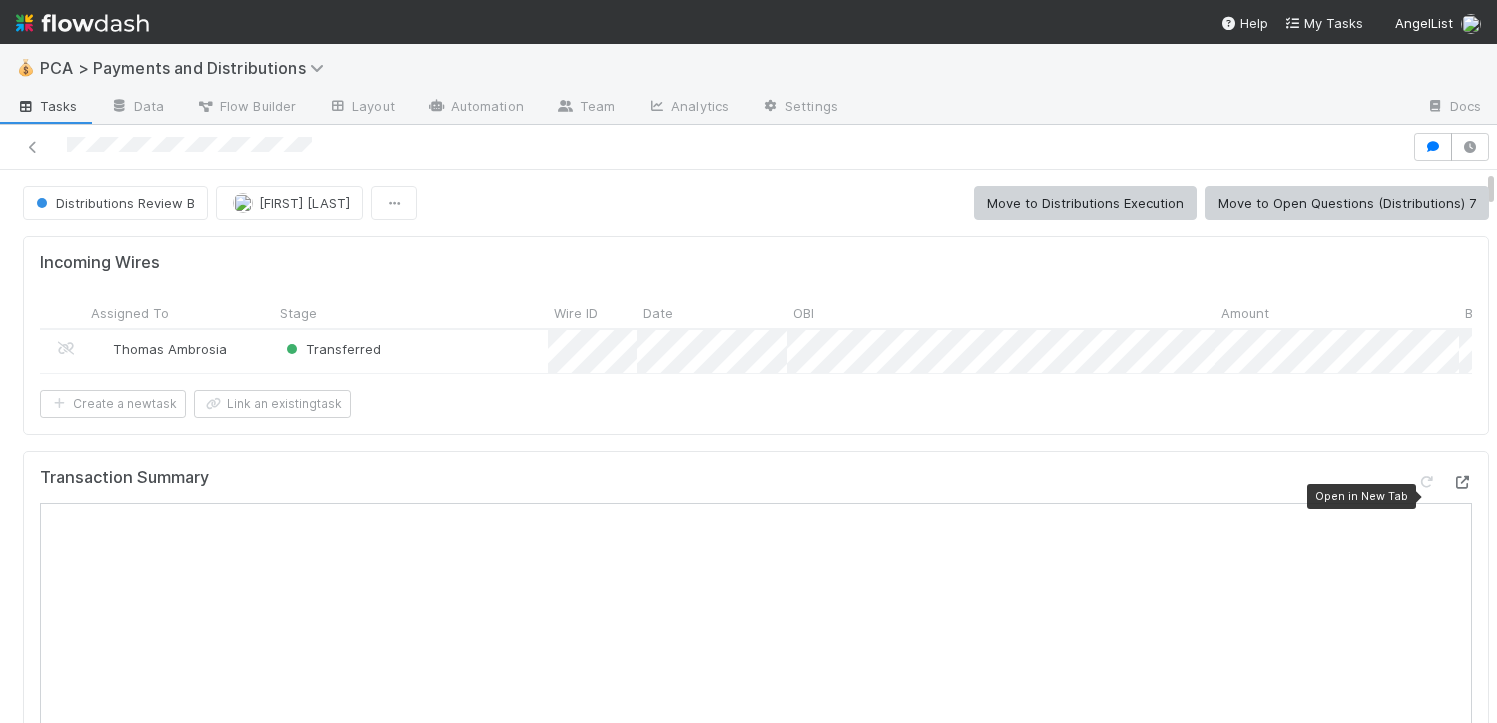 click at bounding box center [1462, 482] 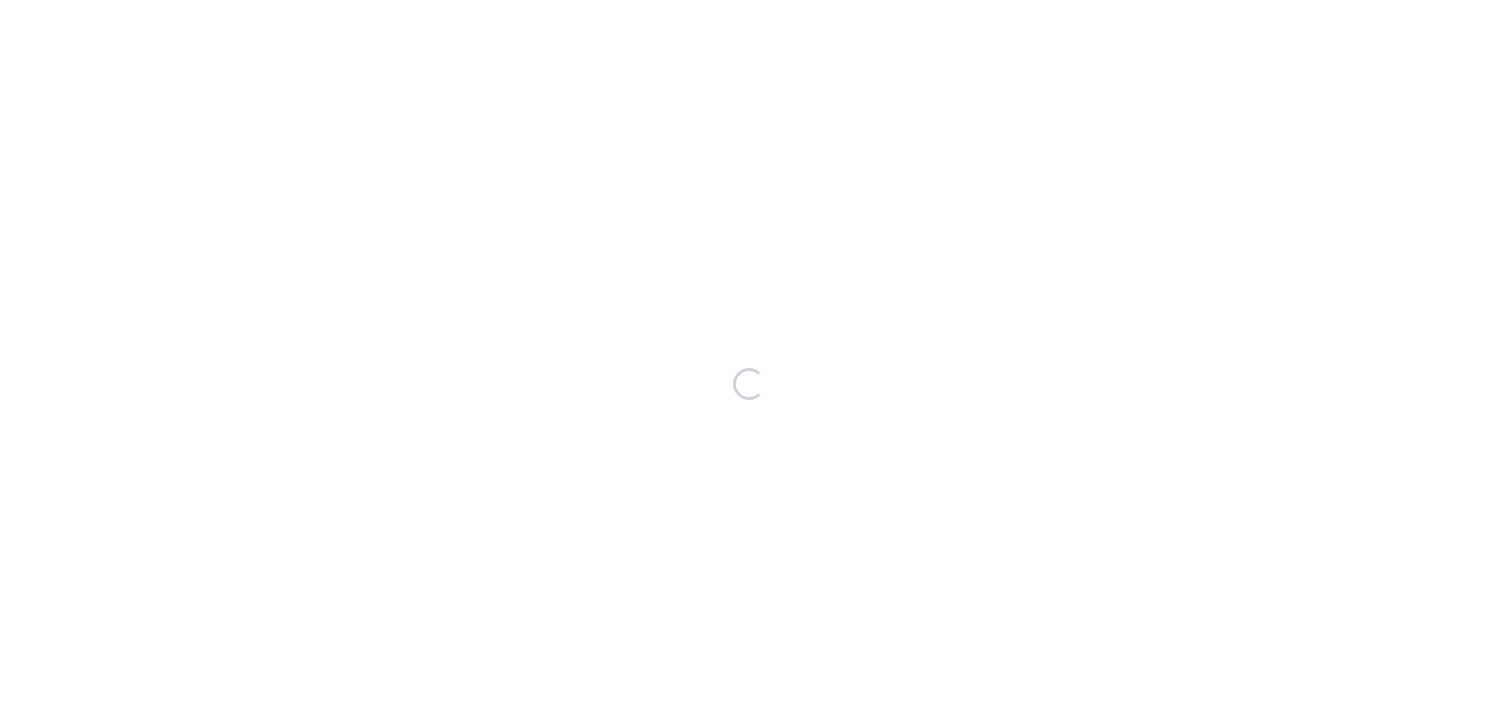 scroll, scrollTop: 0, scrollLeft: 0, axis: both 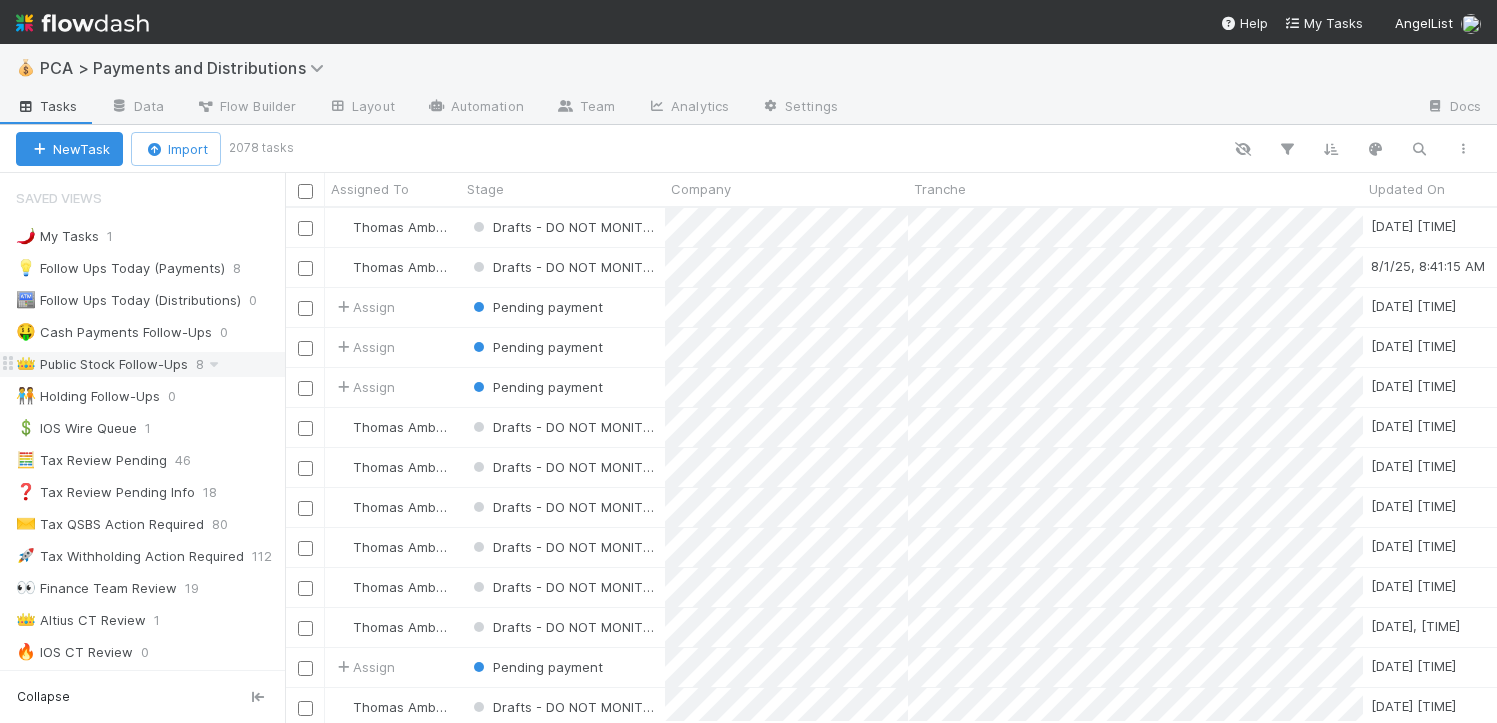 click on "👑 Public Stock Follow-Ups" at bounding box center (102, 364) 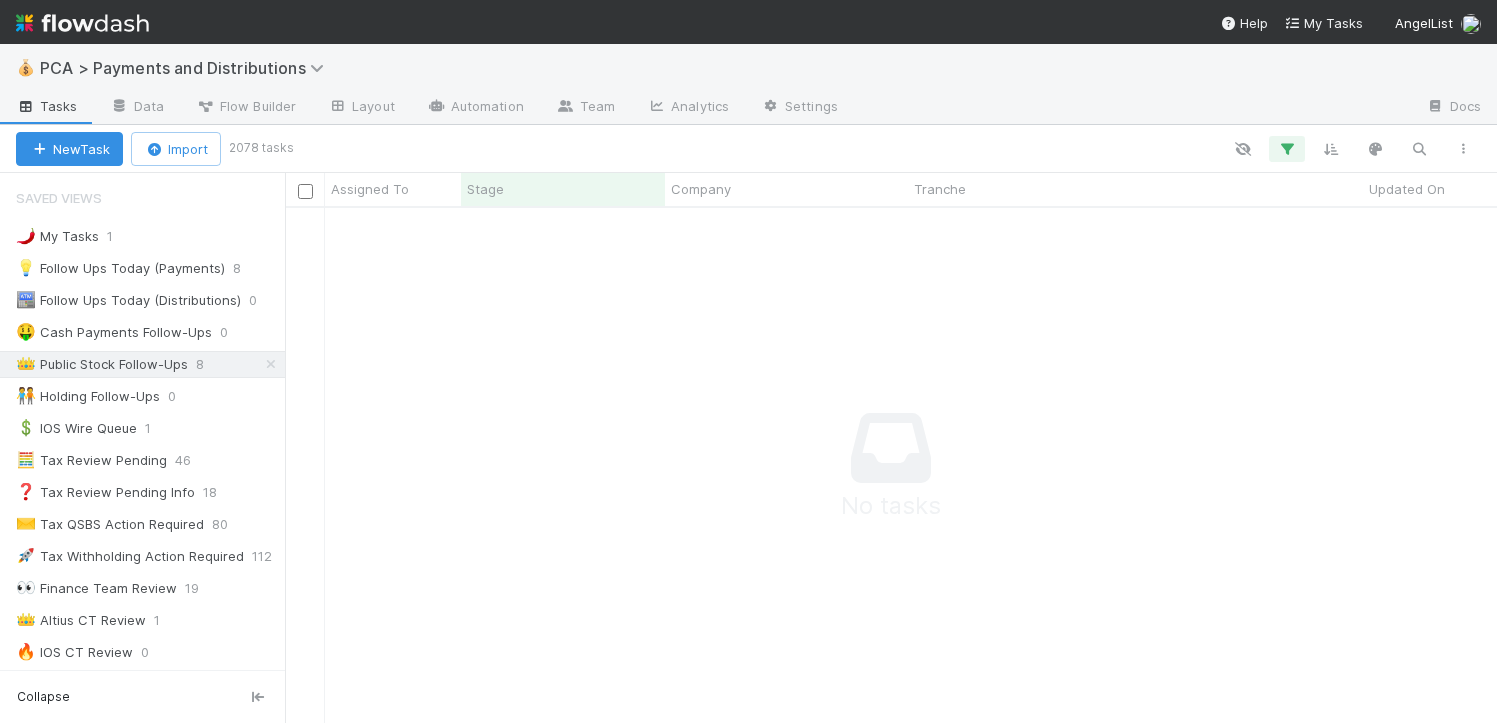 scroll, scrollTop: 15, scrollLeft: 16, axis: both 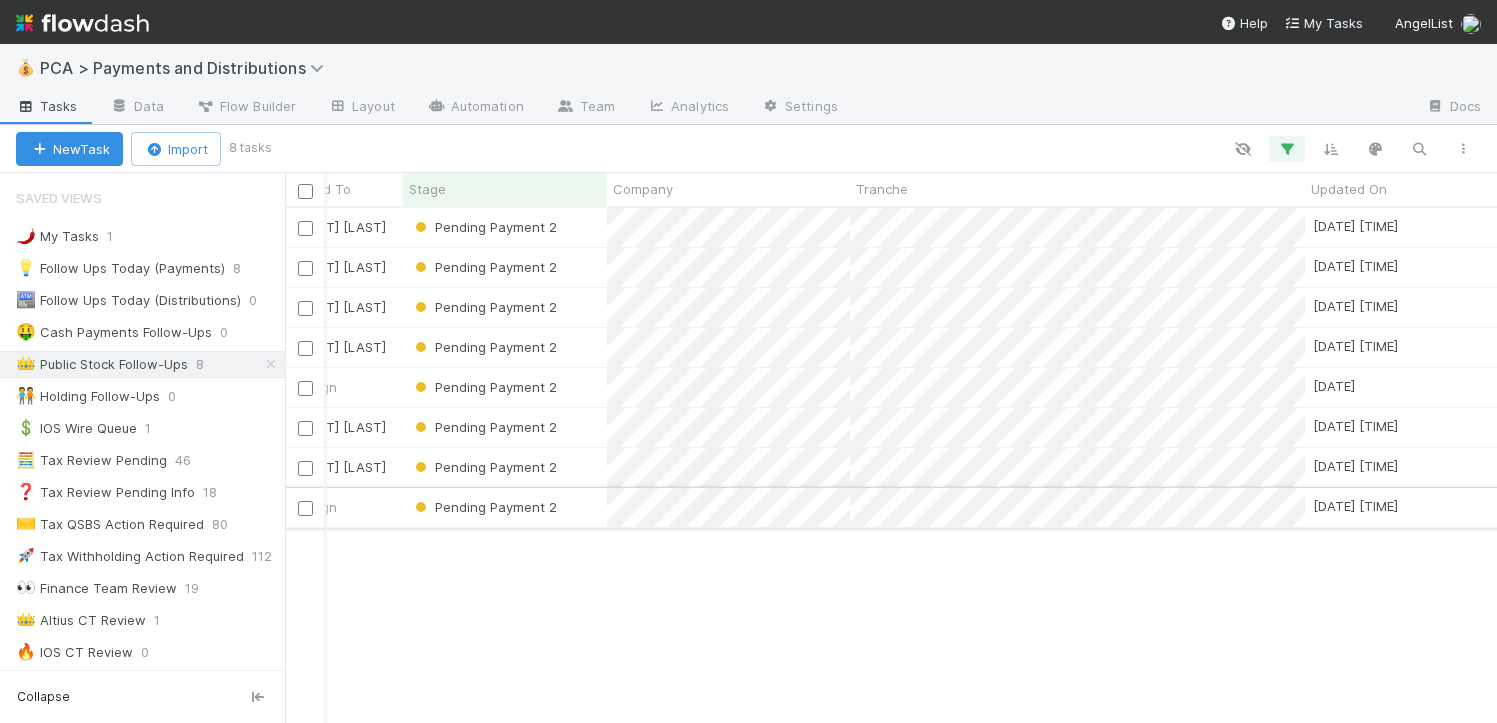 click on "Pending Payment 2" at bounding box center [505, 507] 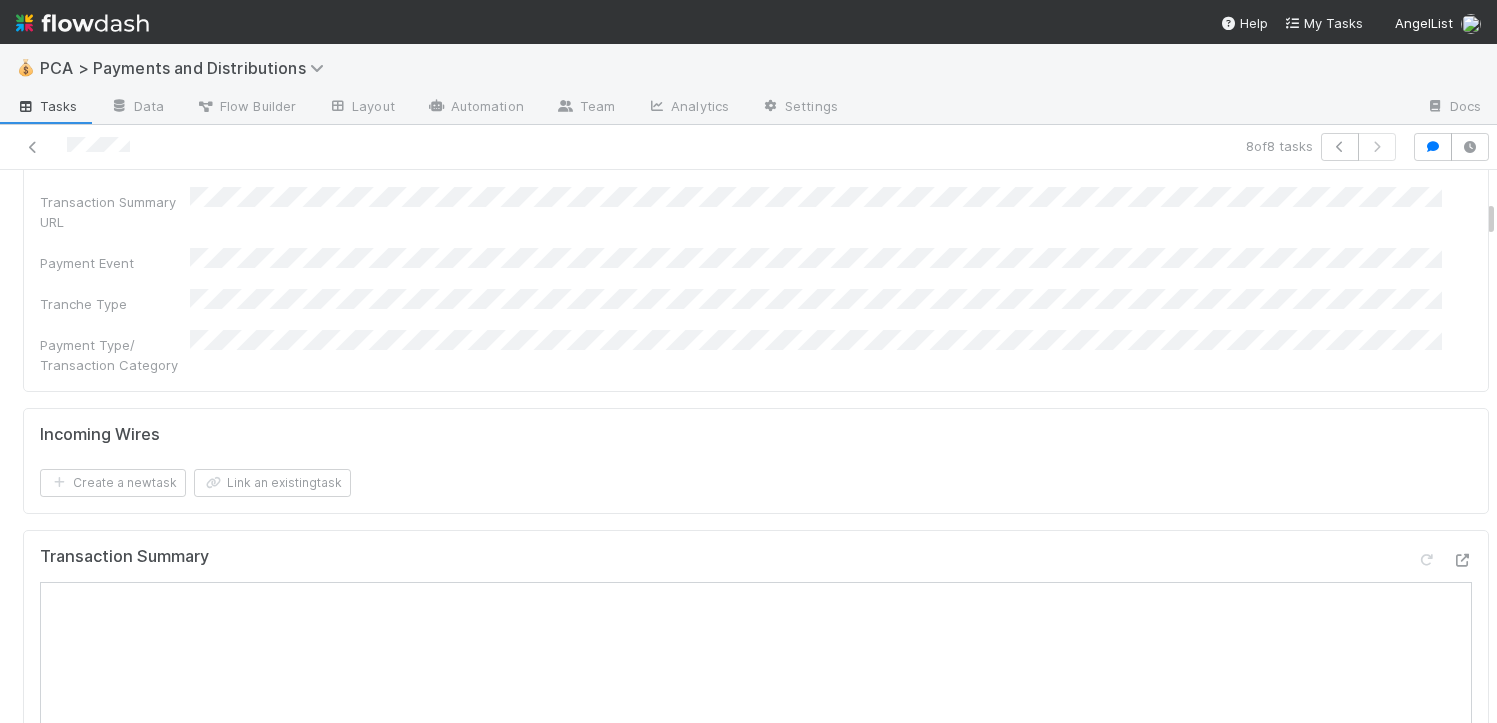 scroll, scrollTop: 966, scrollLeft: 0, axis: vertical 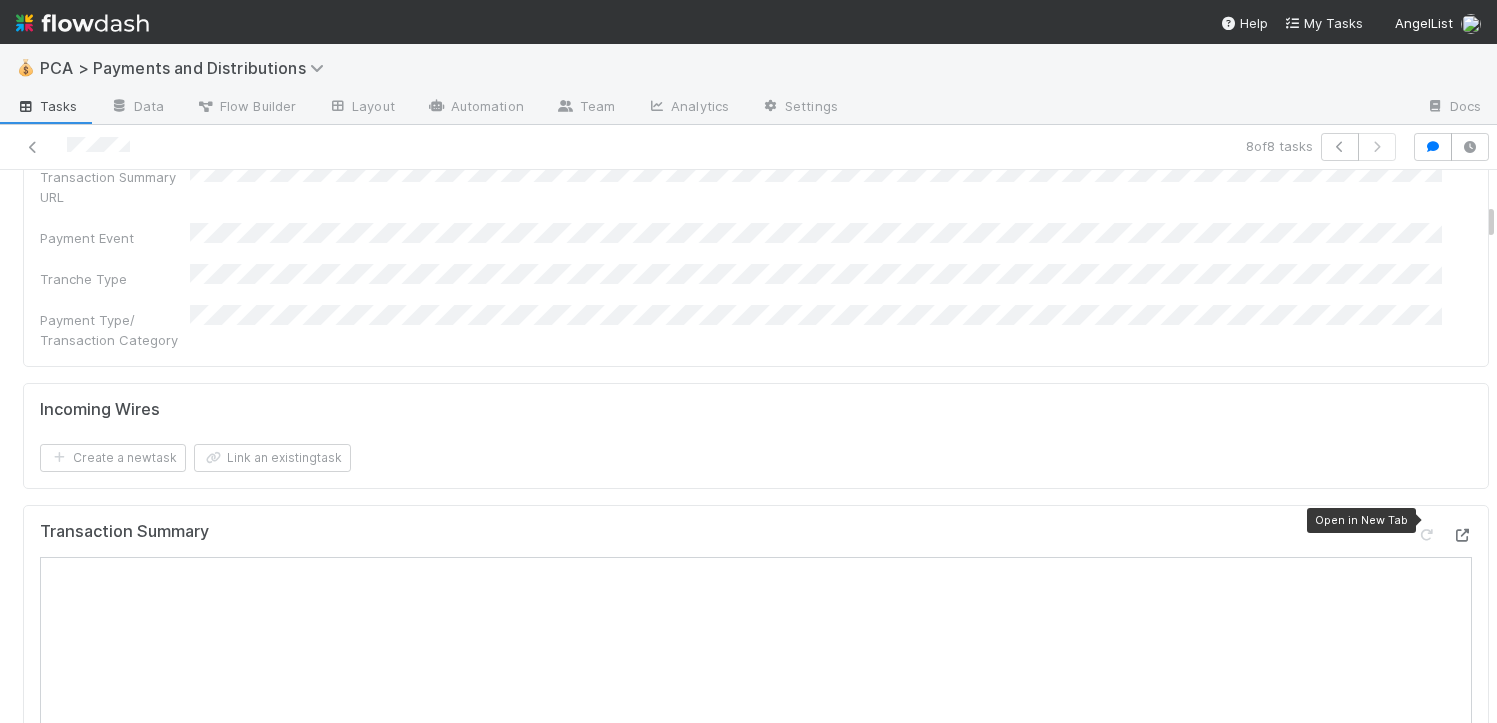 click at bounding box center (1462, 535) 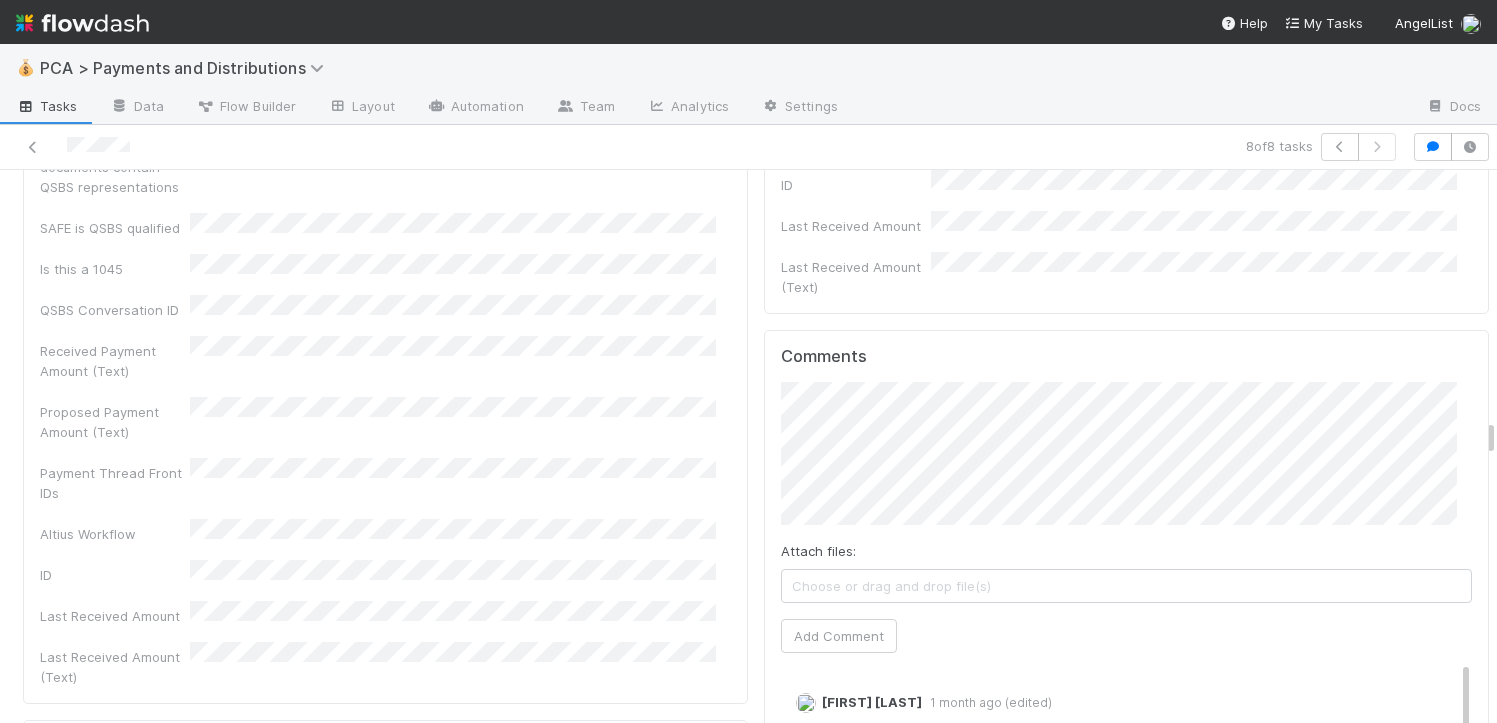 scroll, scrollTop: 7260, scrollLeft: 0, axis: vertical 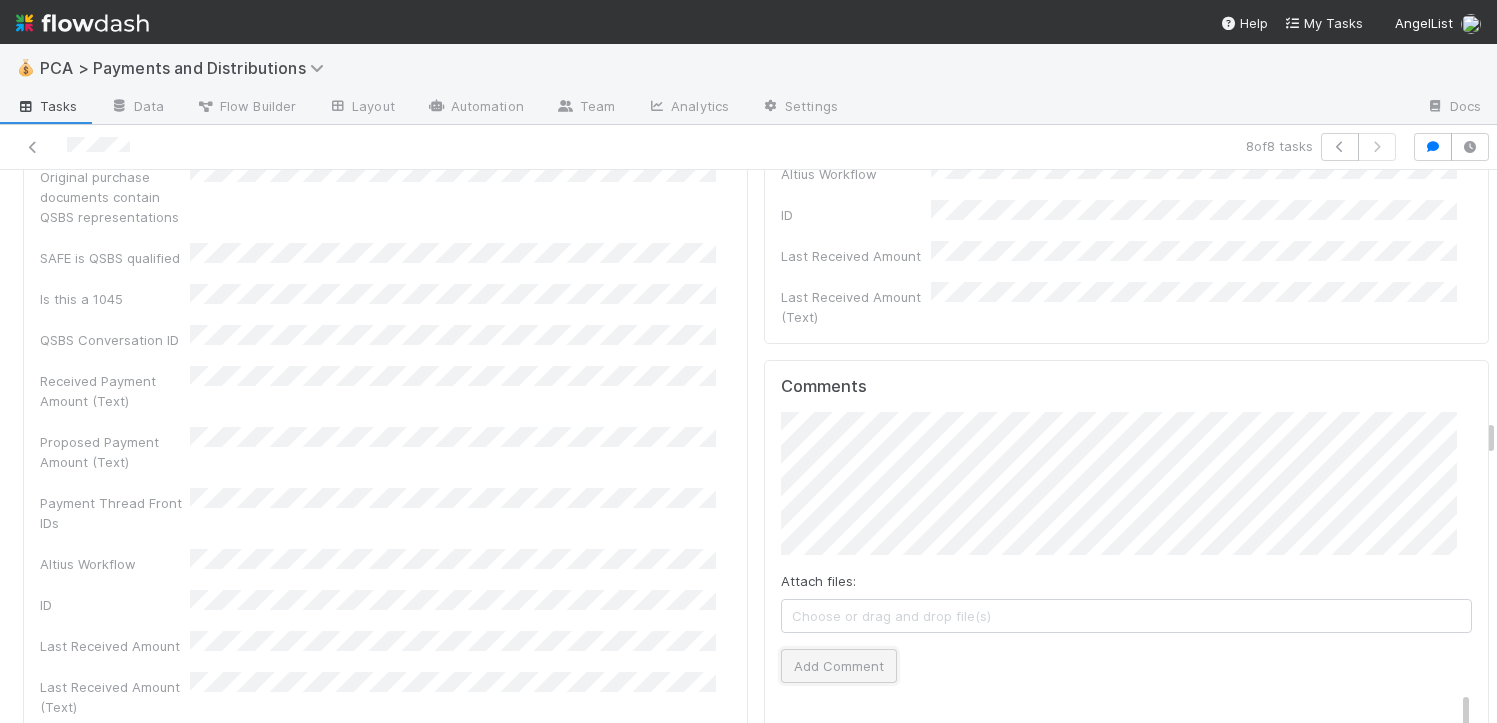 click on "Add Comment" at bounding box center [839, 666] 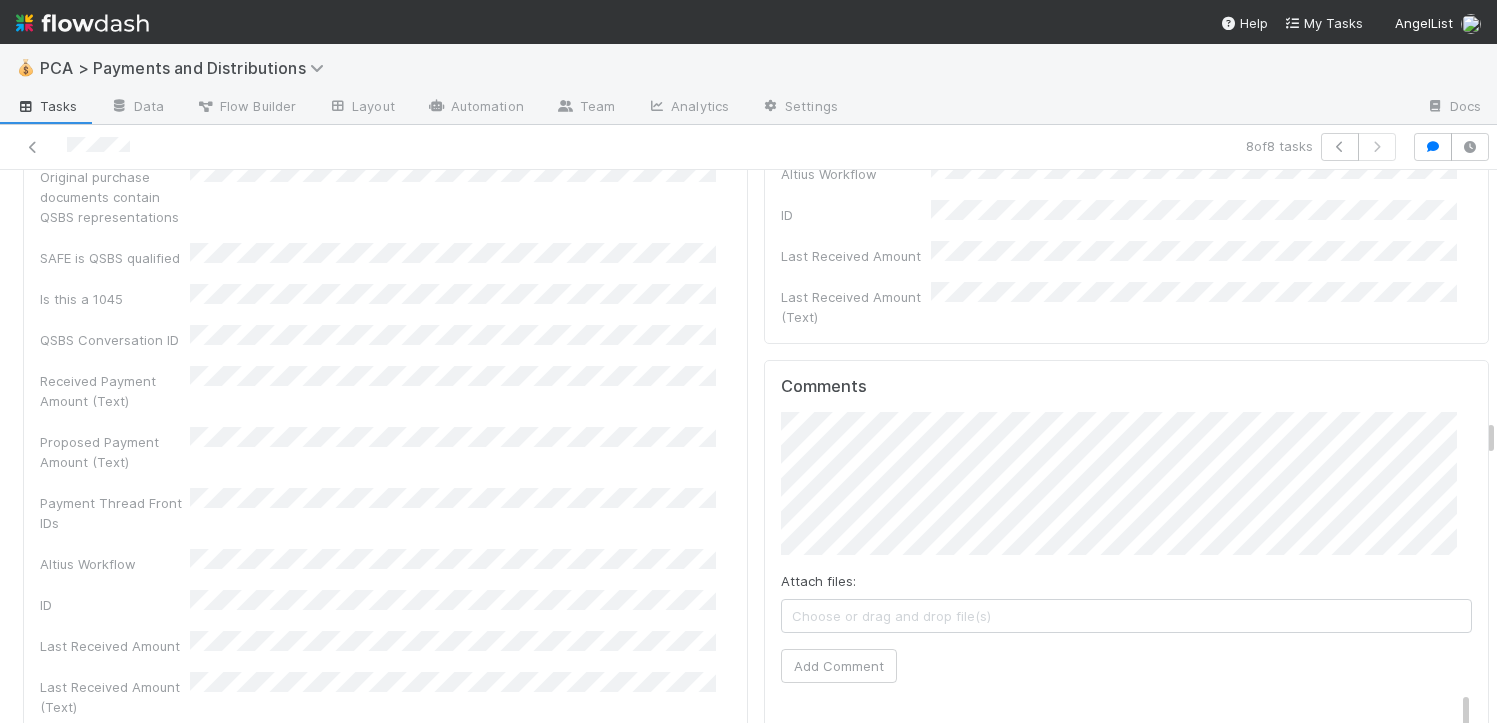 click on "Edit" at bounding box center (823, 753) 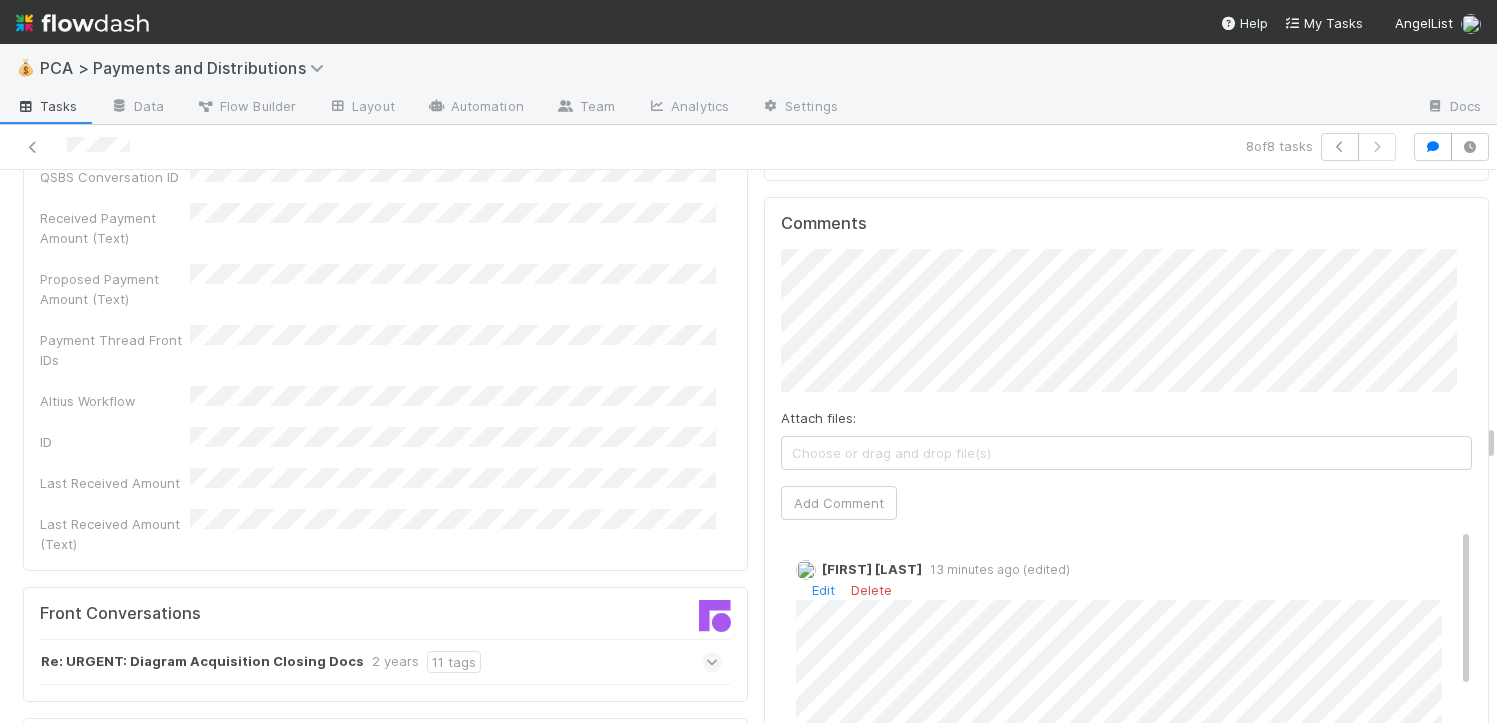 scroll, scrollTop: 7364, scrollLeft: 0, axis: vertical 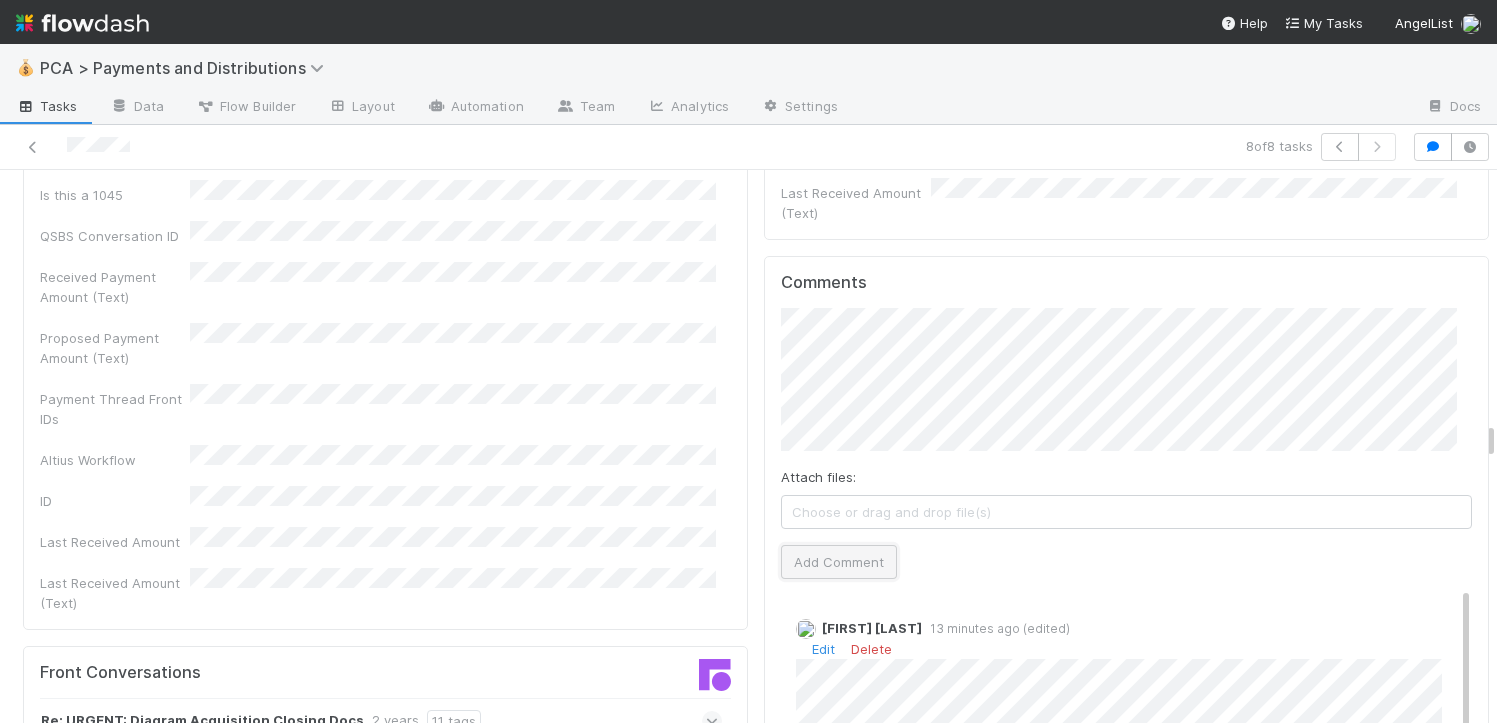 click on "Add Comment" at bounding box center [839, 562] 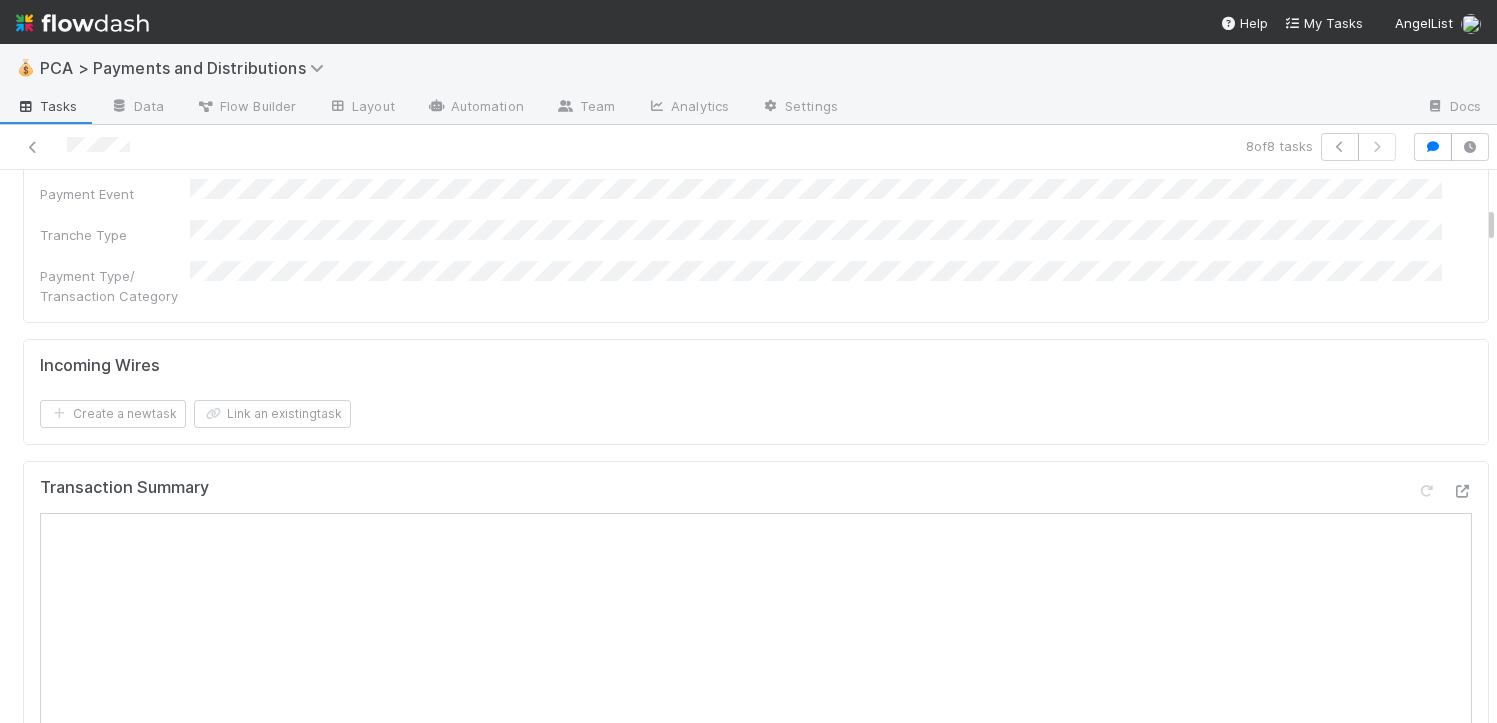 scroll, scrollTop: 1039, scrollLeft: 0, axis: vertical 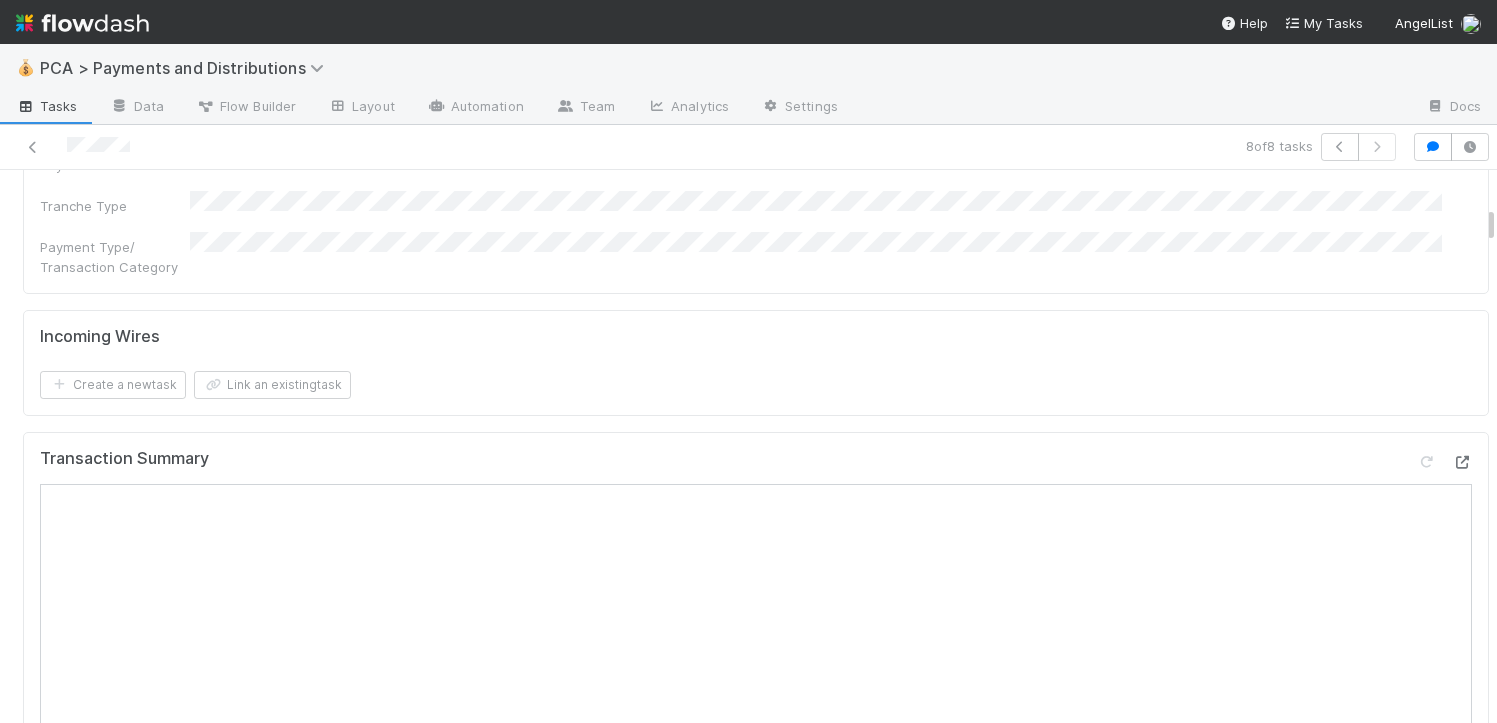 click at bounding box center [1462, 462] 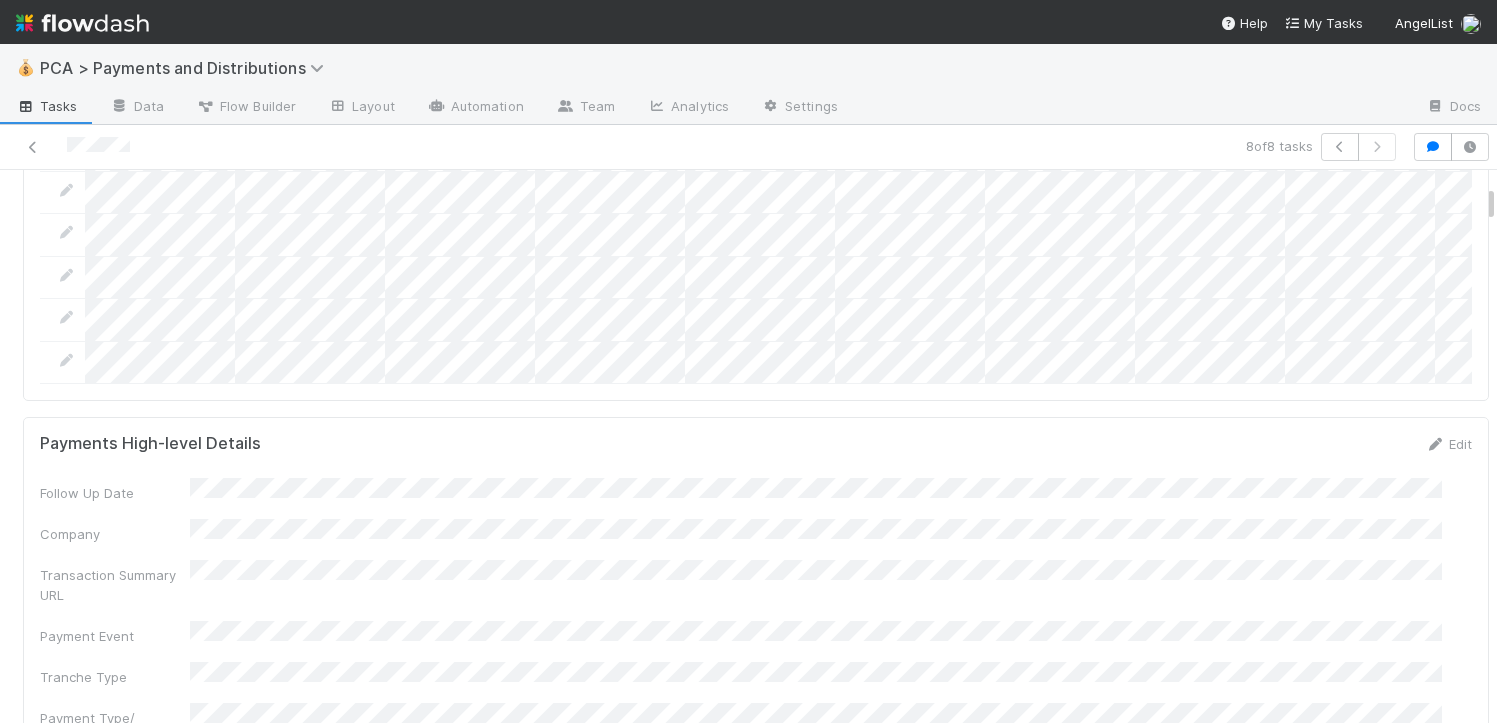 scroll, scrollTop: 807, scrollLeft: 0, axis: vertical 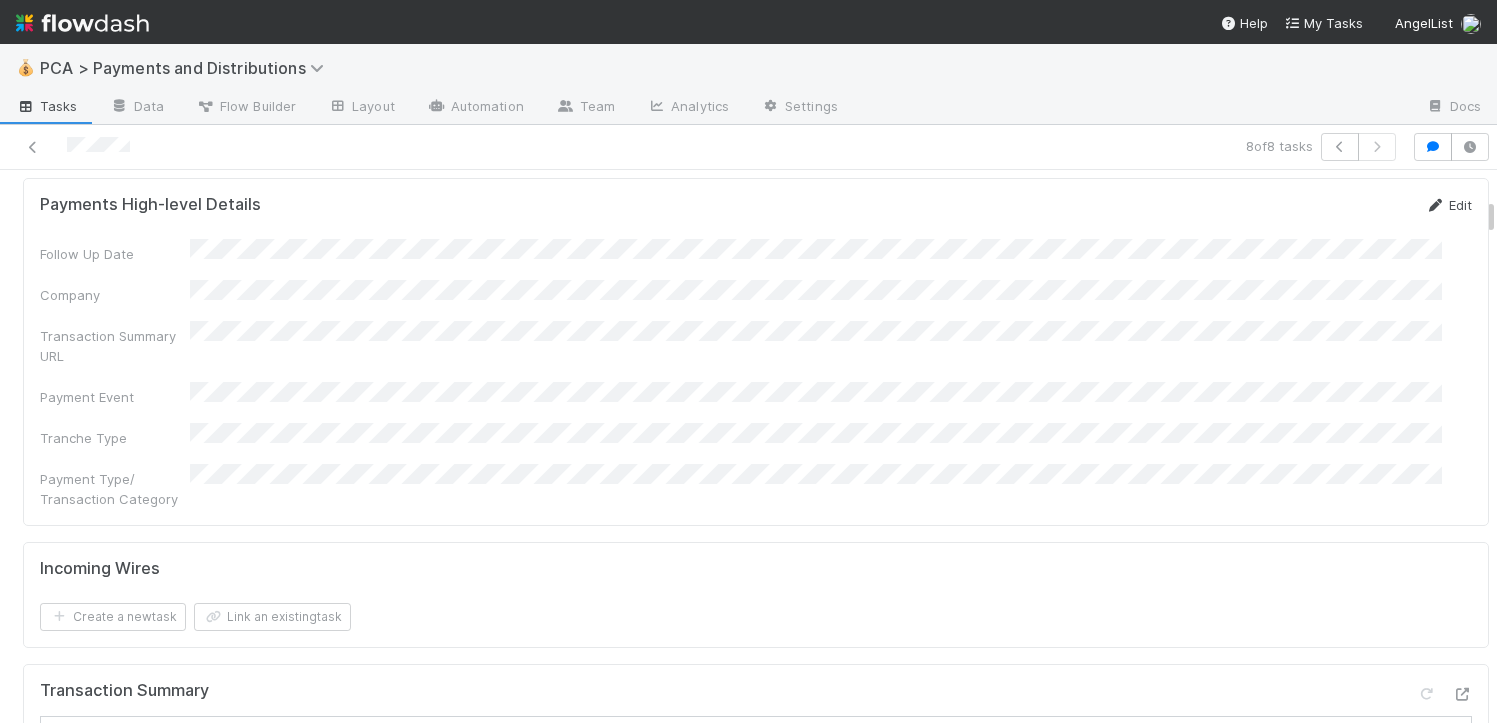 click on "Edit" at bounding box center [1448, 205] 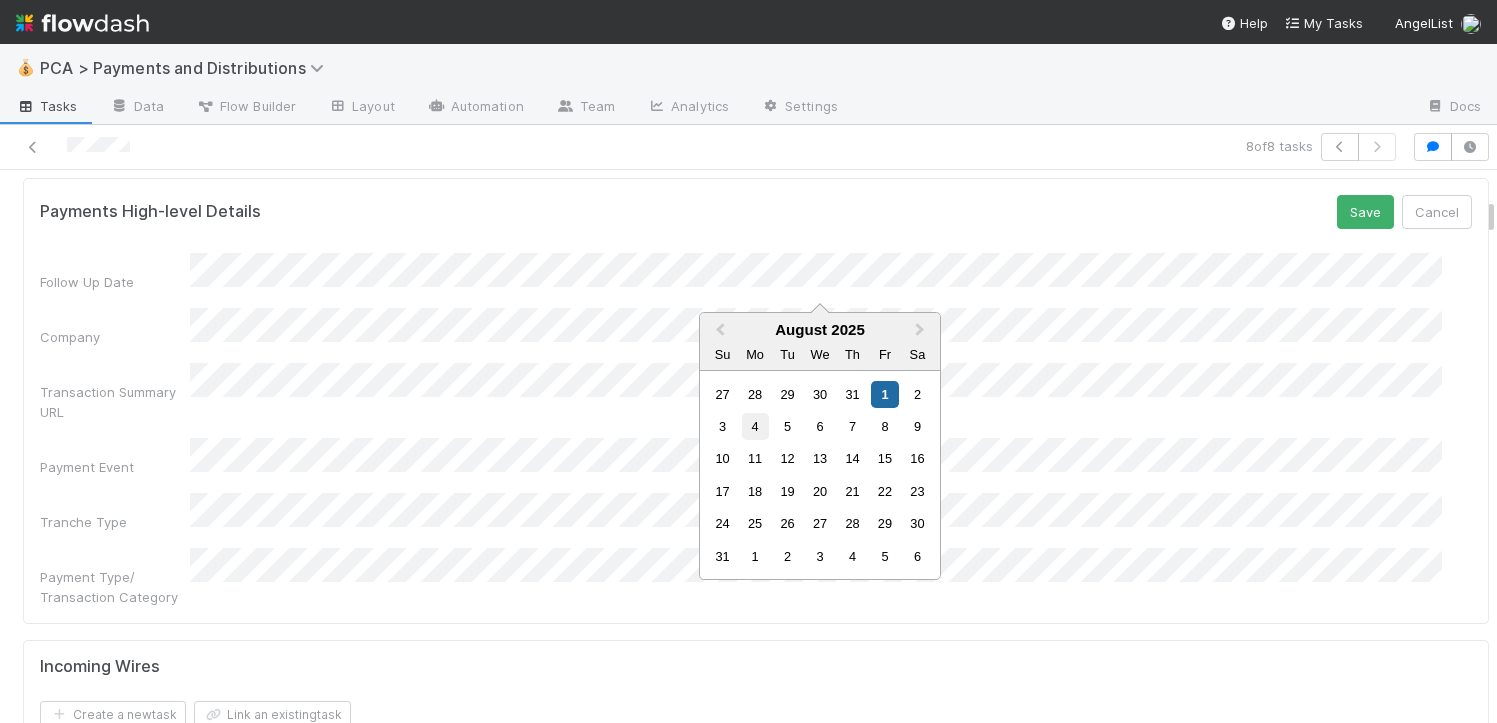 click on "4" at bounding box center (755, 426) 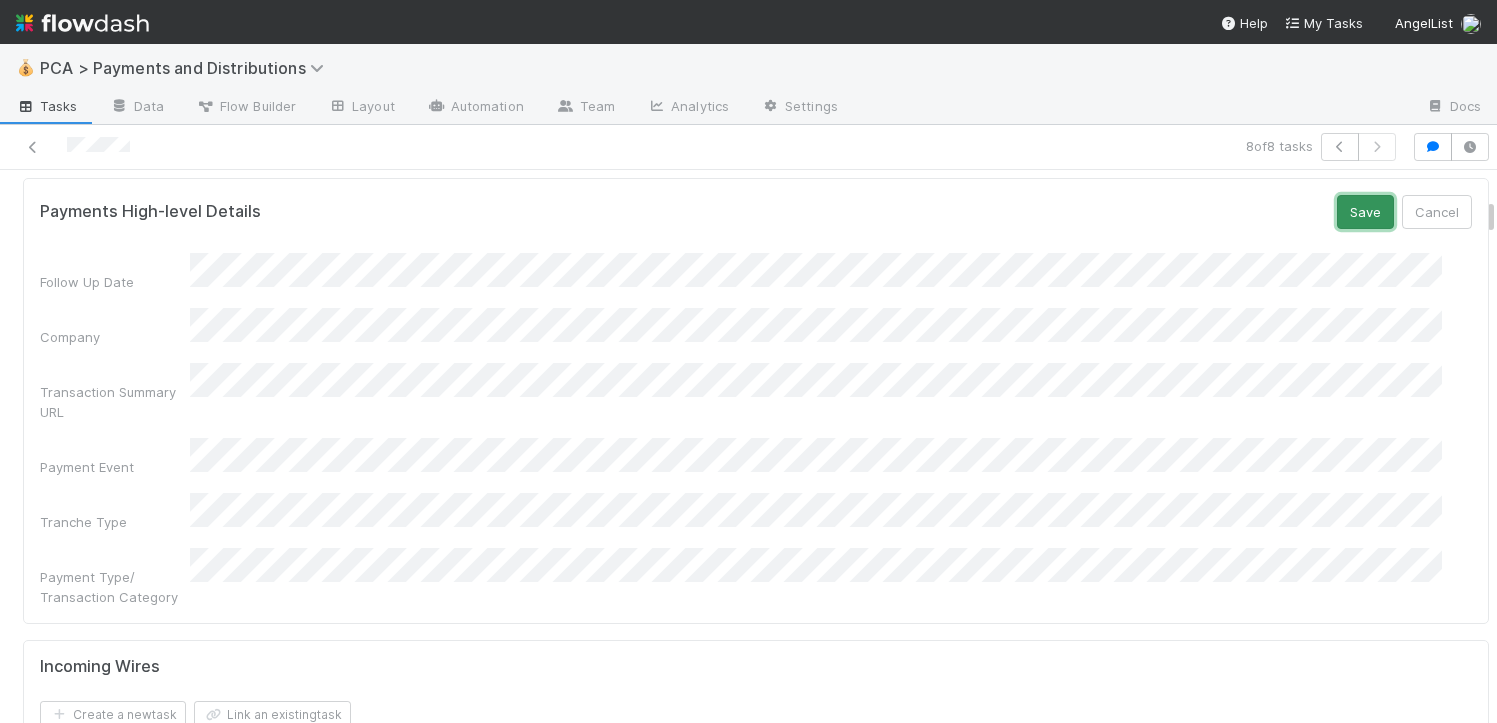 click on "Save" at bounding box center (1365, 212) 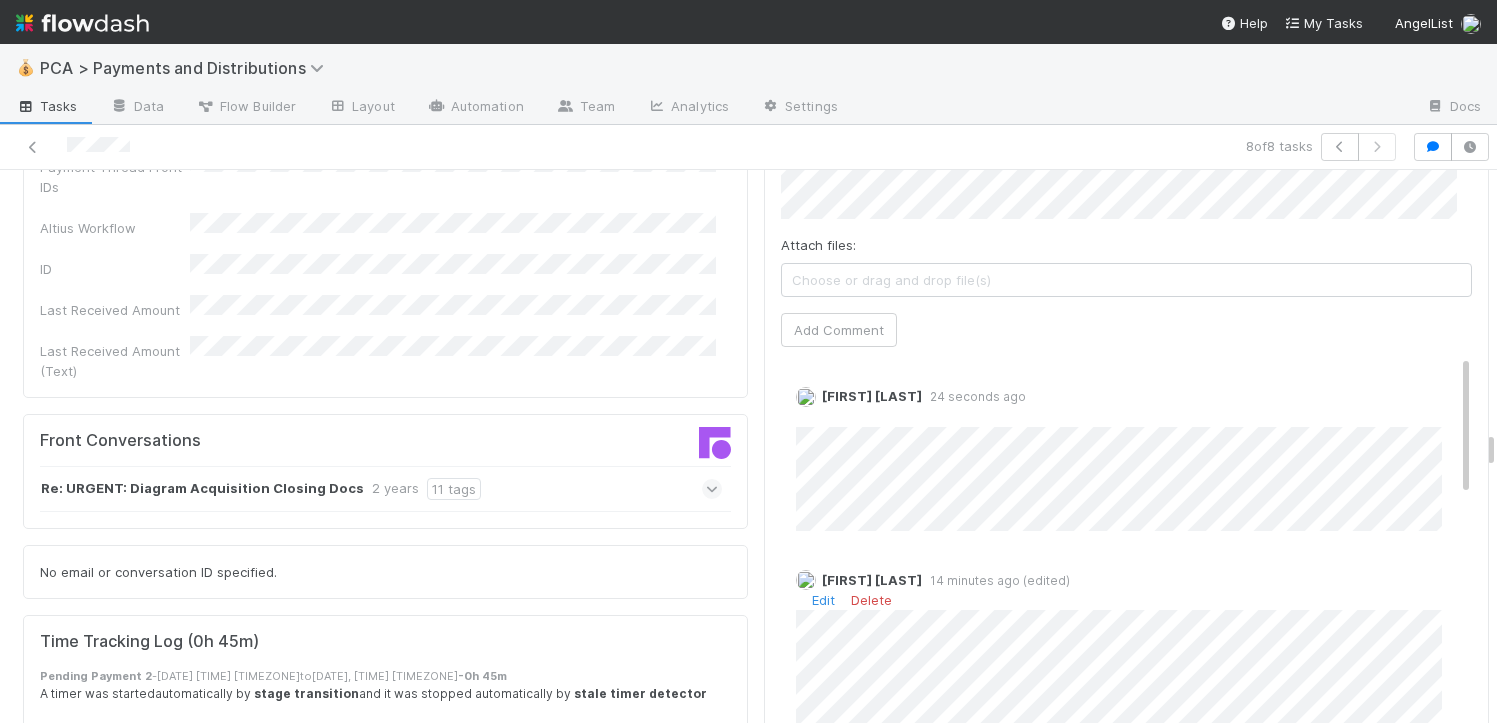 scroll, scrollTop: 7588, scrollLeft: 0, axis: vertical 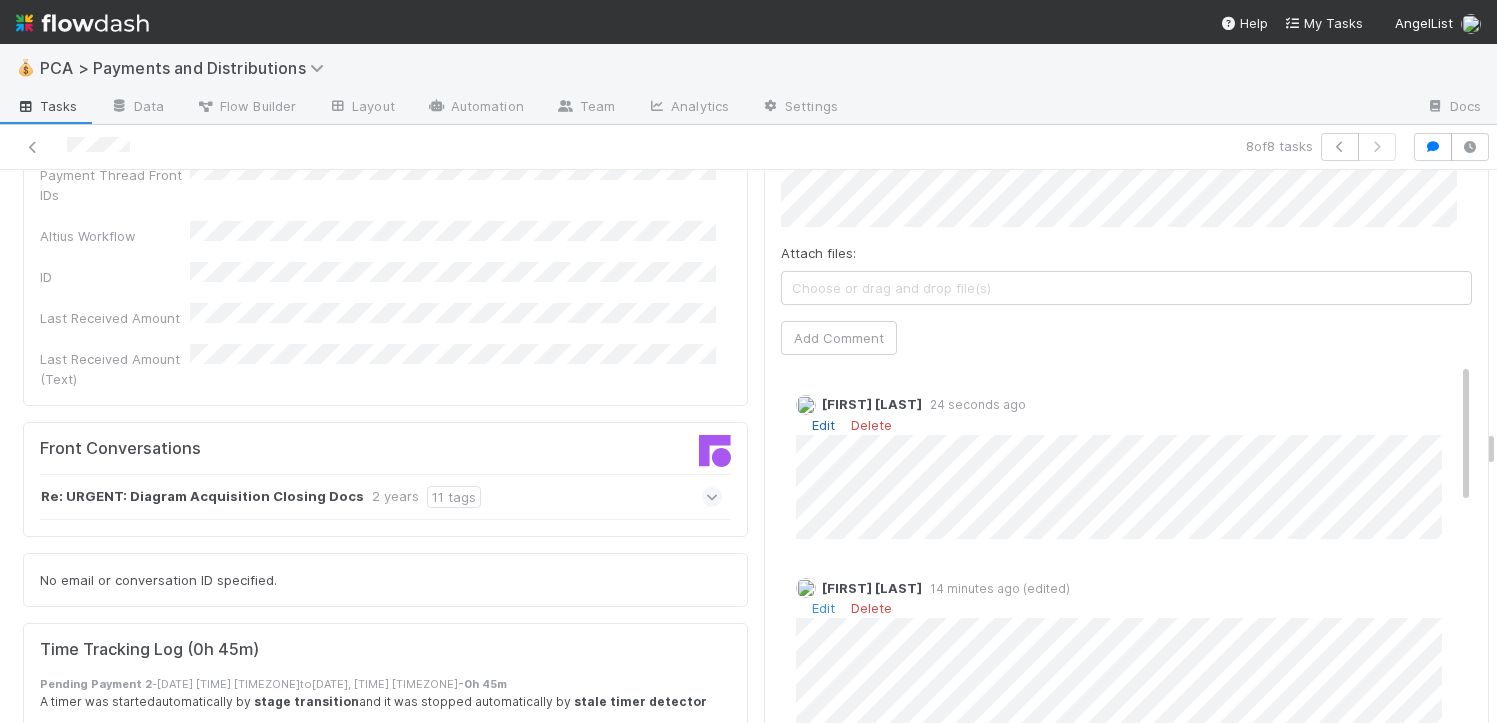 click on "Edit" at bounding box center [823, 425] 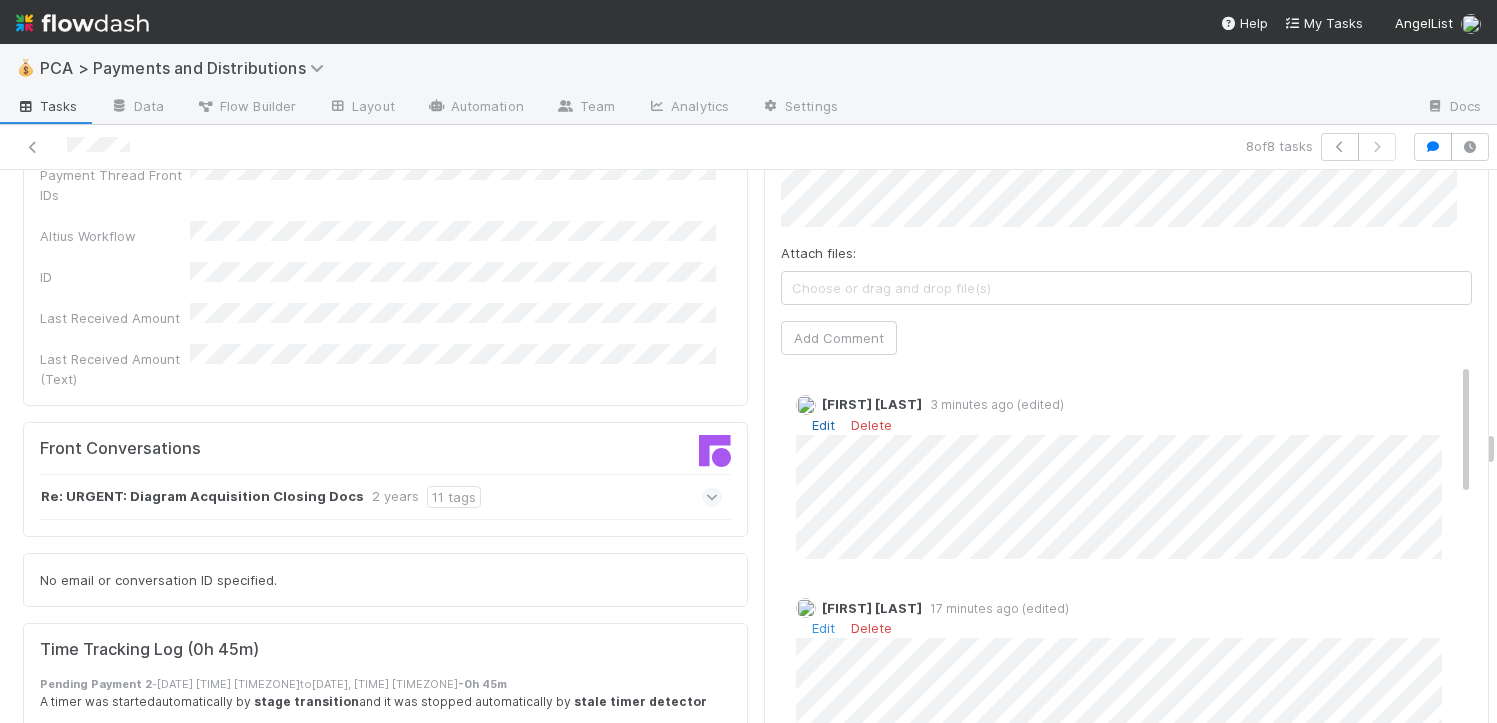 click on "Edit" at bounding box center (823, 425) 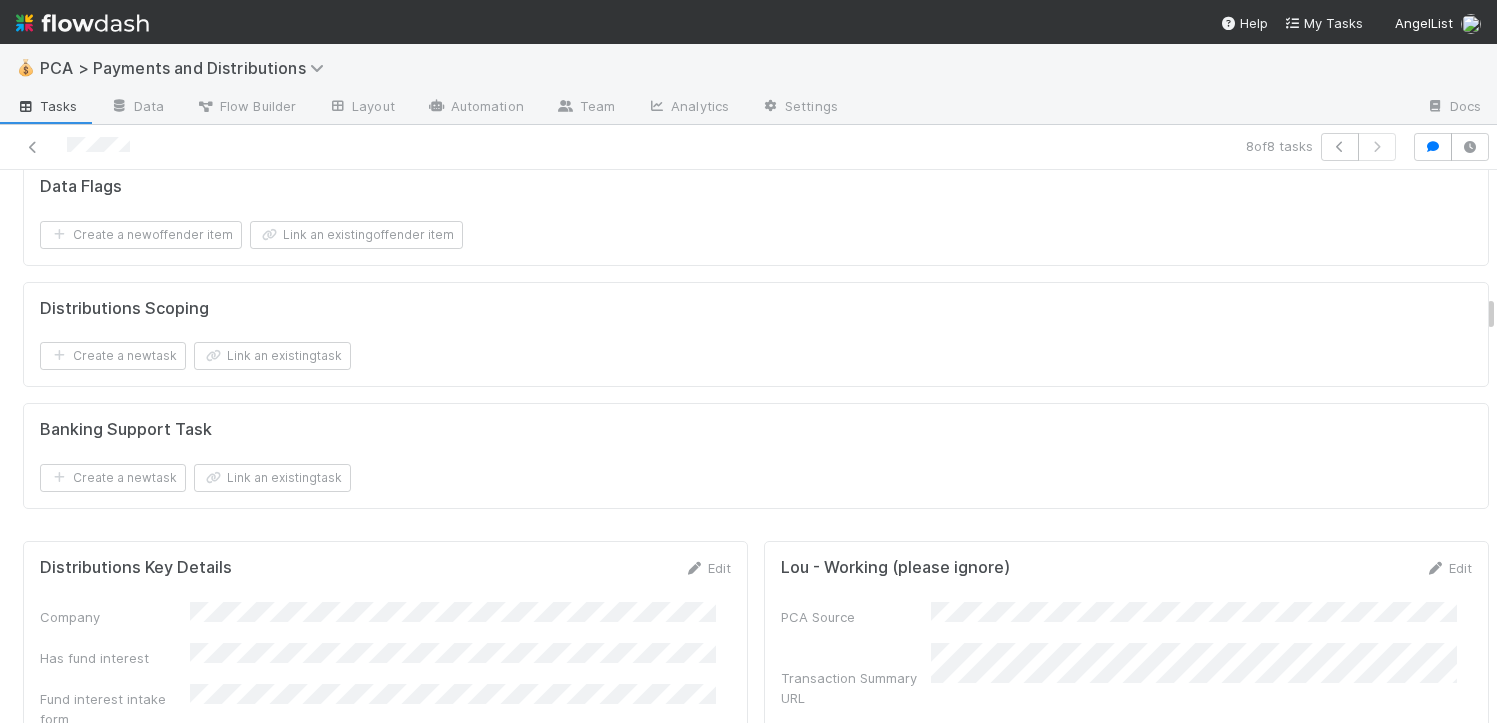 scroll, scrollTop: 2931, scrollLeft: 0, axis: vertical 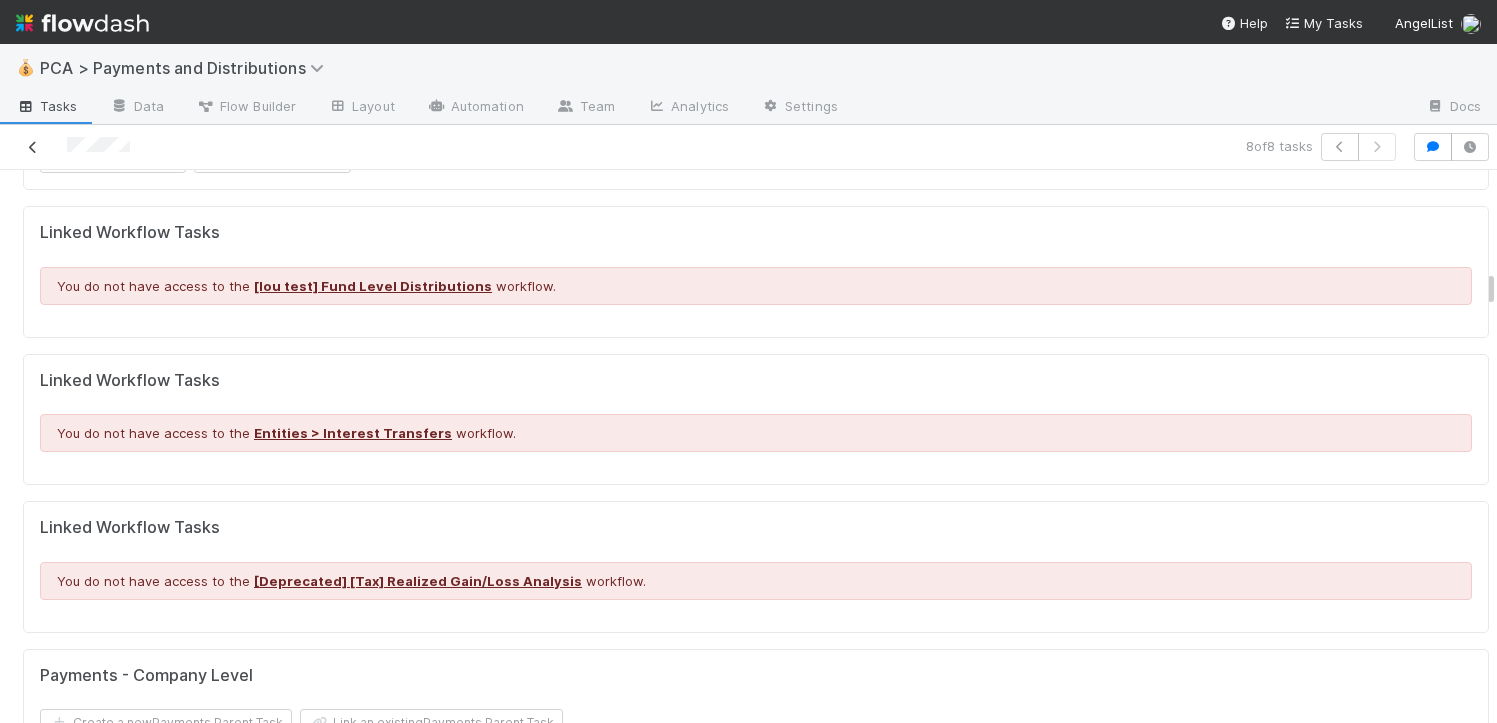 click at bounding box center (33, 147) 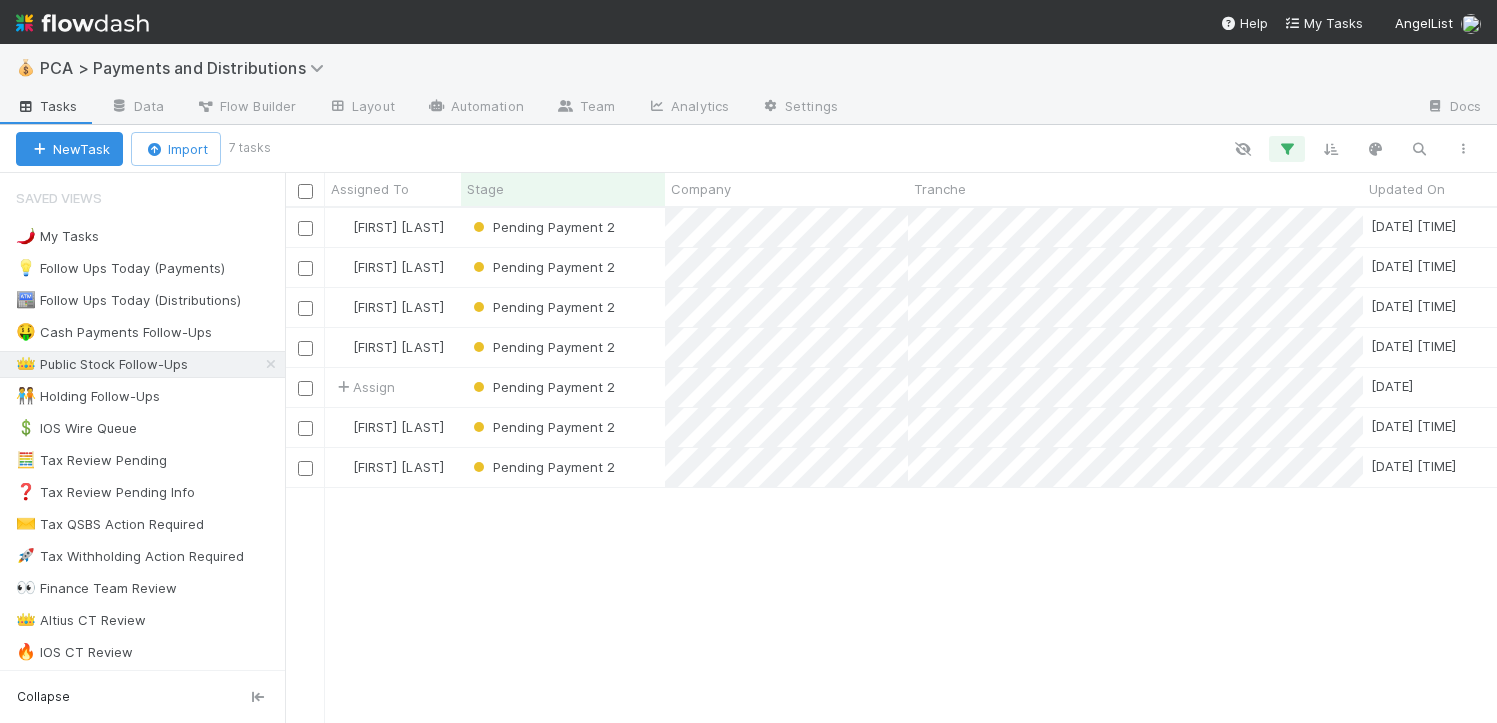 scroll, scrollTop: 15, scrollLeft: 16, axis: both 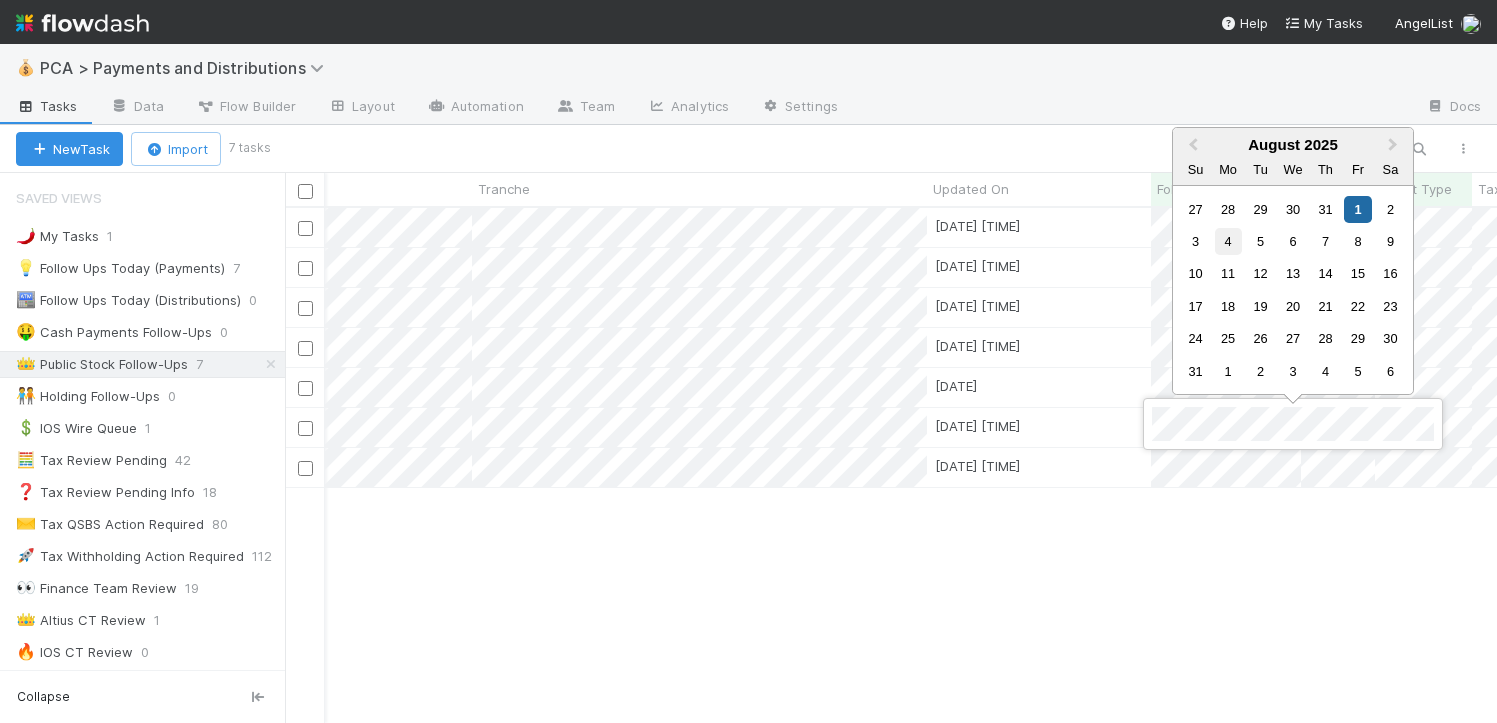 click on "4" at bounding box center [1228, 241] 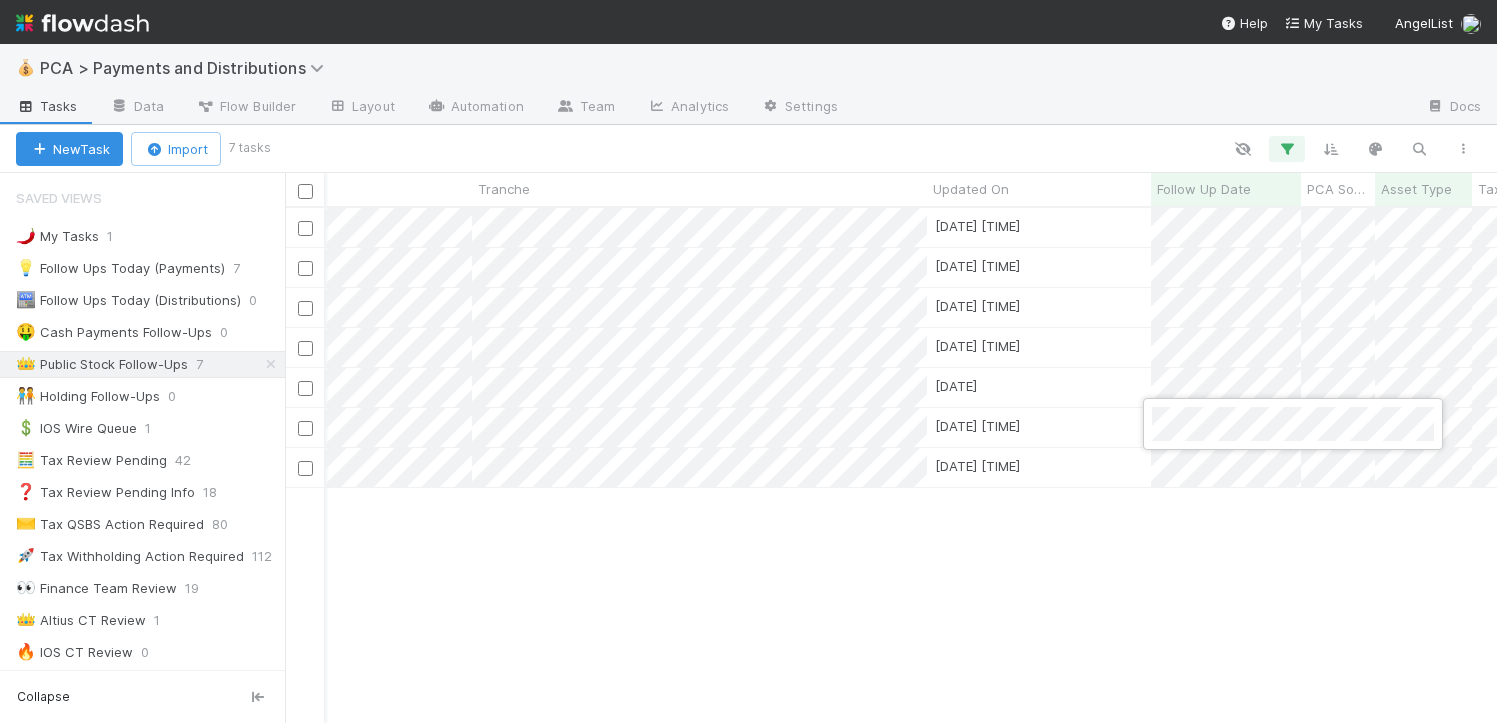 click at bounding box center [748, 361] 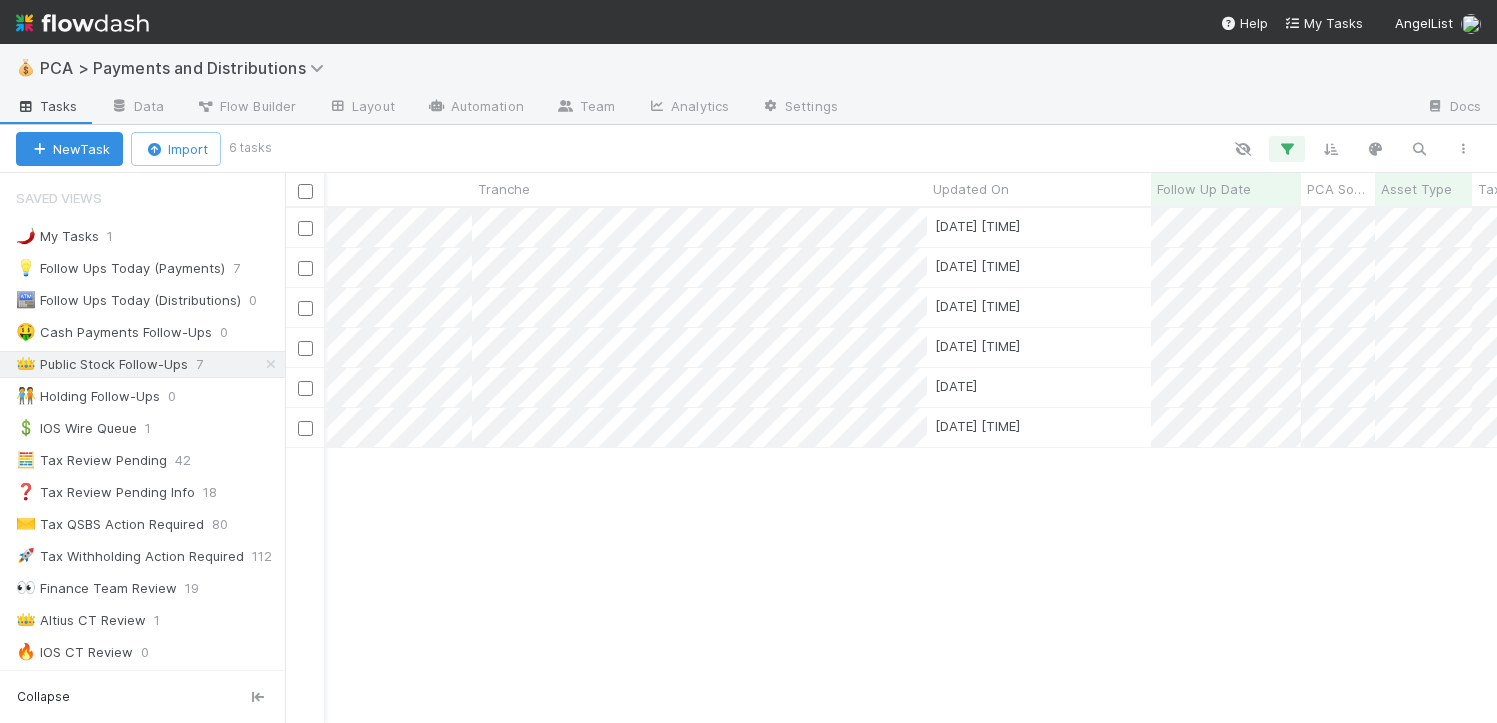 scroll, scrollTop: 0, scrollLeft: 336, axis: horizontal 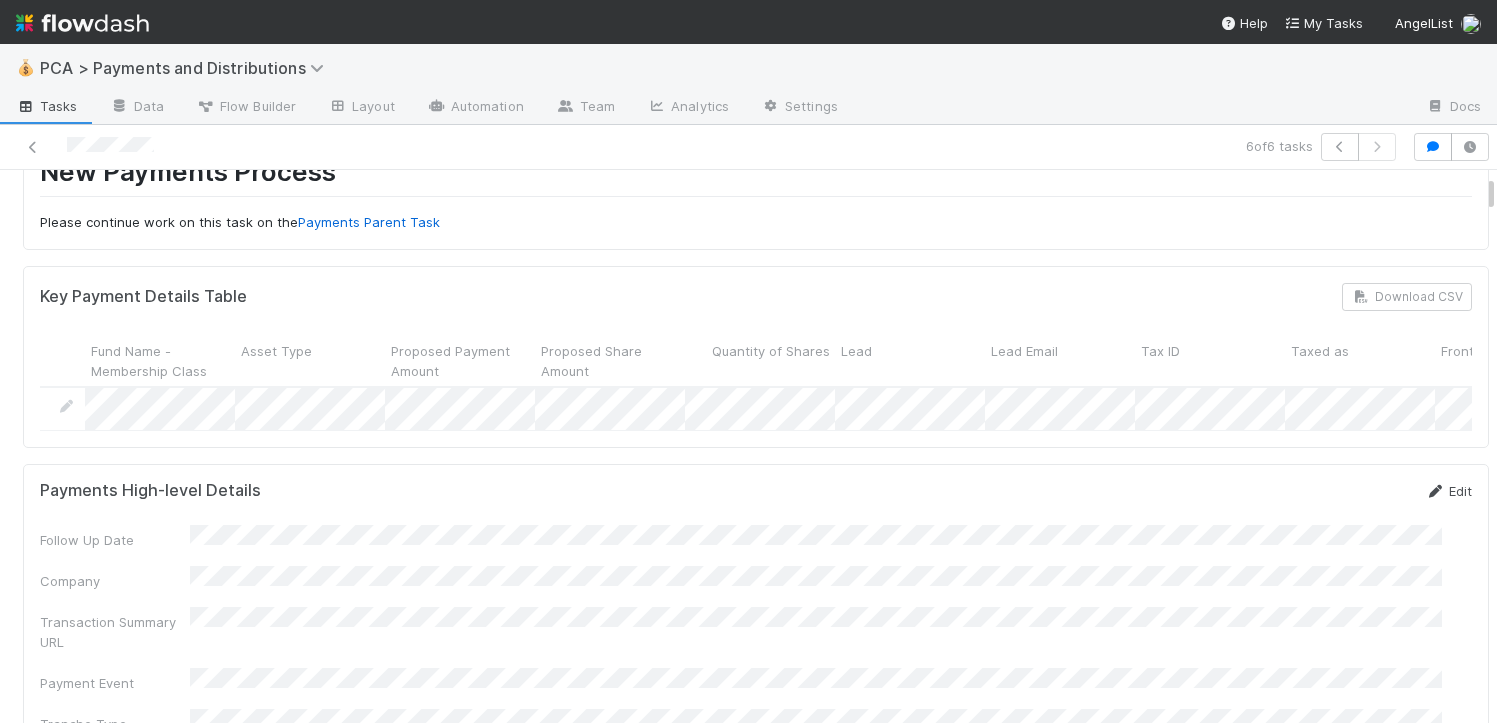 click on "Edit" at bounding box center (1448, 491) 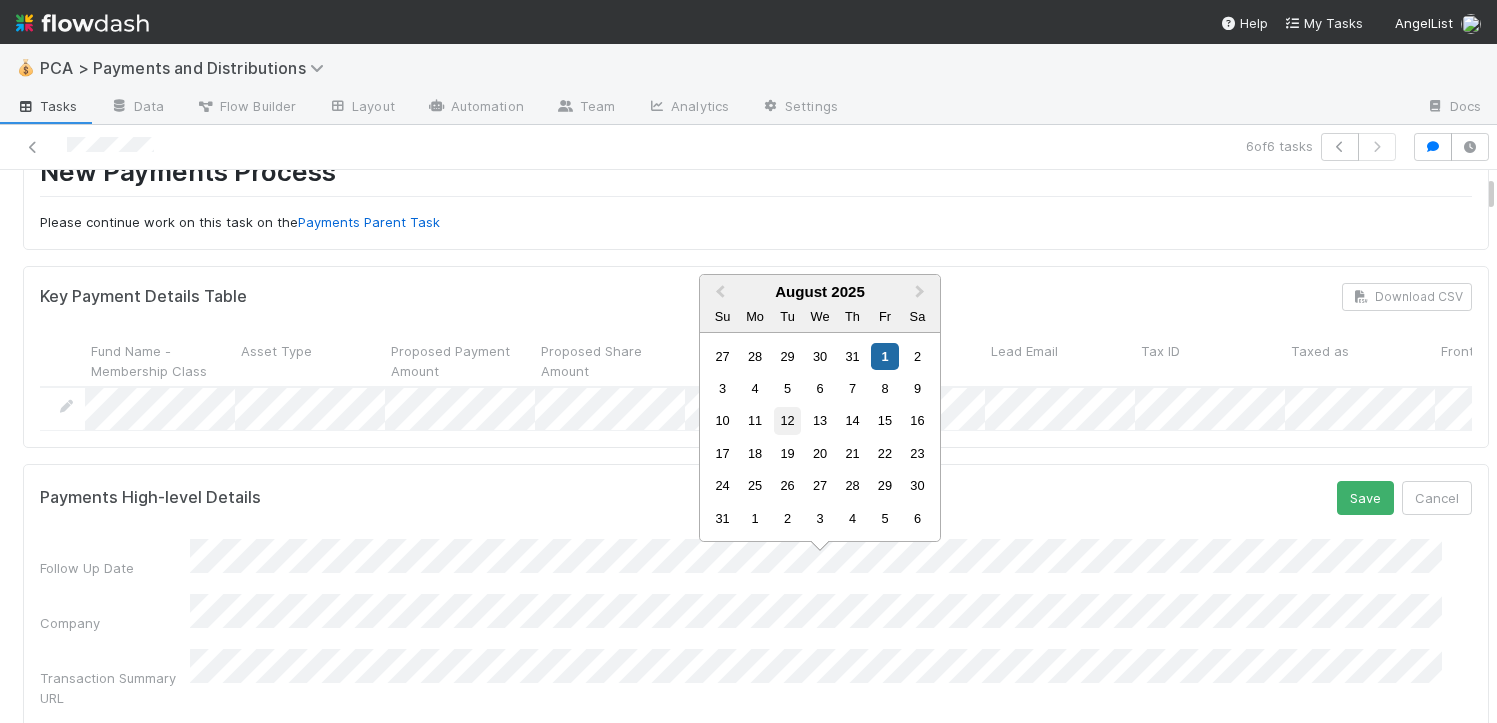 click on "12" at bounding box center (787, 420) 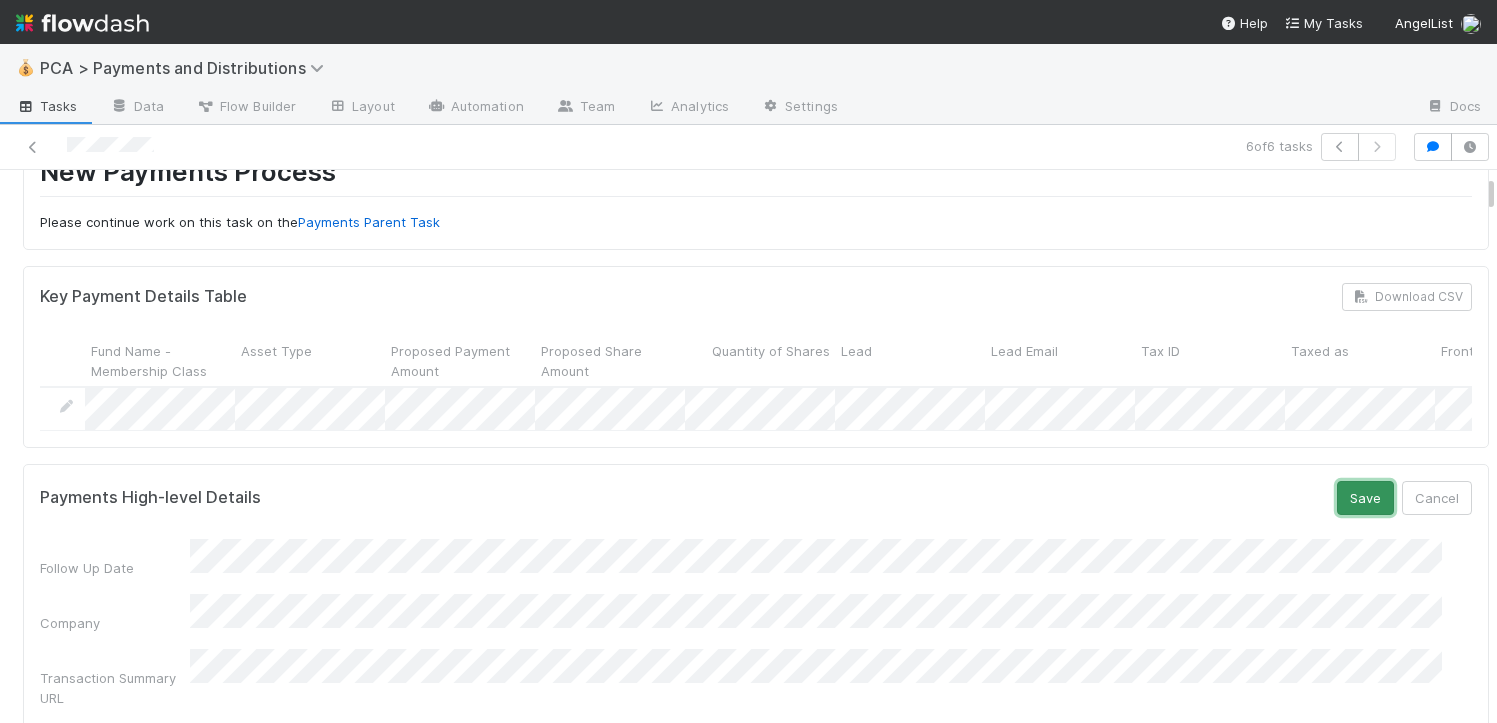 click on "Save" at bounding box center (1365, 498) 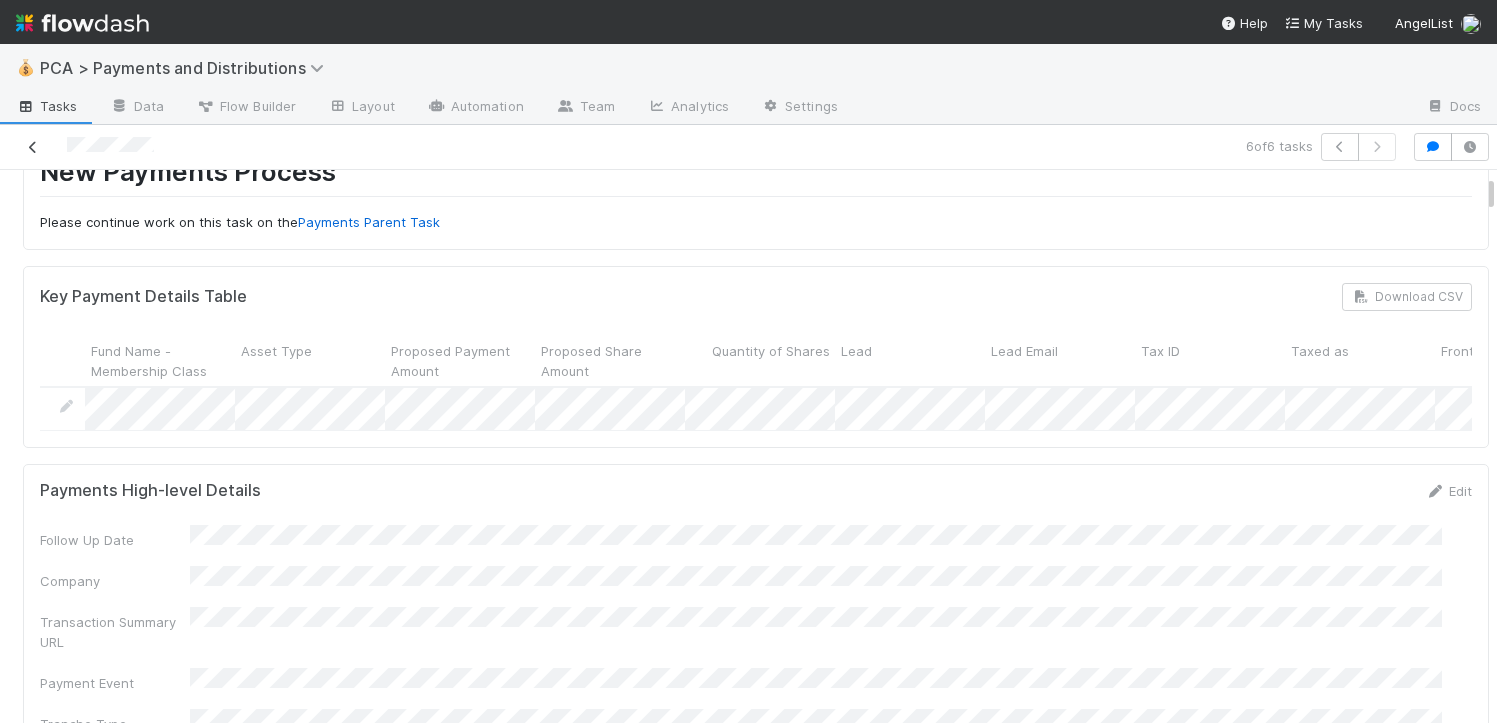 click at bounding box center [33, 147] 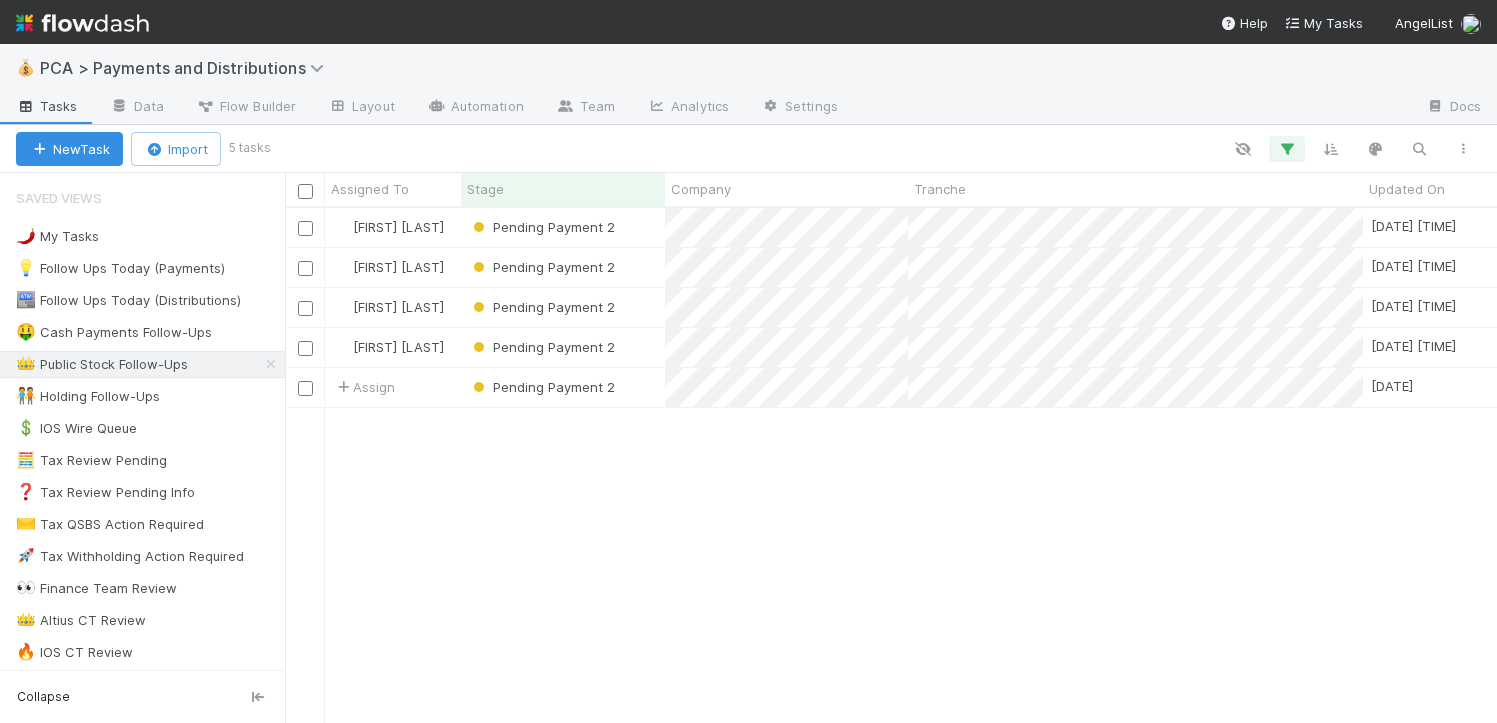 scroll, scrollTop: 15, scrollLeft: 16, axis: both 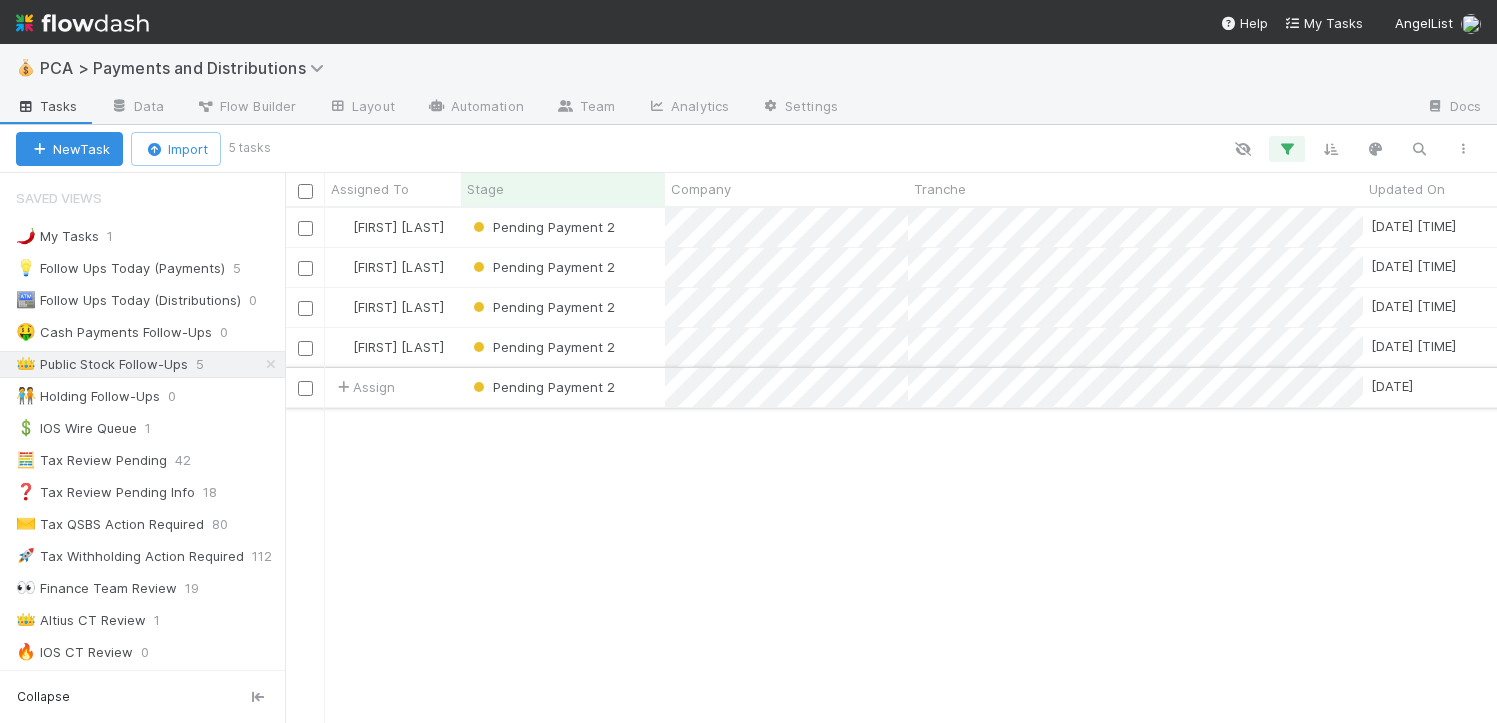 click on "Pending Payment 2" at bounding box center (563, 387) 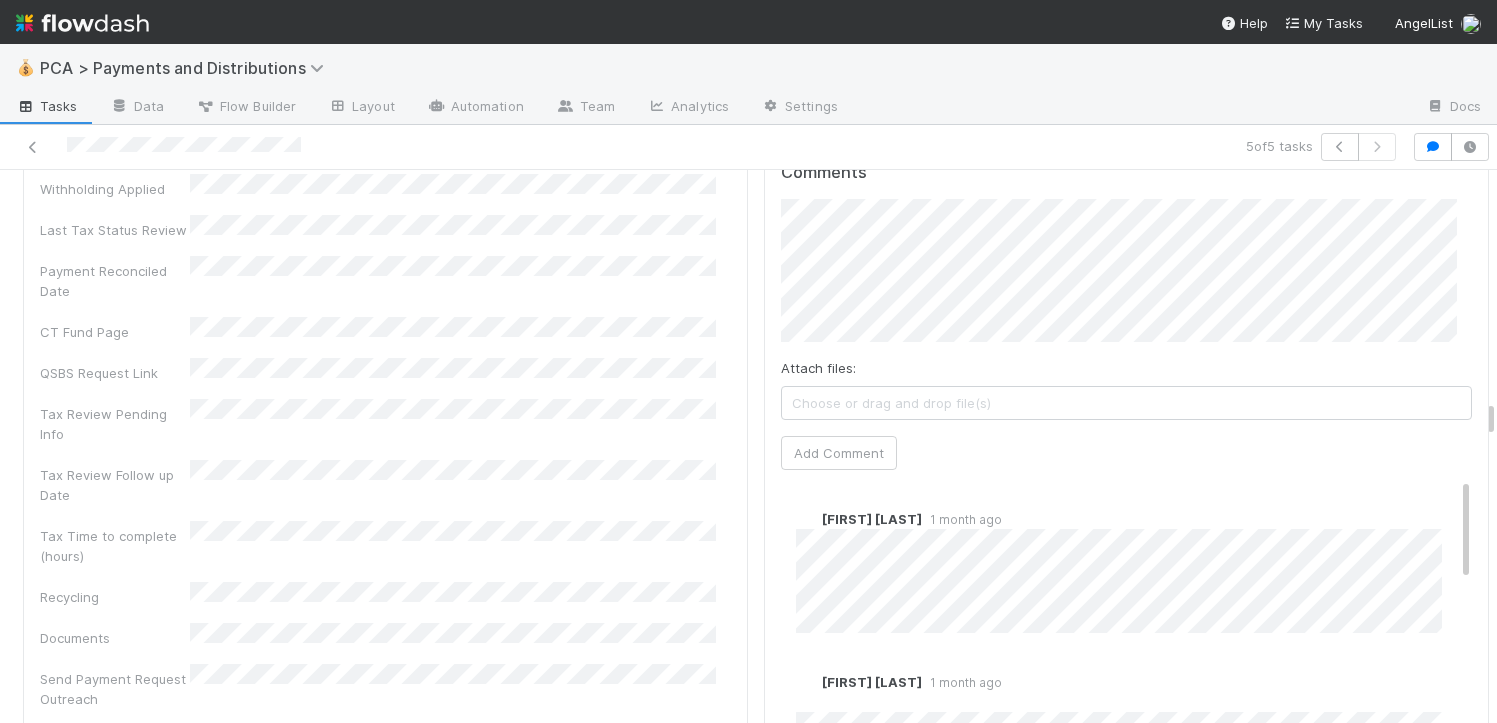 scroll, scrollTop: 6371, scrollLeft: 0, axis: vertical 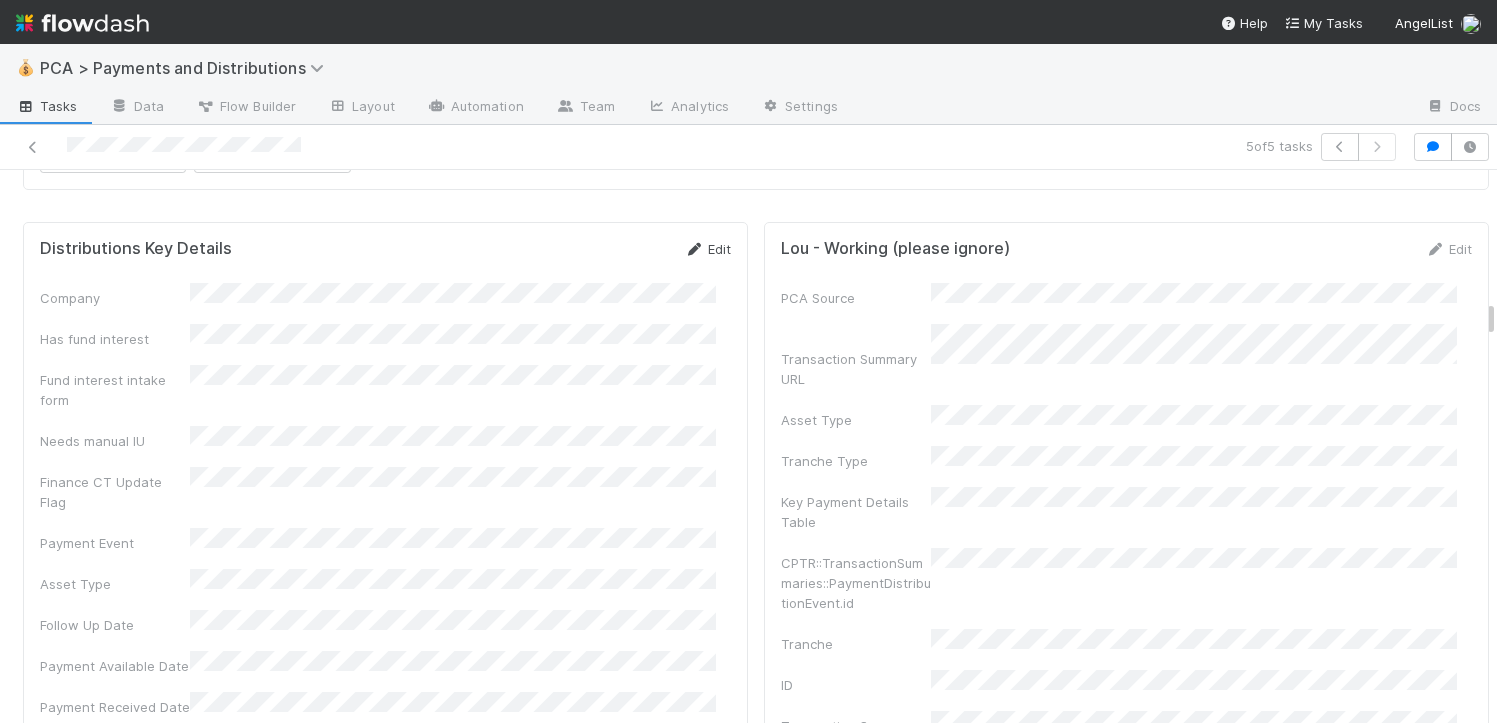 click at bounding box center [694, 249] 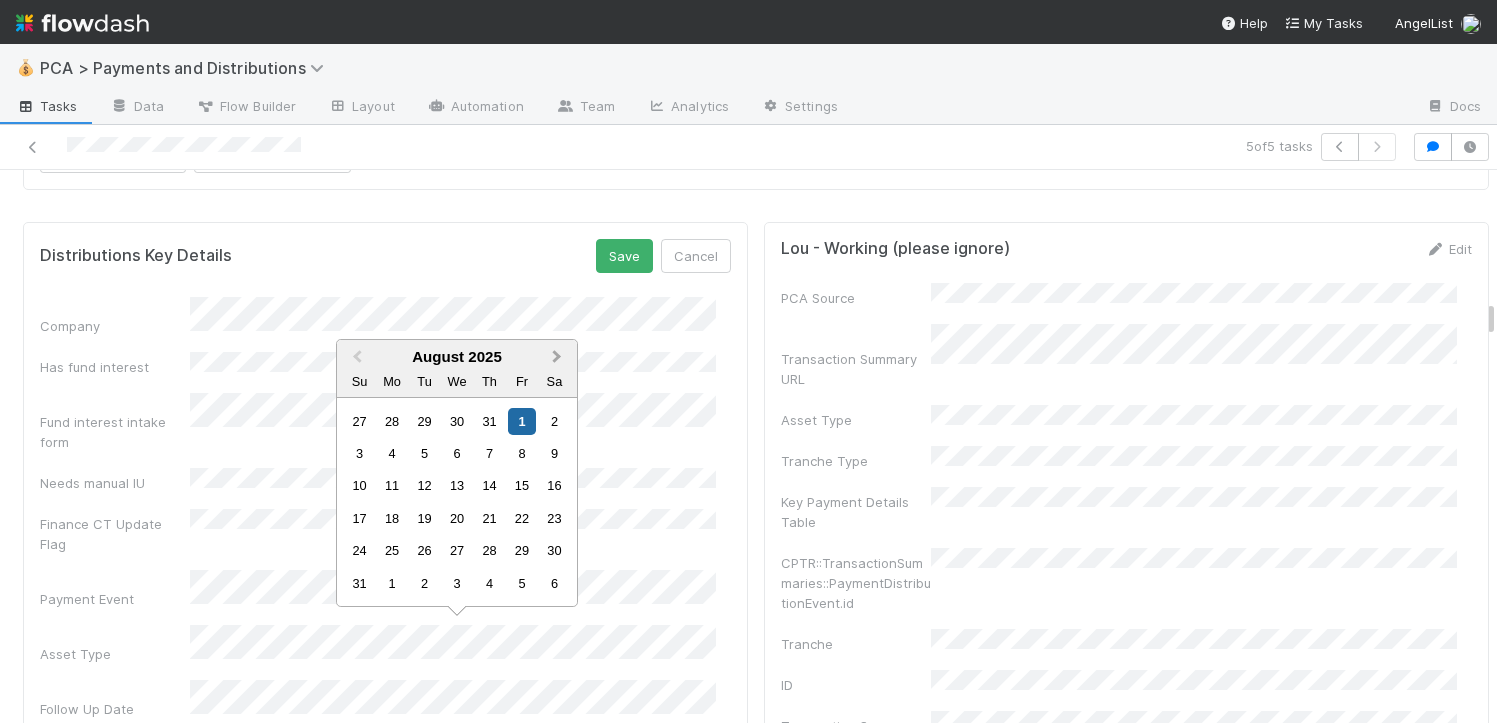 click on "Next Month" at bounding box center [559, 358] 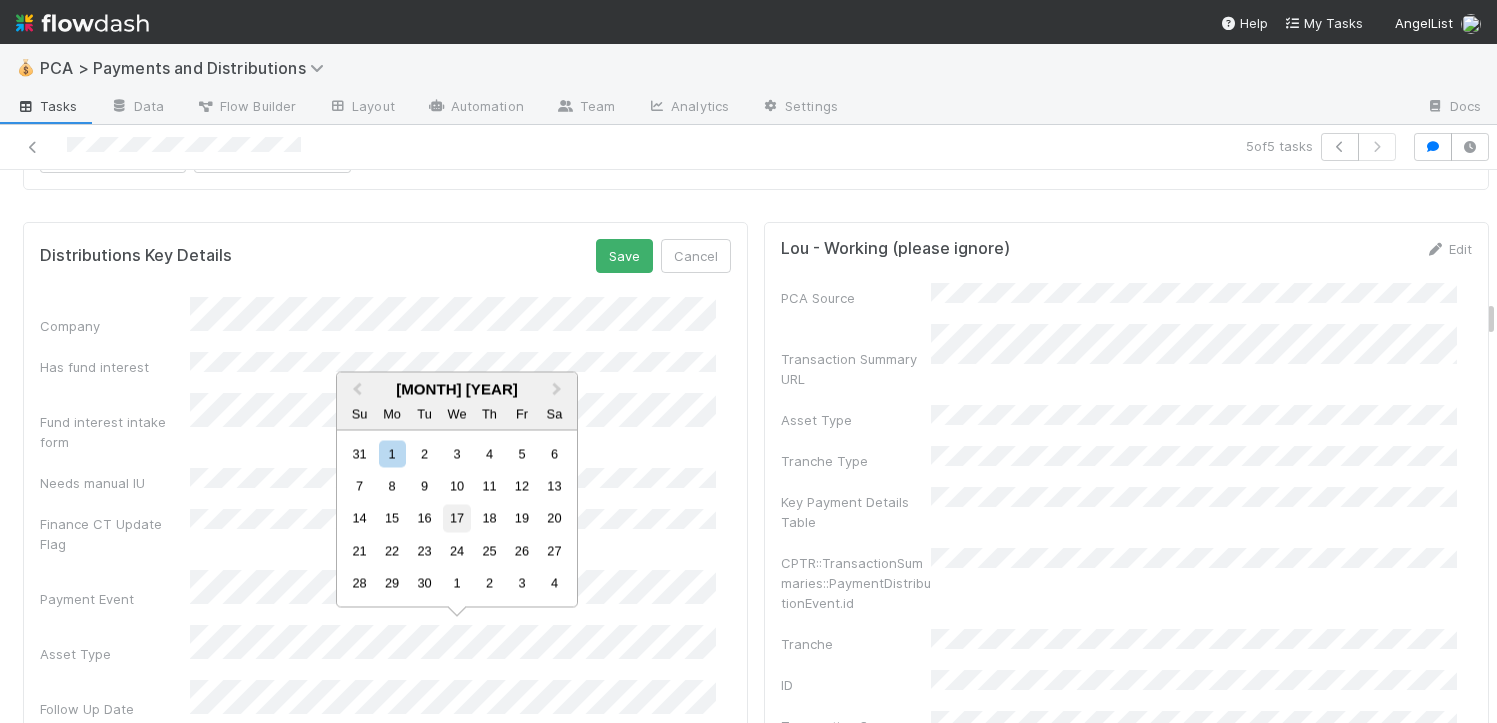 click on "17" at bounding box center [456, 518] 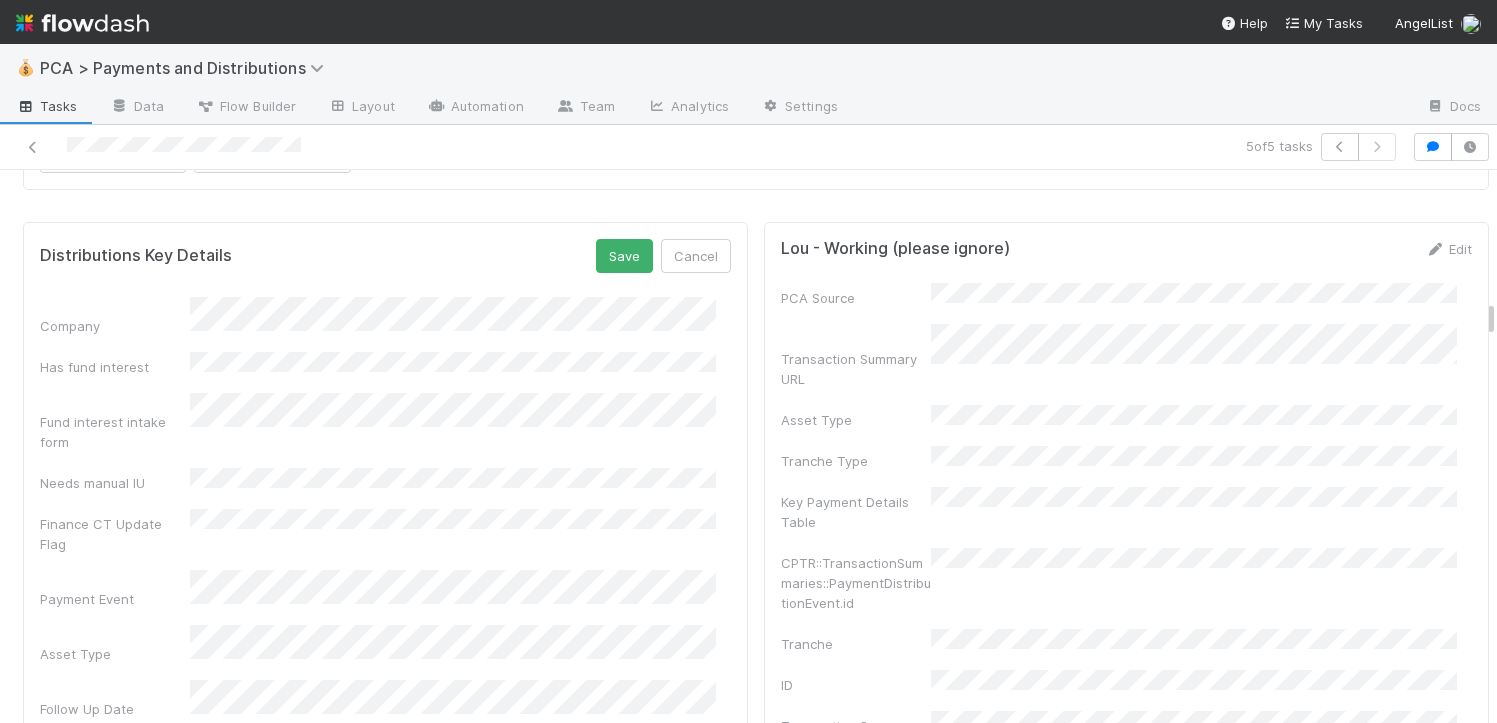 click on "Distributions Key Details Save Cancel Company  Has fund interest  Fund interest intake form  Needs manual IU  Finance CT Update Flag  Payment Event  Asset Type  Follow Up Date  Payment Available Date  Payment Received Date  Received Payment Amount  Received Share Amount  DRS  Front Links  Investor Update  Distribution Action  CT Fund Page  Distributions Started Date  Distribution Front Links  CPTR::TransactionSummaries::PaymentDistributionEvent.id  Payment Type/ Transaction Category  Distribution Completed Date  Third Party Fees  Tax Review Pending Info  Payment Reconciled Date  Documents  URL  Time Stamp (PCA Team)  Last Received Flowdash URL  Last Received ORG  Last Received Wire Memo  Last Received Fund Name  Distributions DRI  Token Liquidation Front ID  IU Front ID" at bounding box center [385, 1344] 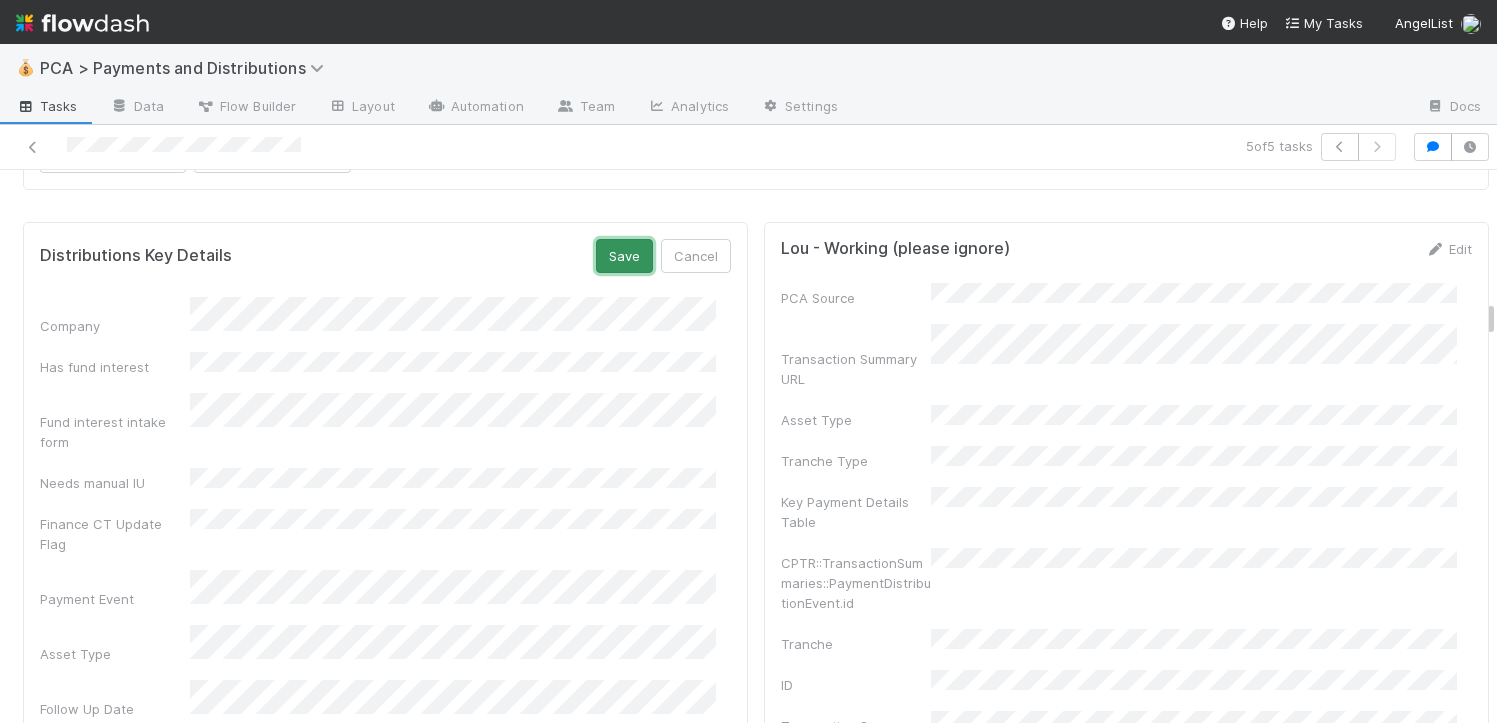 click on "Save" at bounding box center [624, 256] 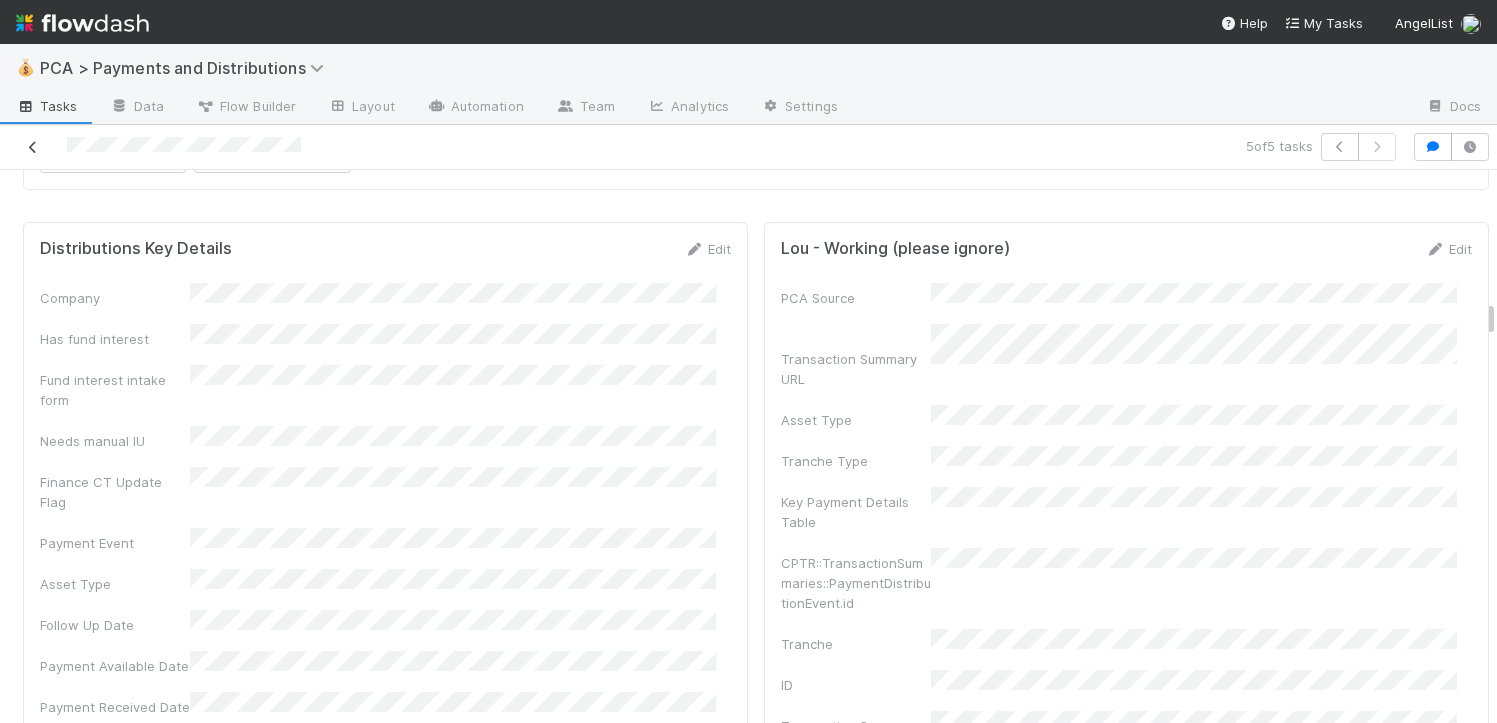 click at bounding box center [33, 147] 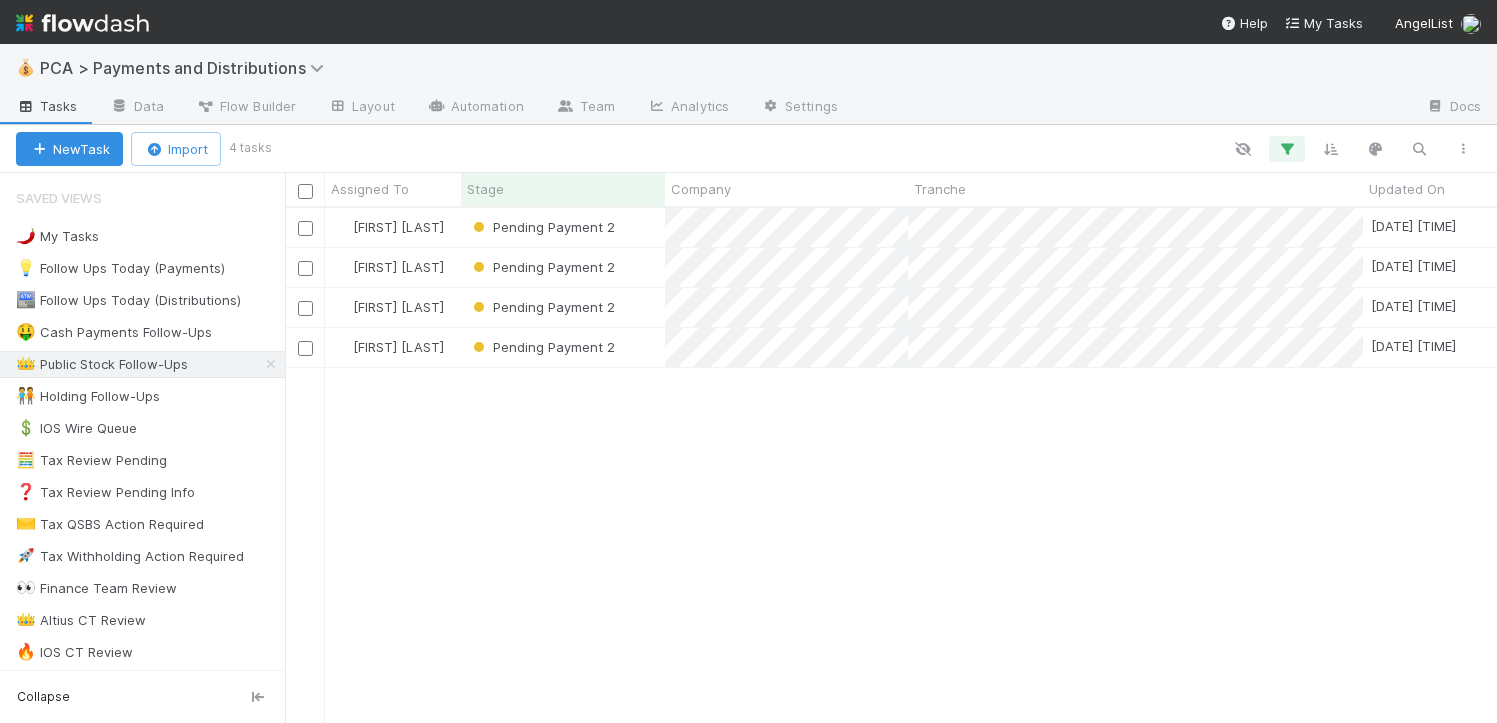 scroll, scrollTop: 15, scrollLeft: 16, axis: both 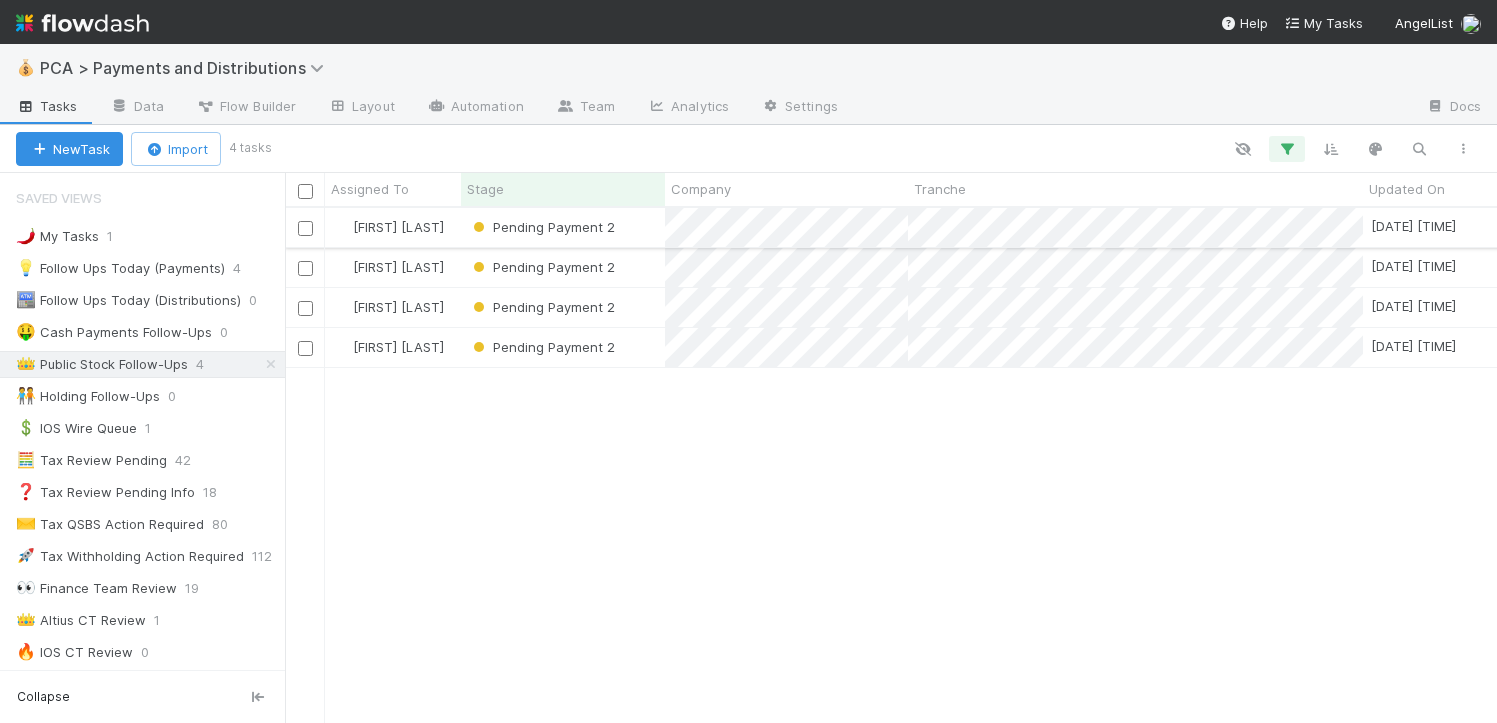 click on "Pending Payment 2" at bounding box center [563, 227] 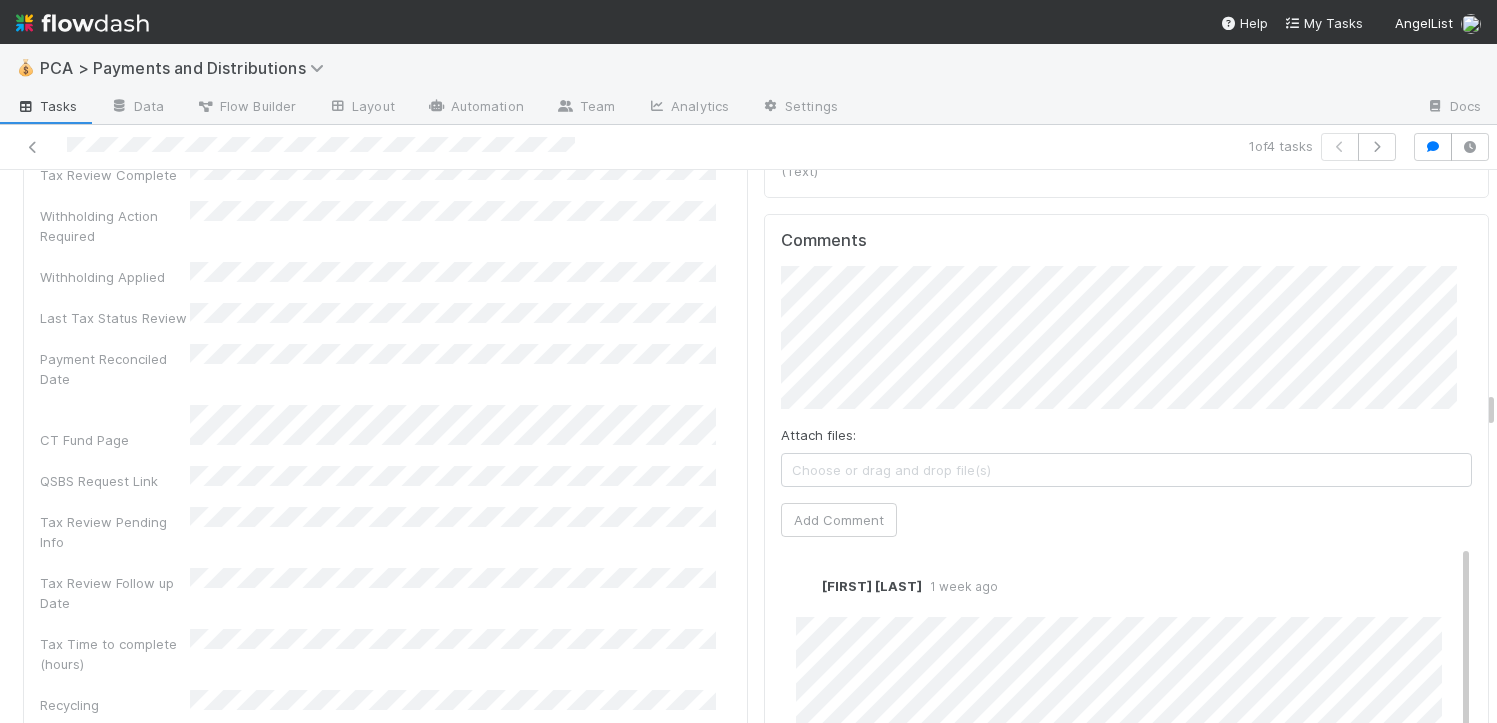 scroll, scrollTop: 5825, scrollLeft: 0, axis: vertical 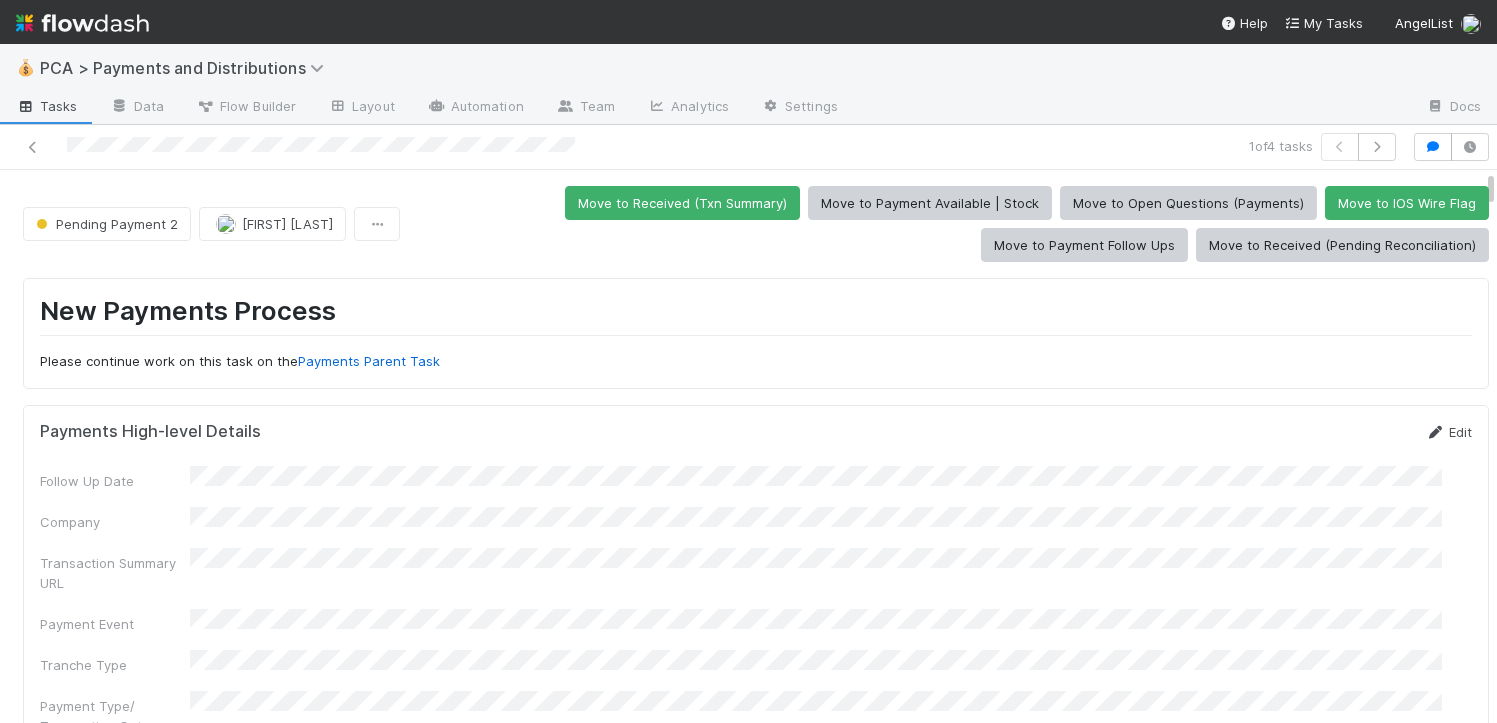 click on "Edit" at bounding box center [1448, 432] 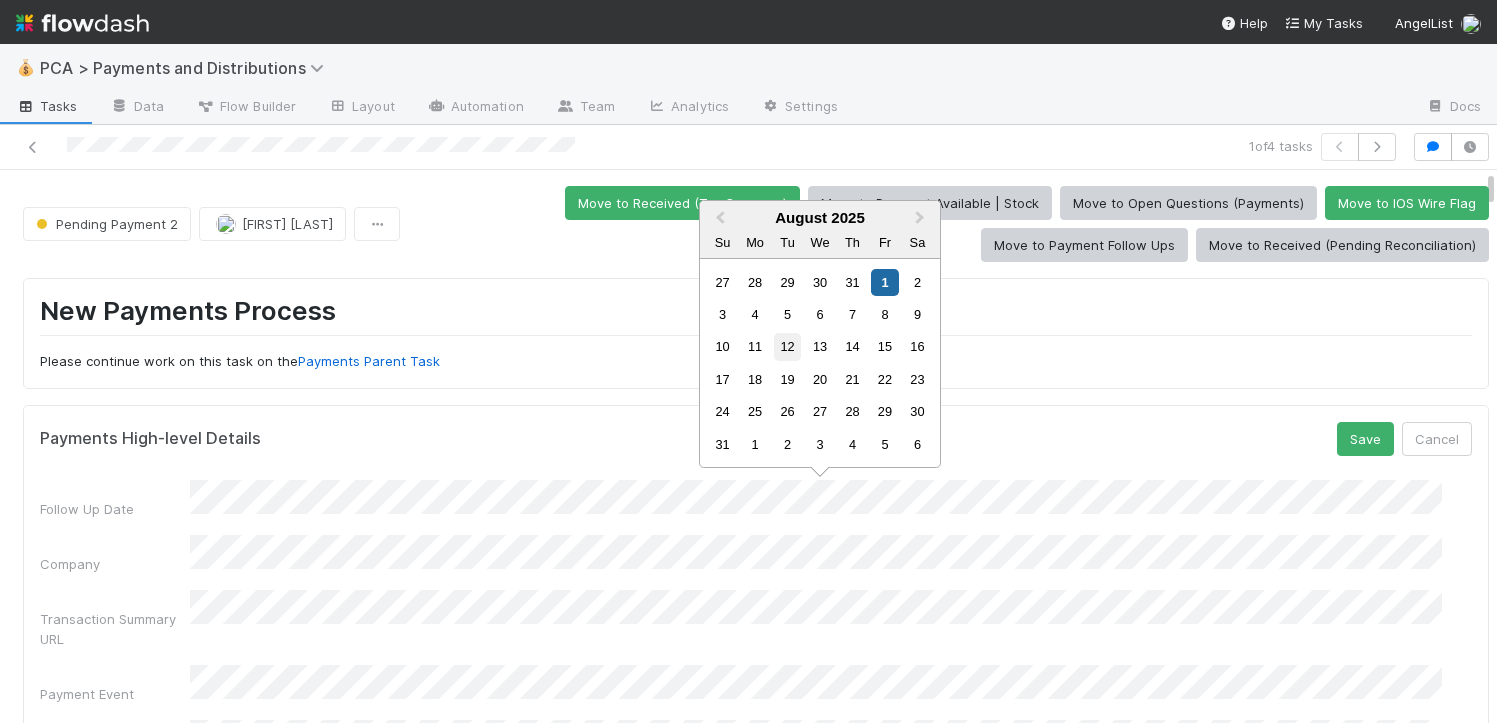 click on "12" at bounding box center (787, 346) 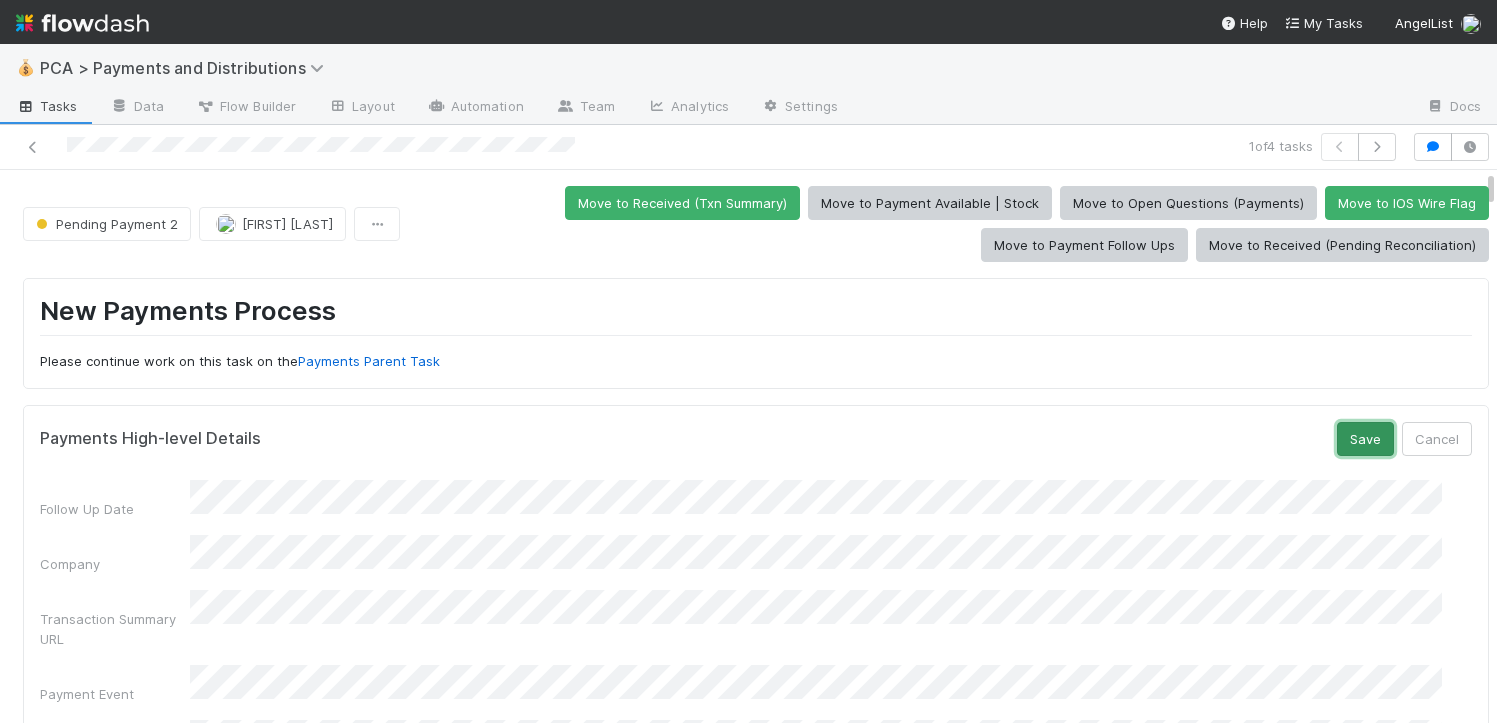 click on "Save" at bounding box center [1365, 439] 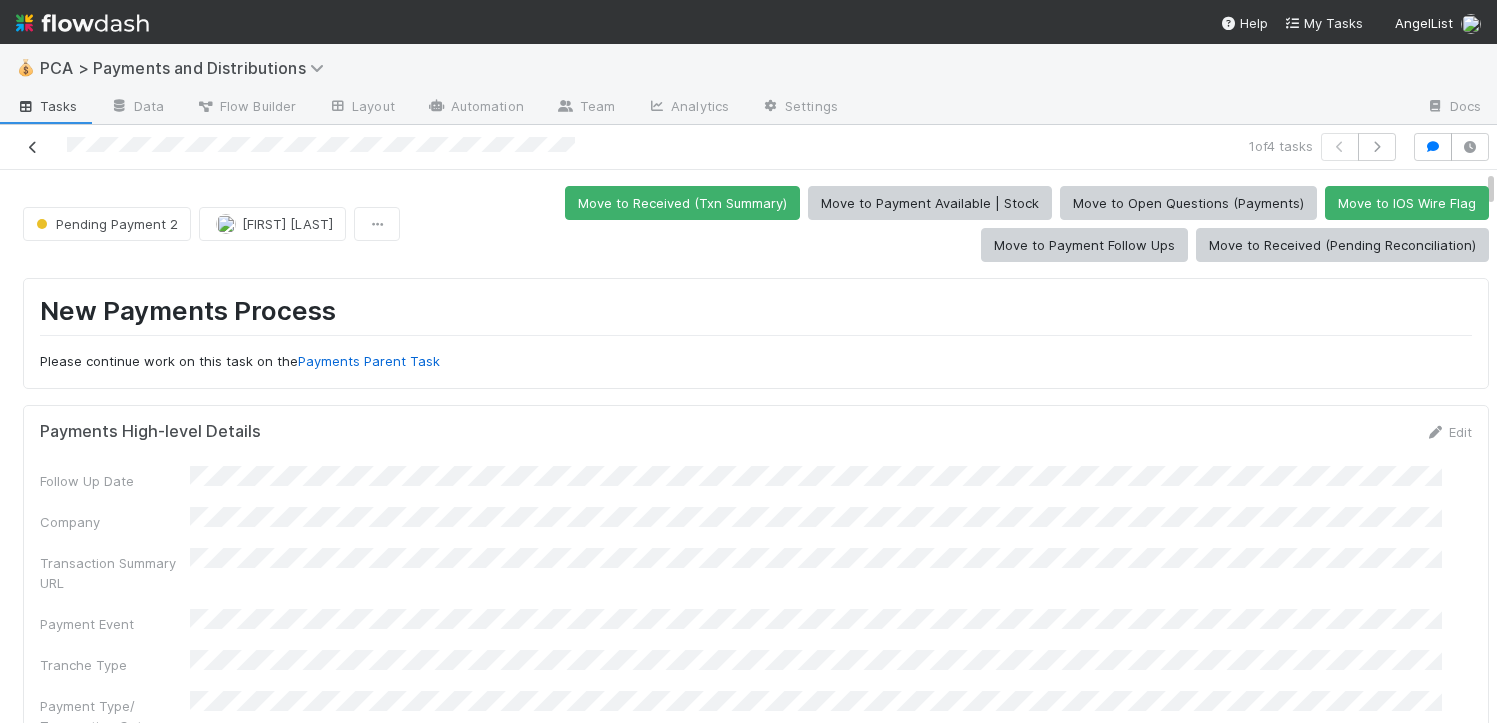 click at bounding box center (33, 147) 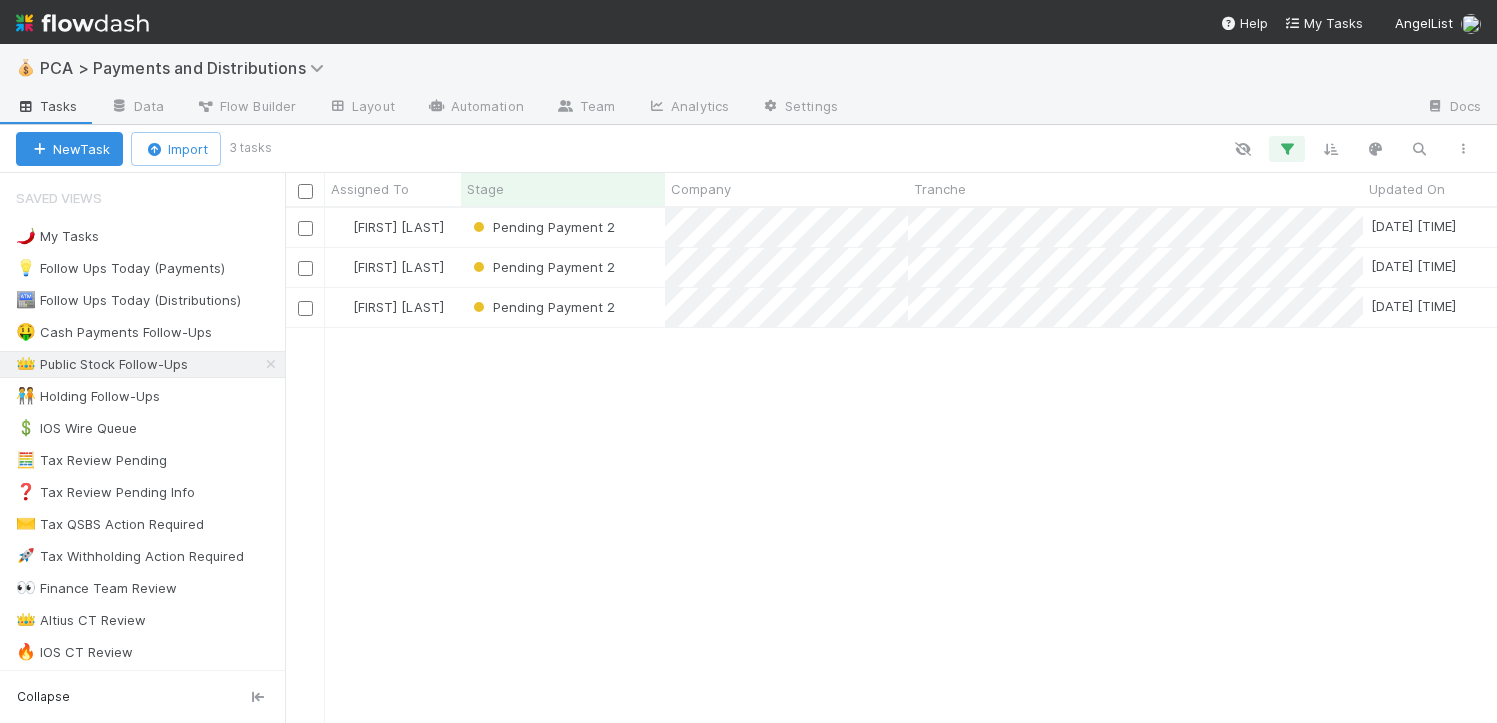 scroll, scrollTop: 15, scrollLeft: 16, axis: both 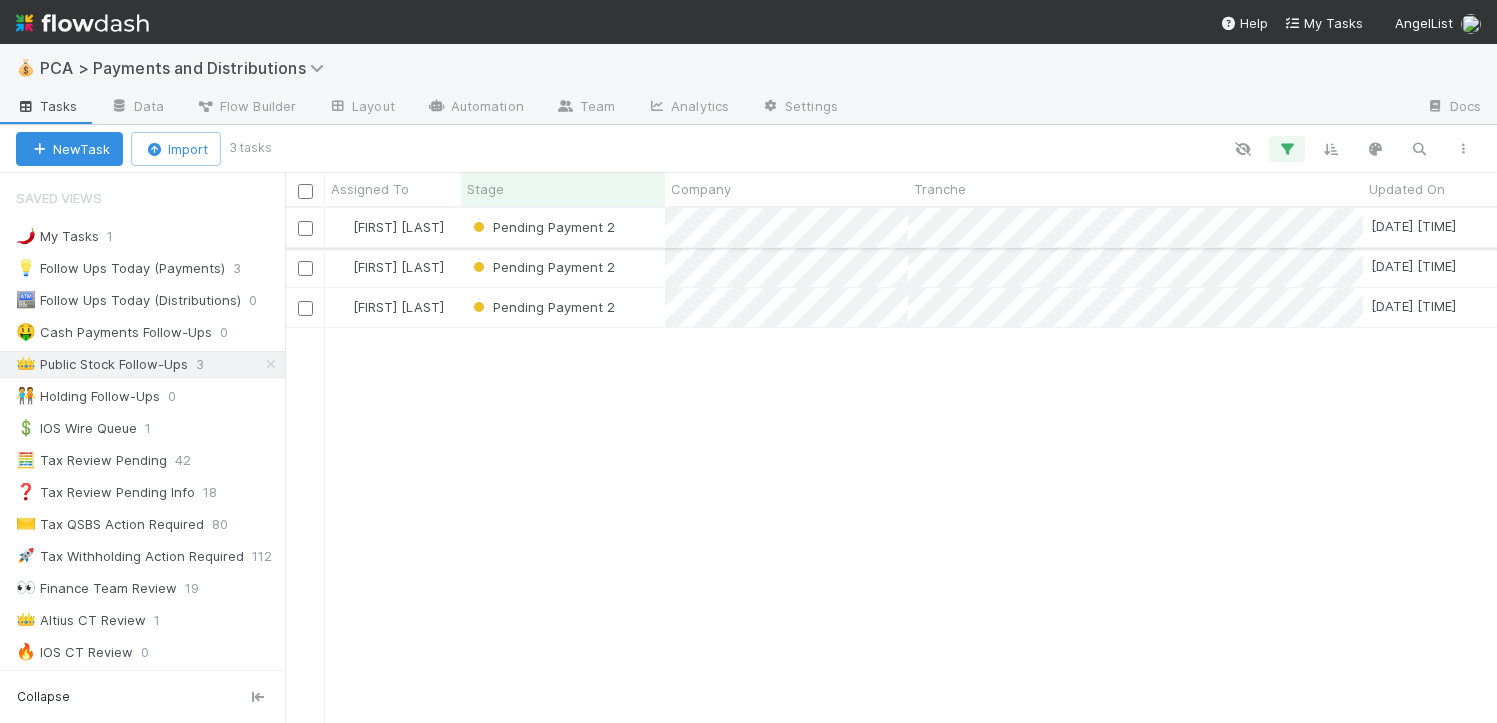 click on "Pending Payment 2" at bounding box center (563, 227) 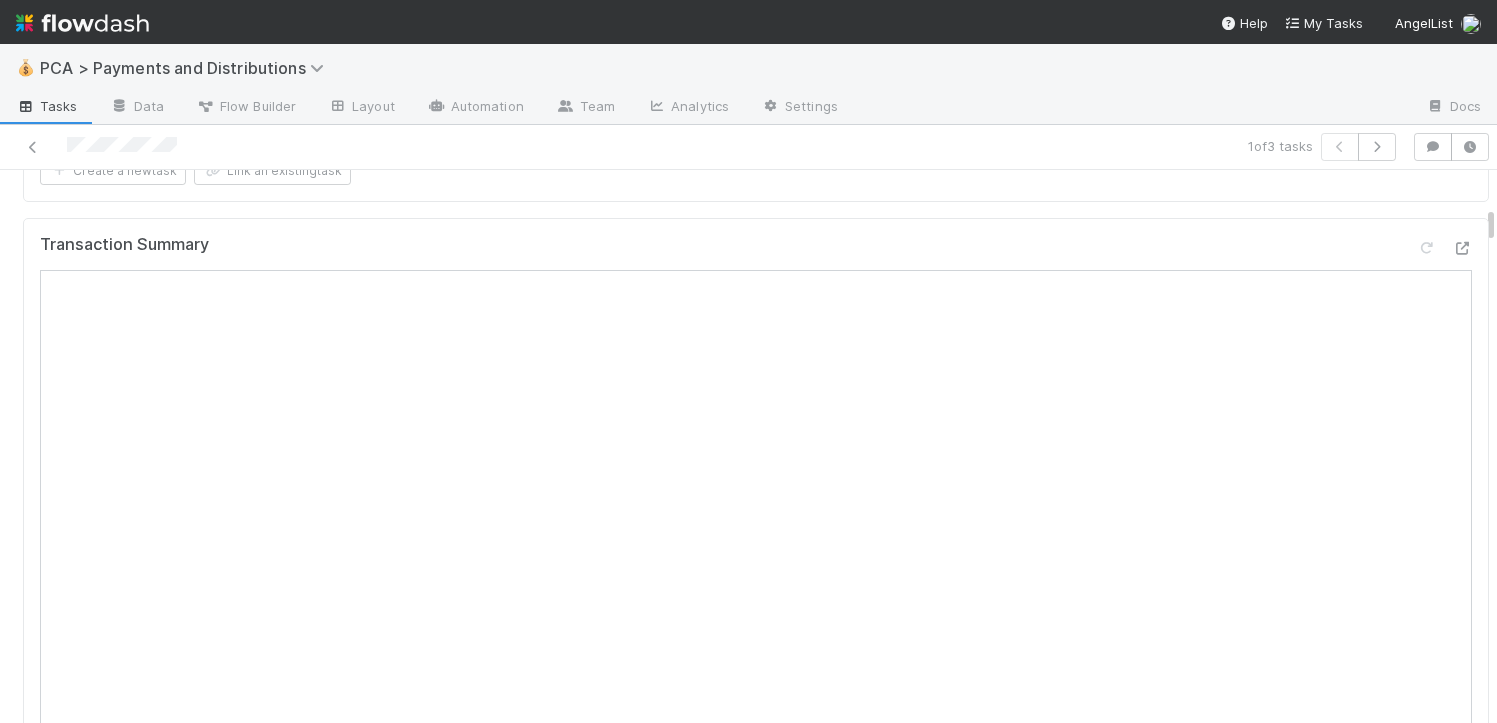 scroll, scrollTop: 853, scrollLeft: 0, axis: vertical 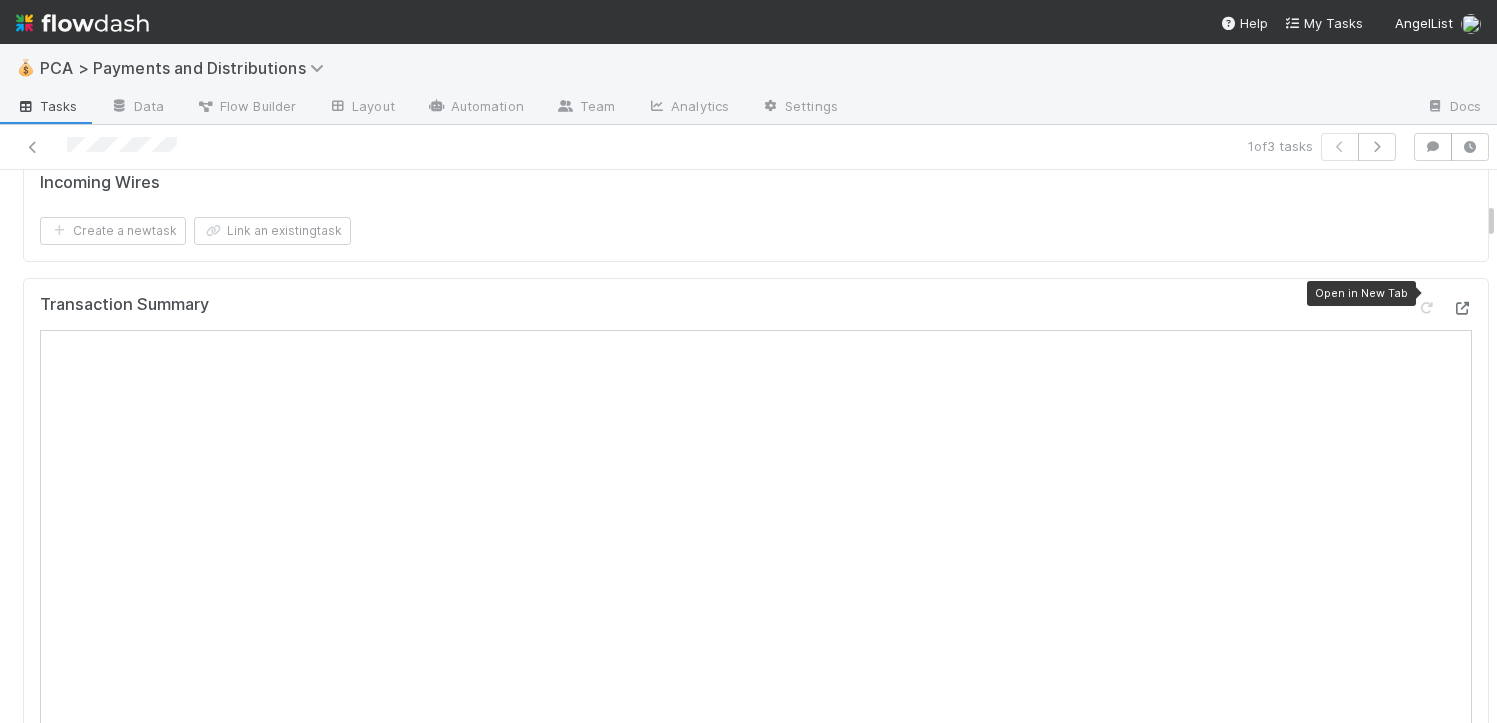 click at bounding box center [1462, 308] 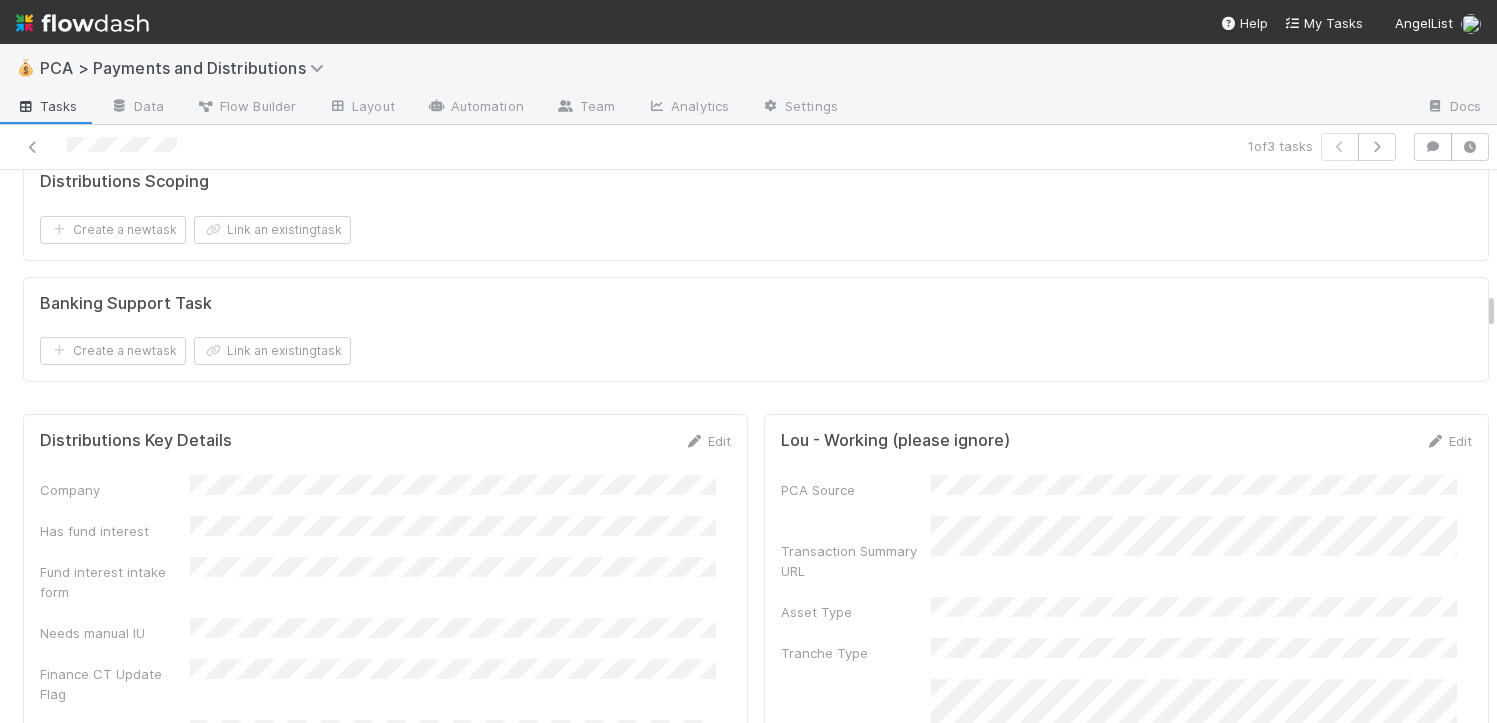 scroll, scrollTop: 3248, scrollLeft: 0, axis: vertical 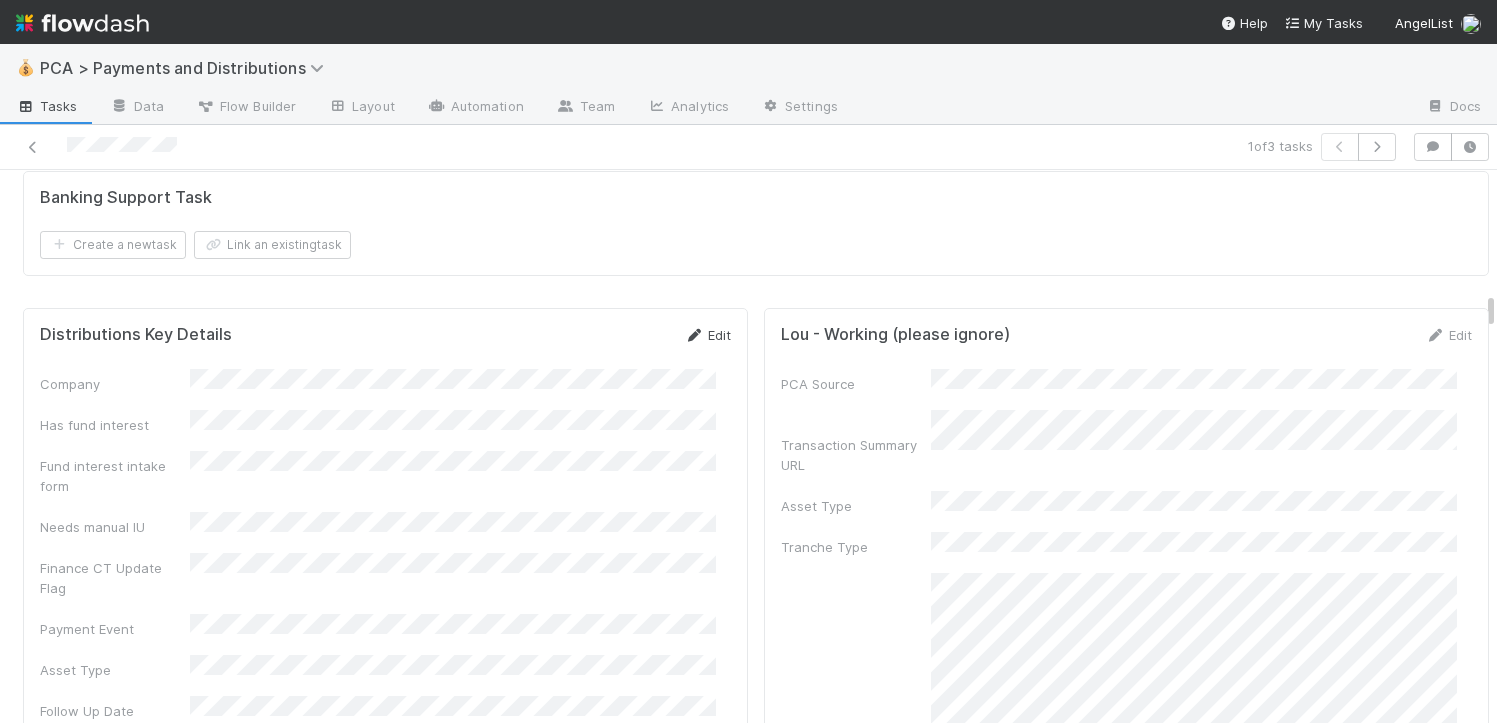 click on "Edit" at bounding box center (707, 335) 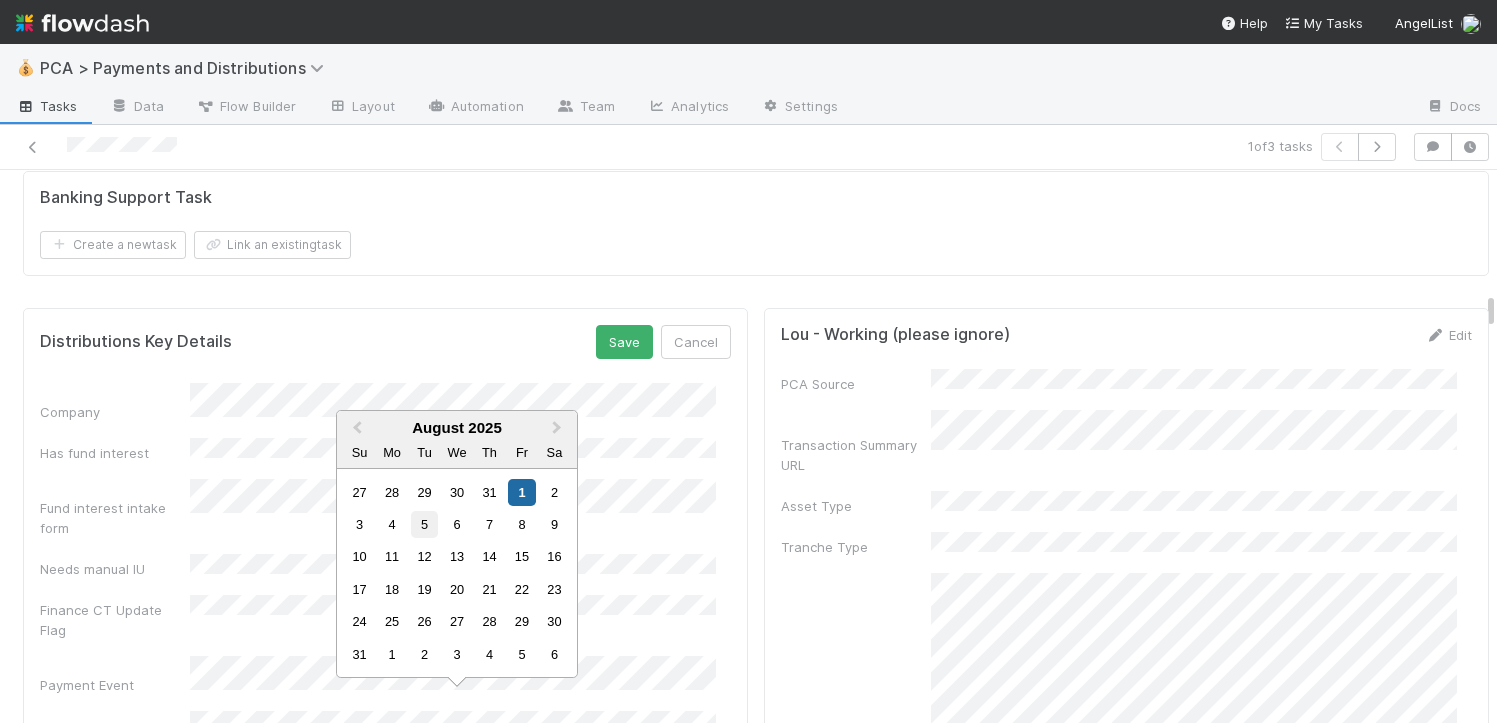 click on "5" at bounding box center [424, 524] 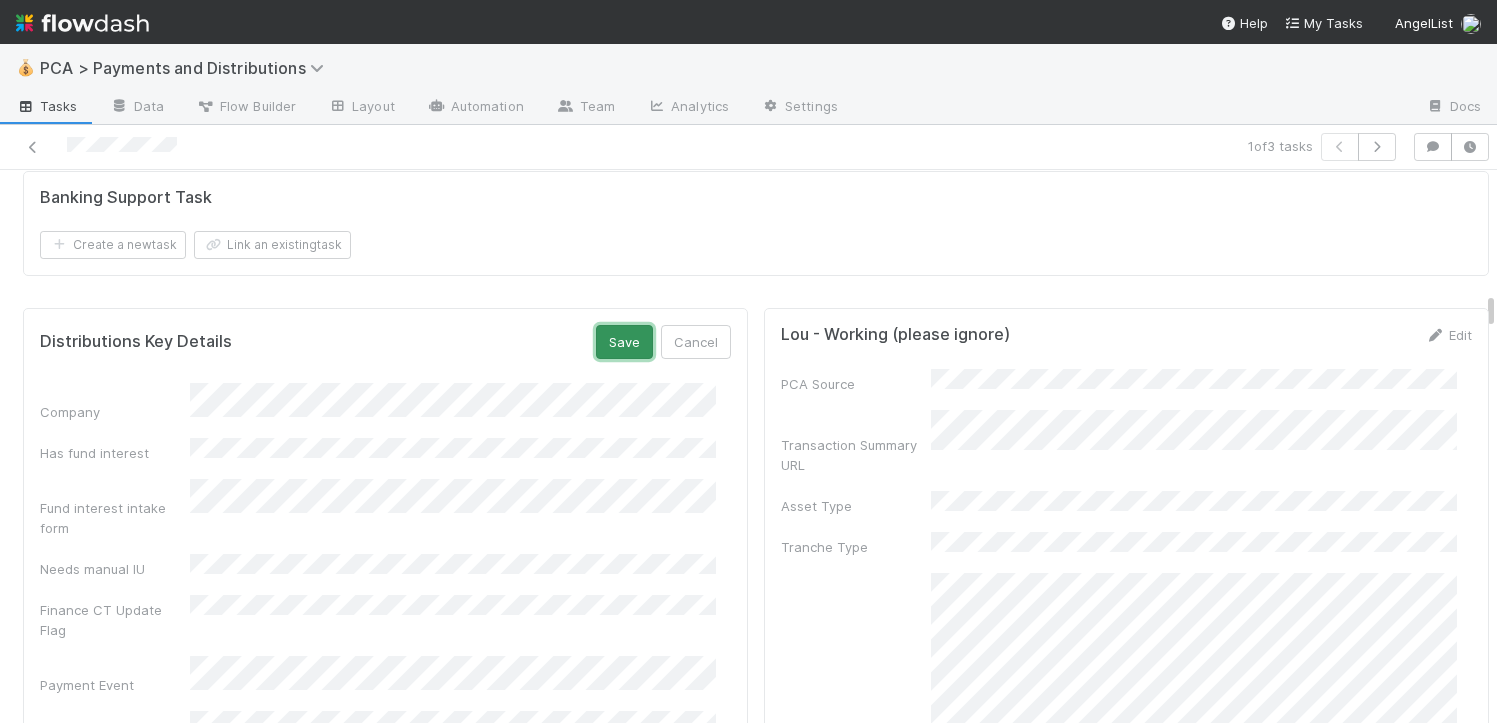 click on "Save" at bounding box center [624, 342] 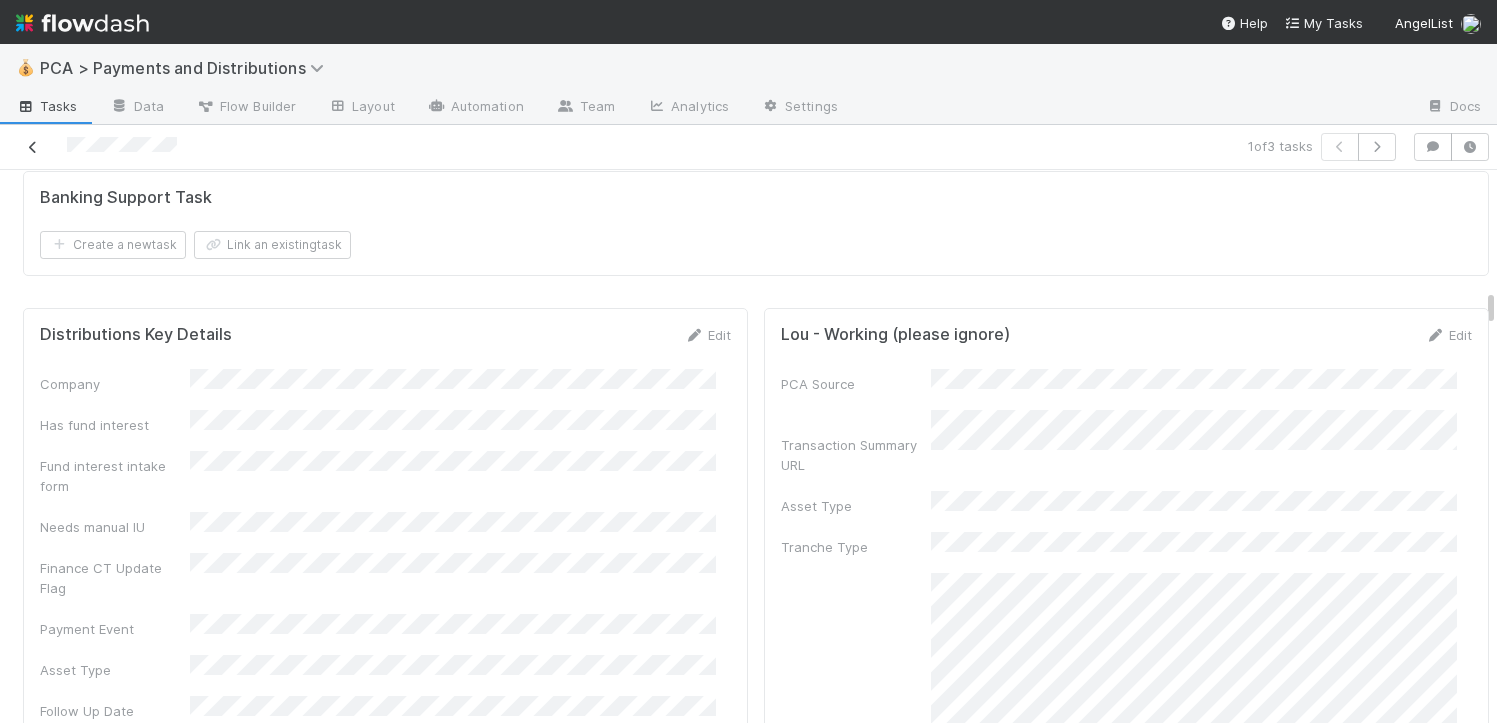 click at bounding box center (33, 147) 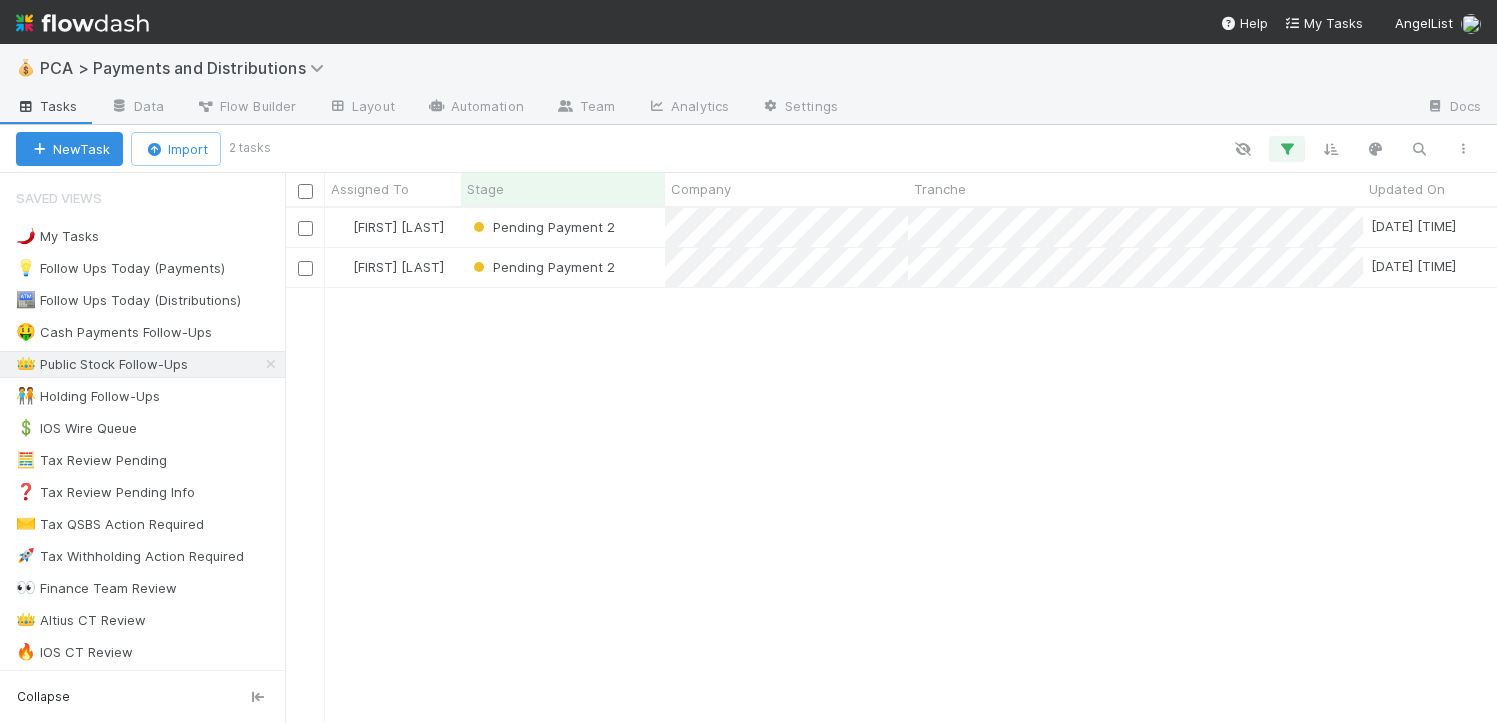 scroll, scrollTop: 15, scrollLeft: 16, axis: both 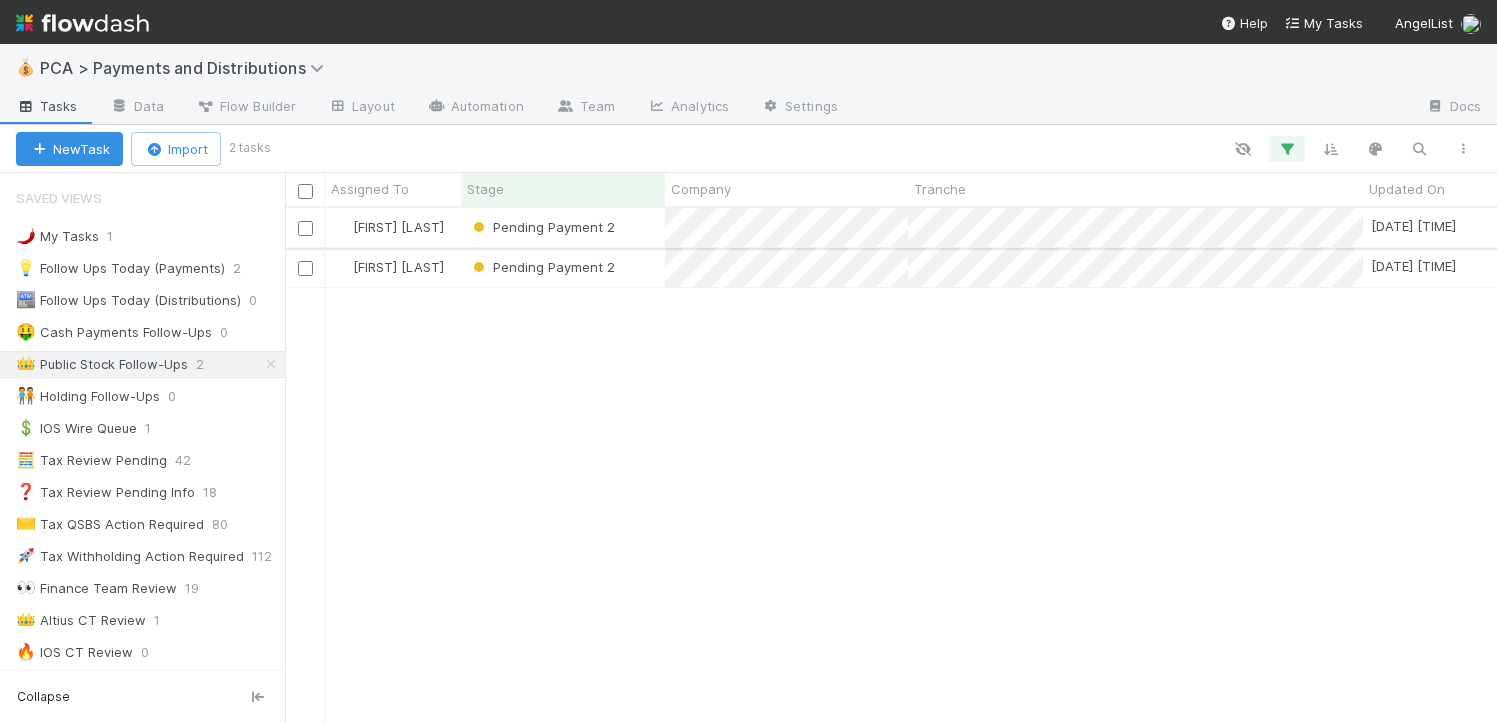 click on "Pending Payment 2" at bounding box center [563, 227] 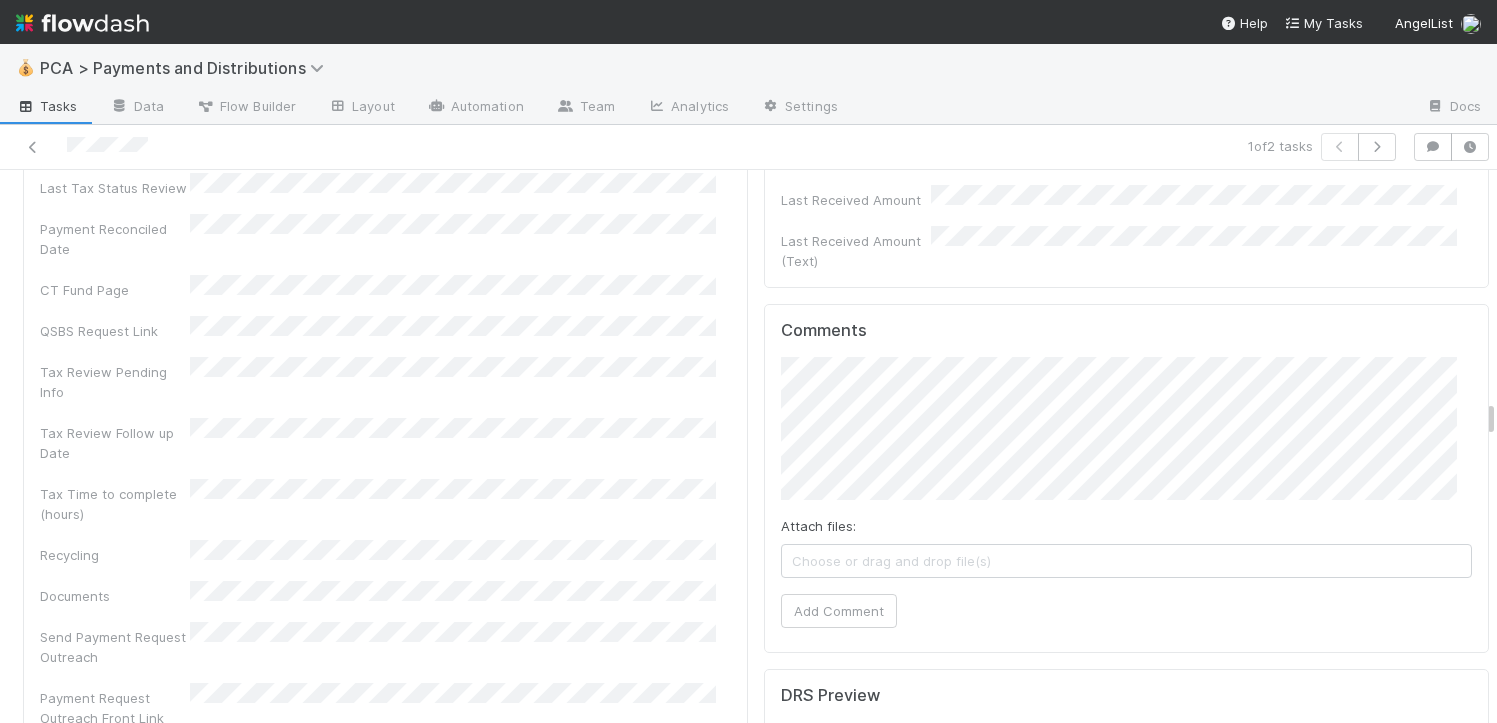 scroll, scrollTop: 6042, scrollLeft: 0, axis: vertical 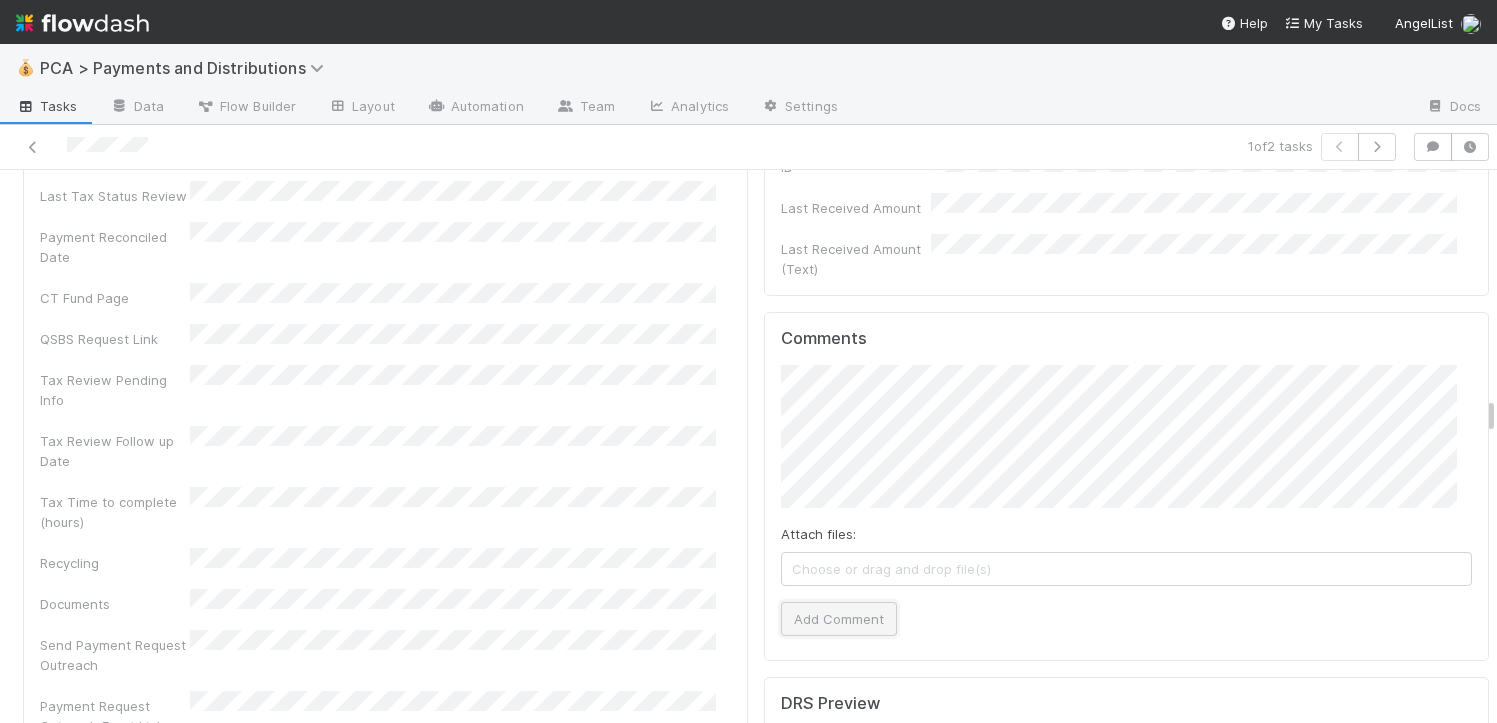 click on "Add Comment" at bounding box center (839, 619) 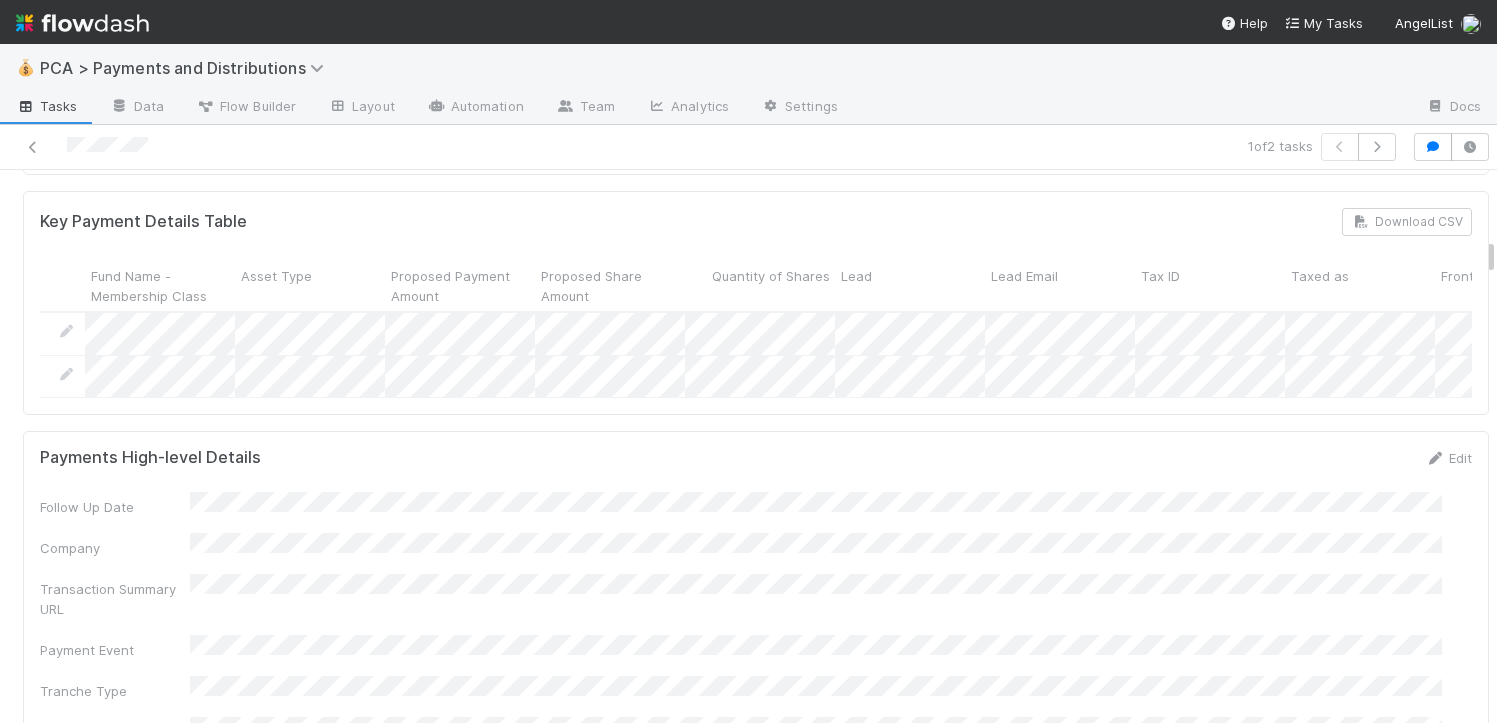 scroll, scrollTop: 0, scrollLeft: 0, axis: both 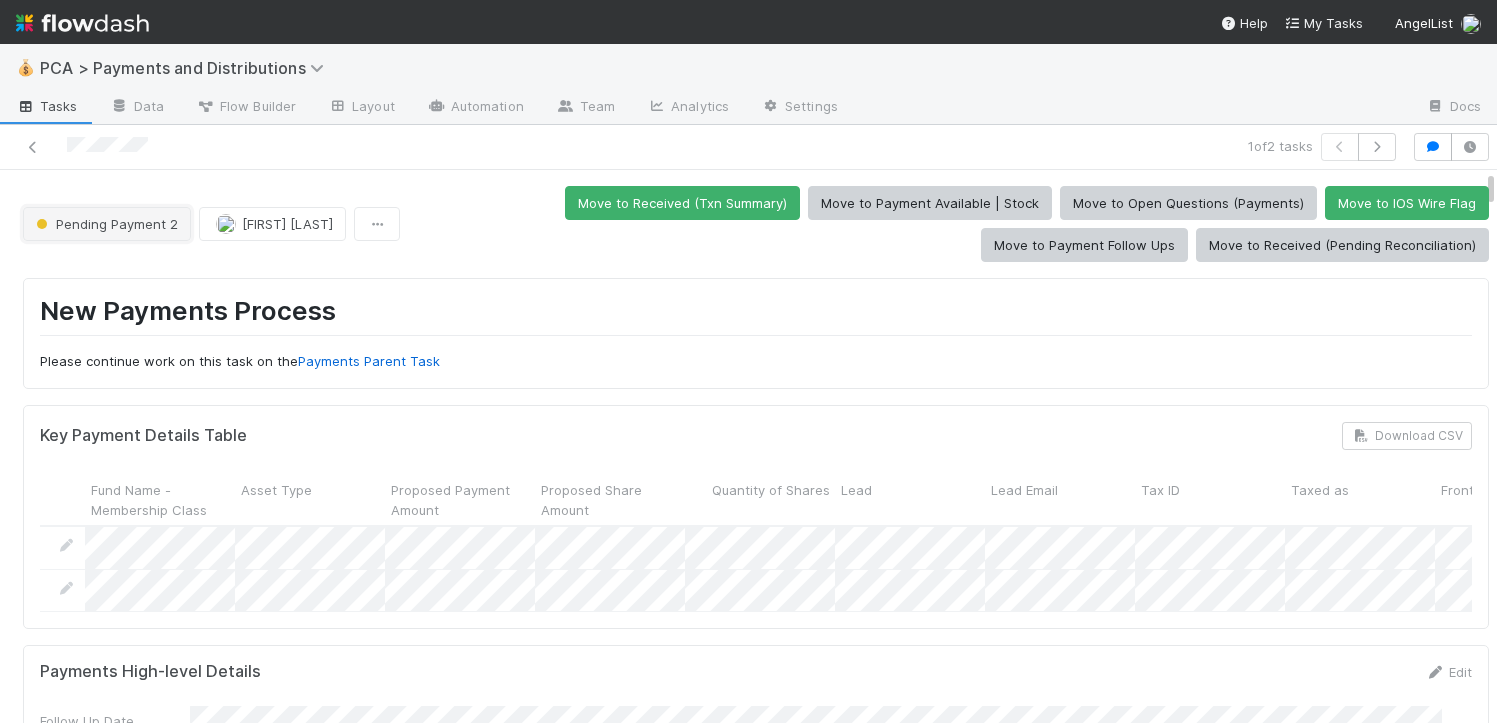 click on "Pending Payment 2" at bounding box center (105, 224) 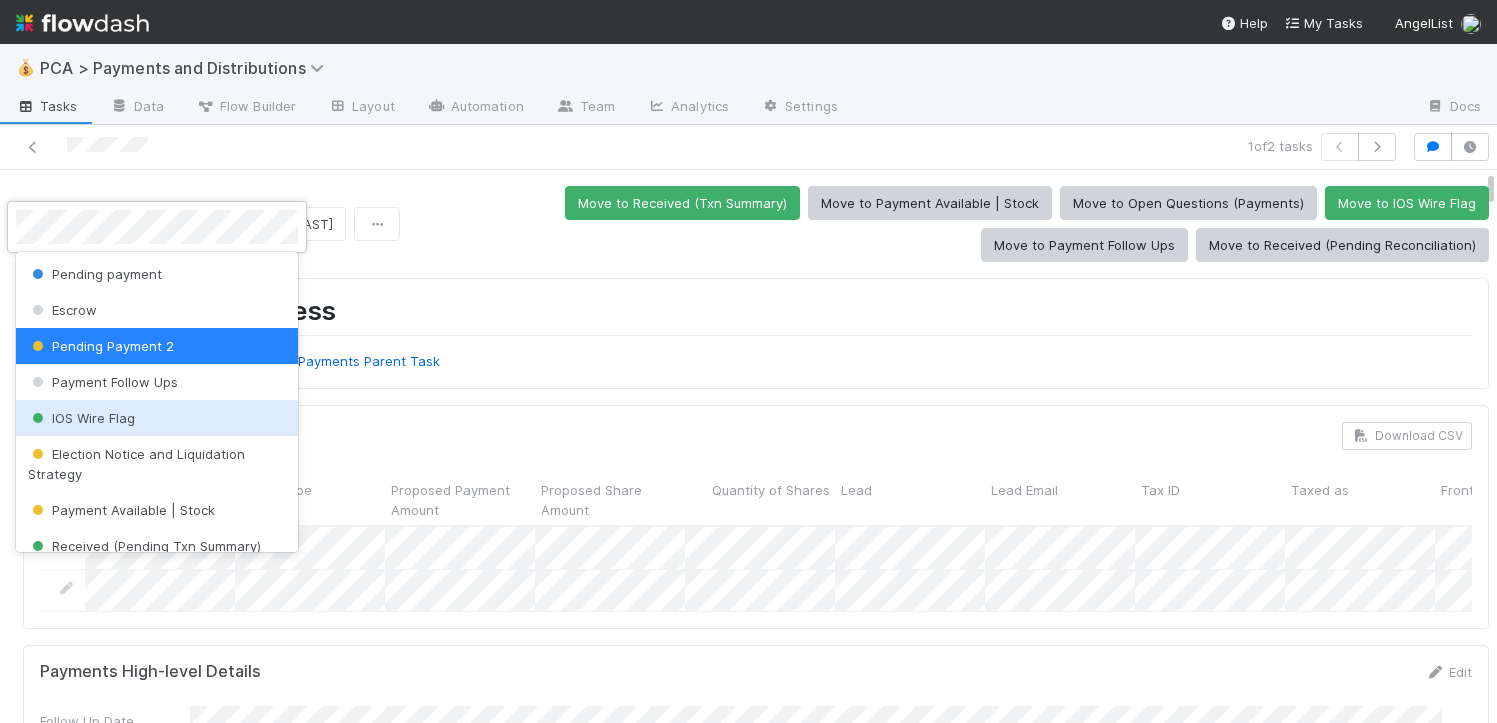 scroll, scrollTop: 628, scrollLeft: 0, axis: vertical 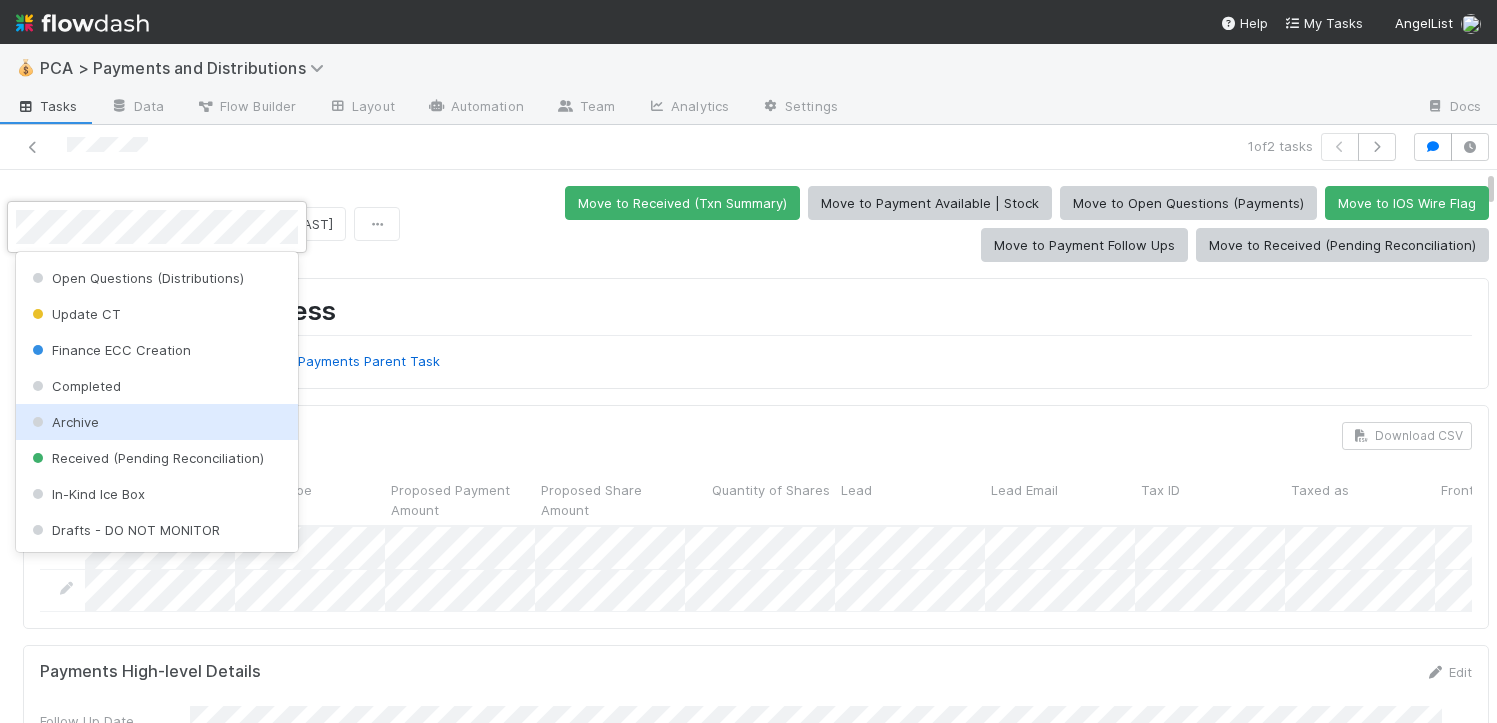 click on "Archive" at bounding box center [157, 422] 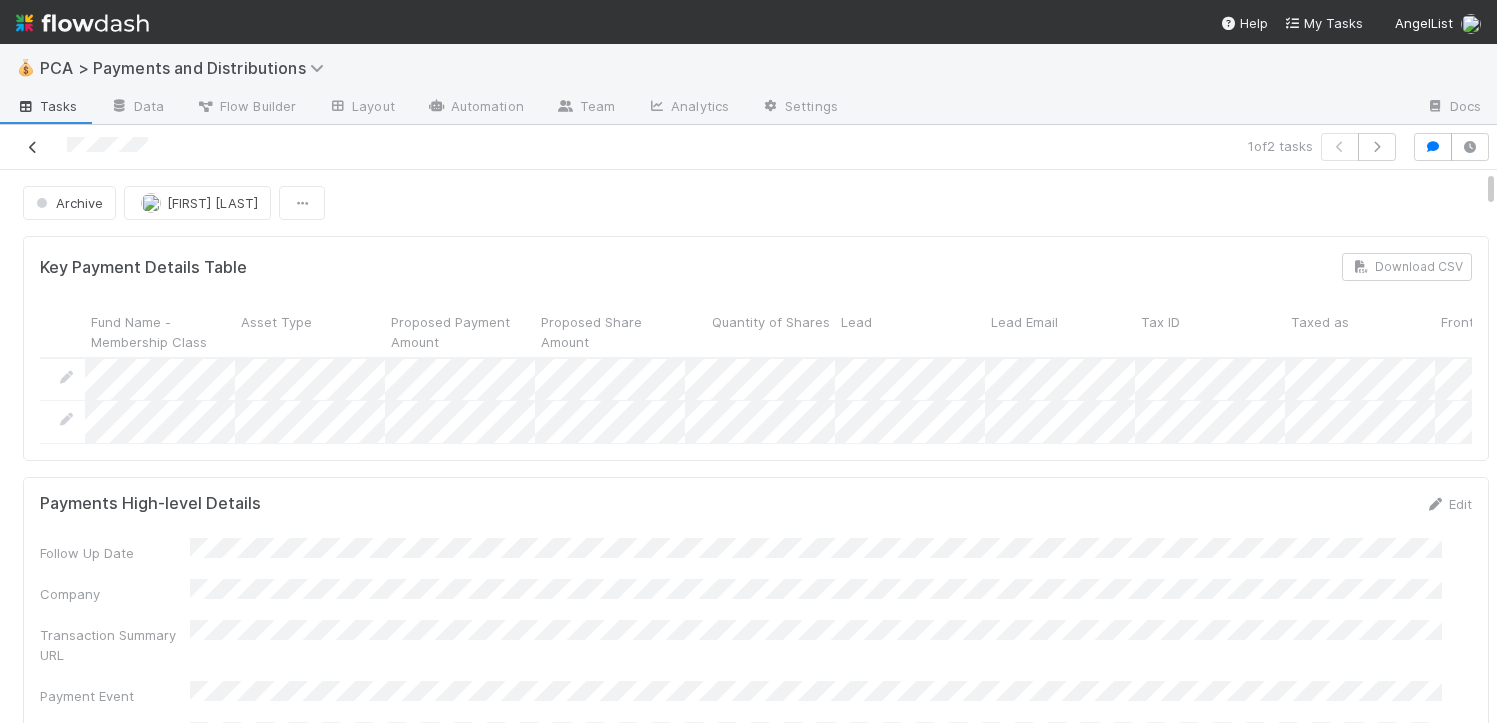 click at bounding box center [33, 147] 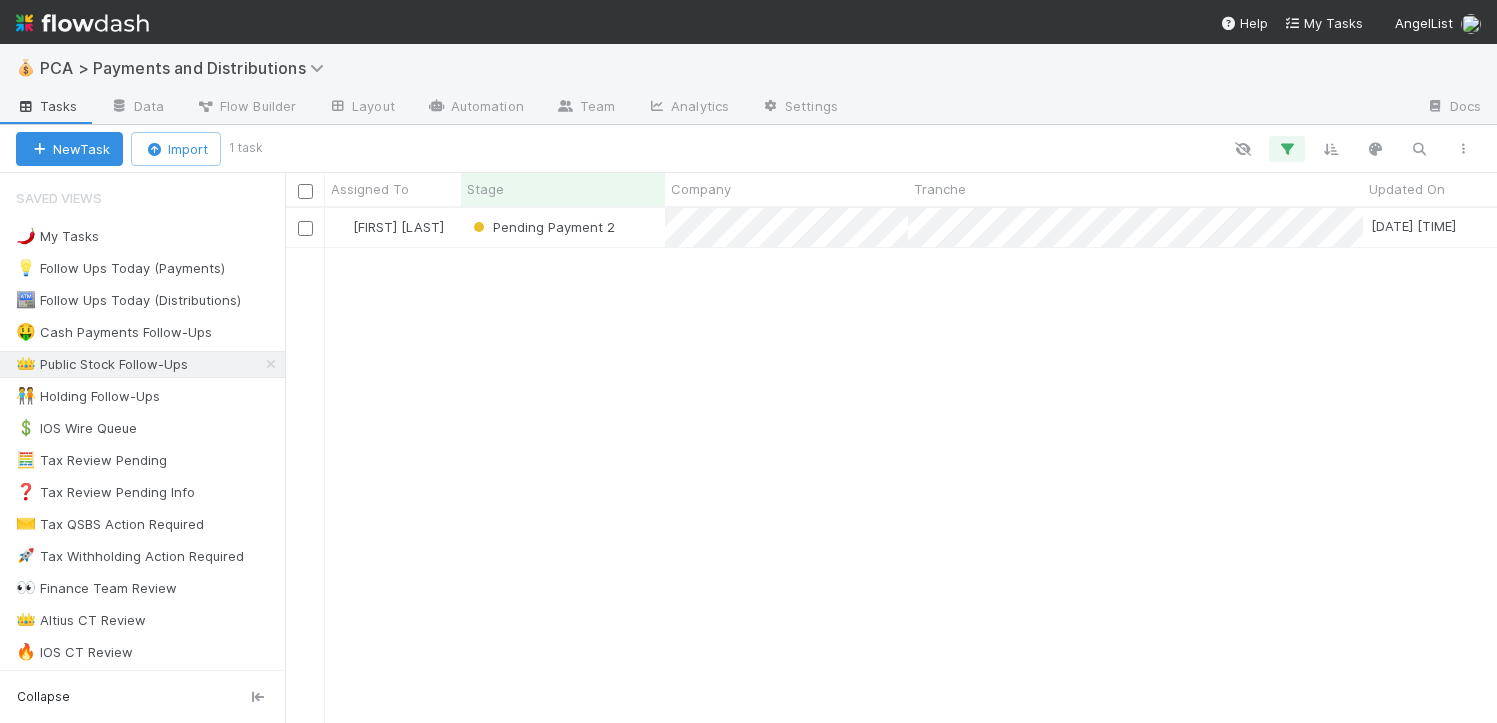 scroll, scrollTop: 15, scrollLeft: 16, axis: both 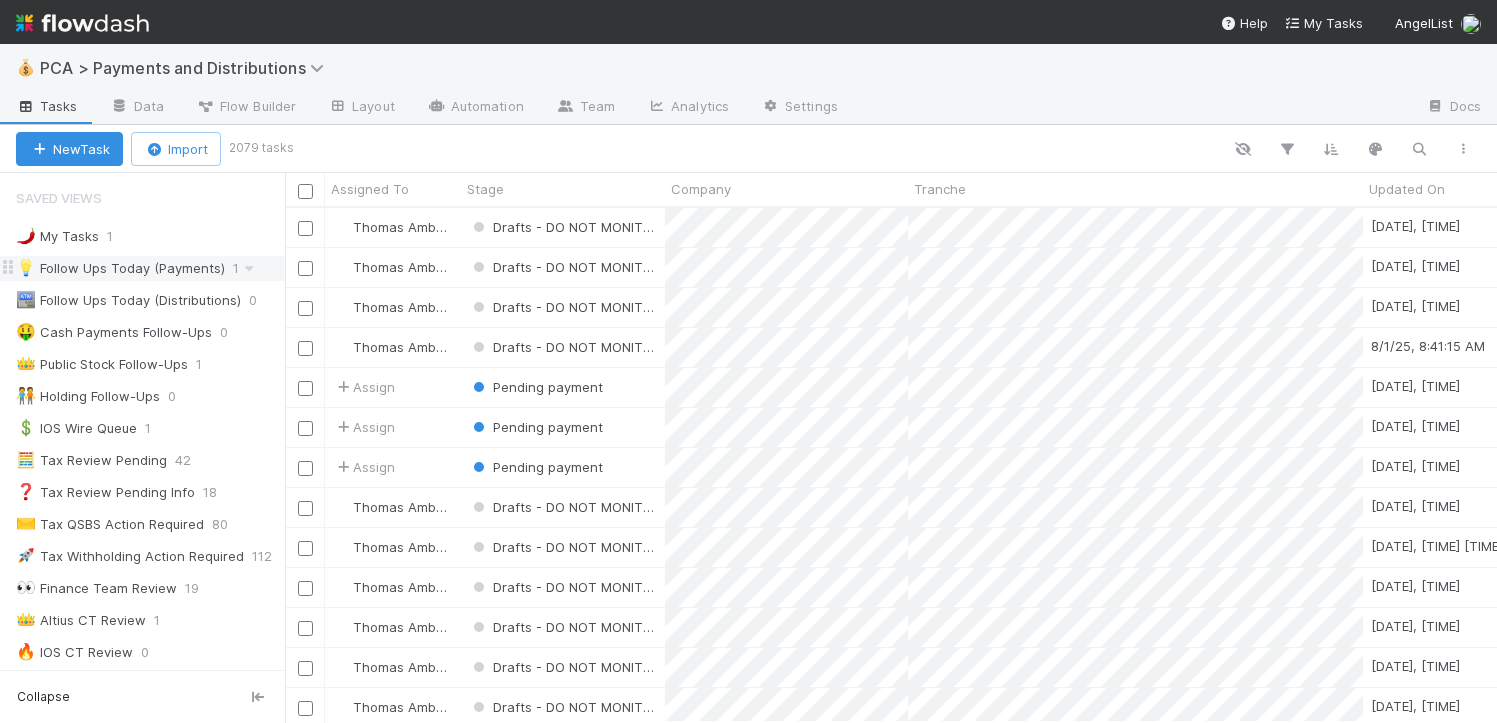 click on "💡 Follow Ups Today (Payments)" at bounding box center (120, 268) 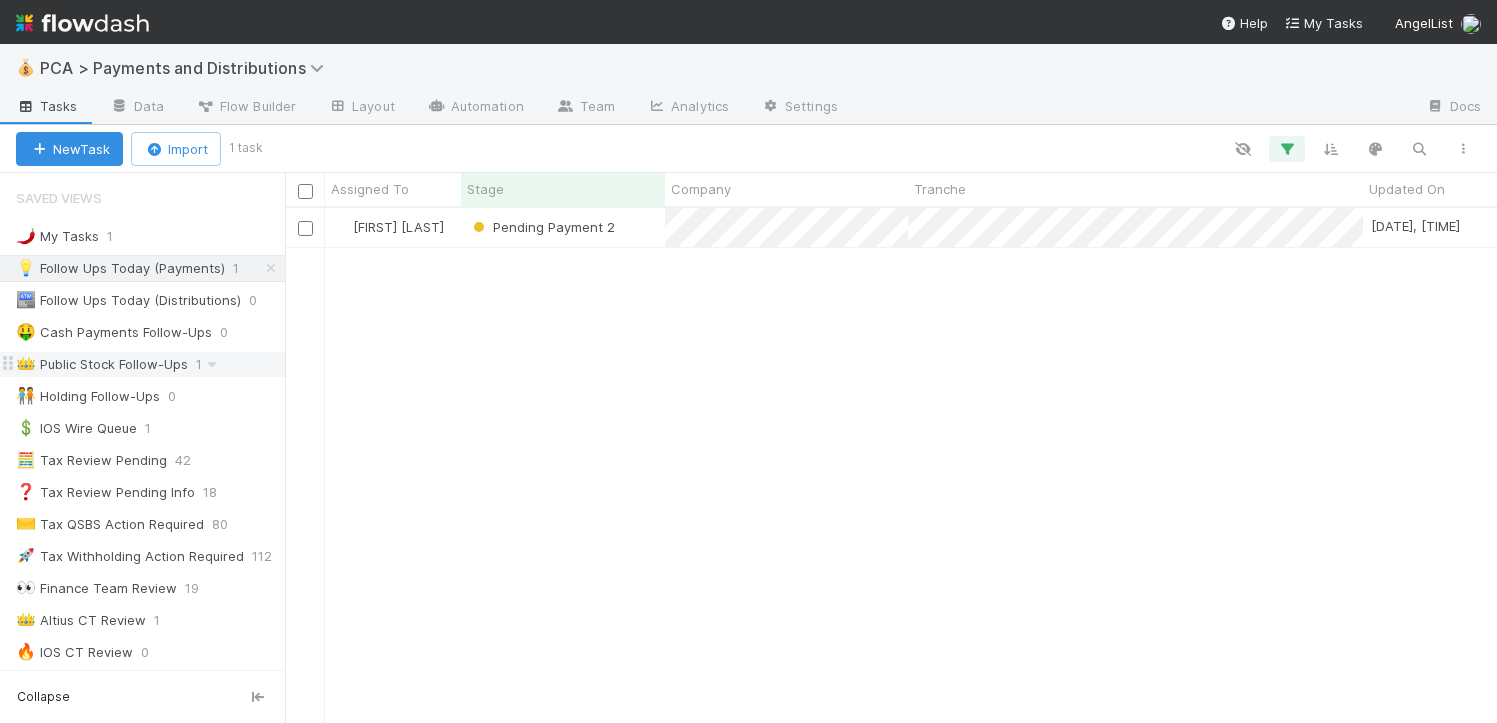 scroll, scrollTop: 15, scrollLeft: 16, axis: both 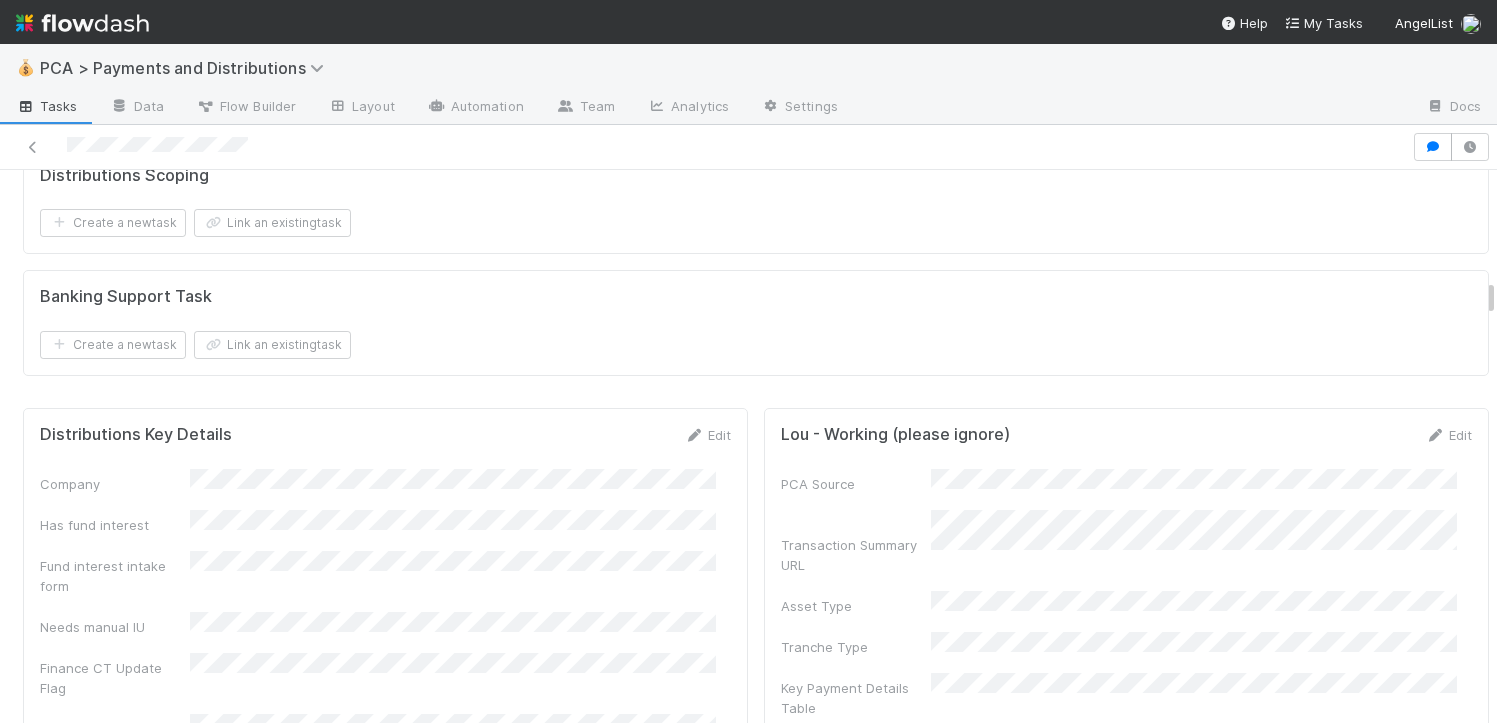 click on "Edit" at bounding box center (707, 435) 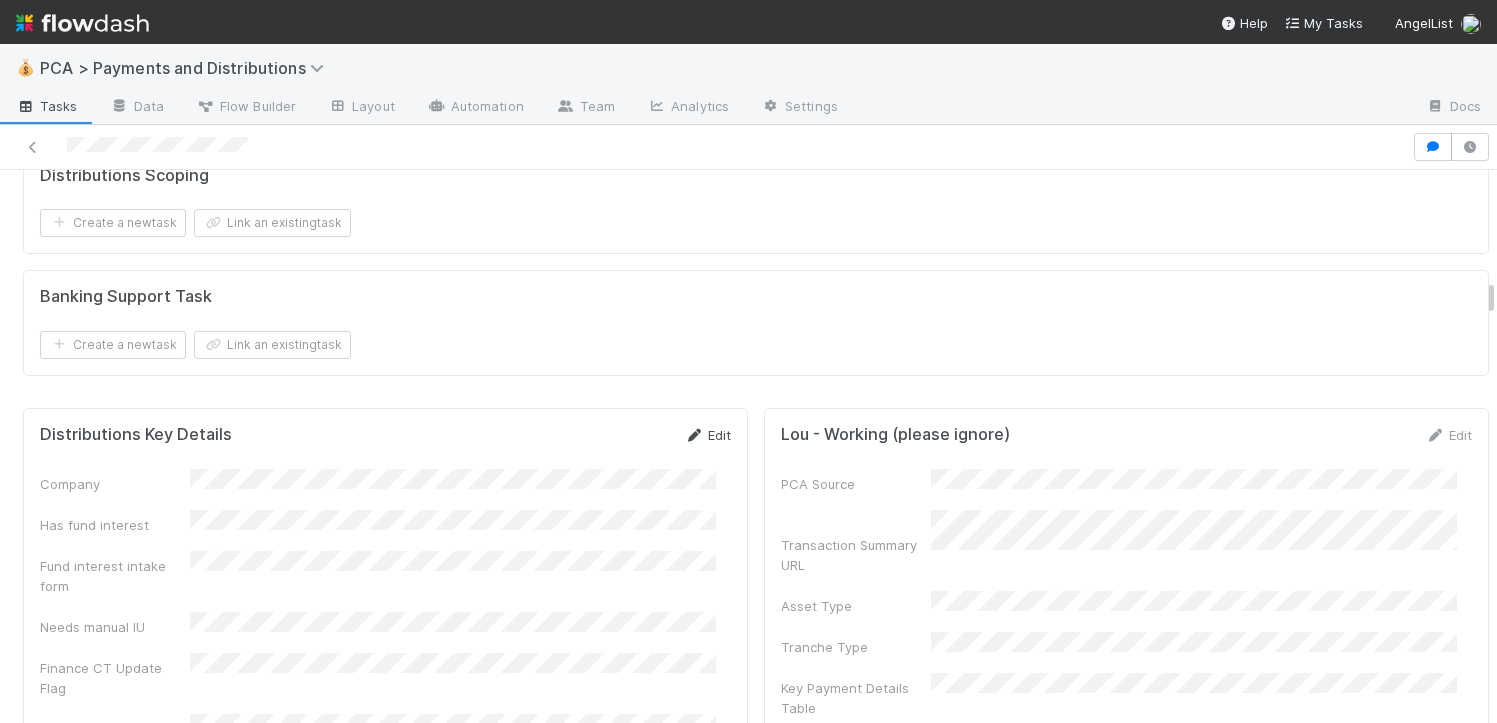 click at bounding box center [694, 435] 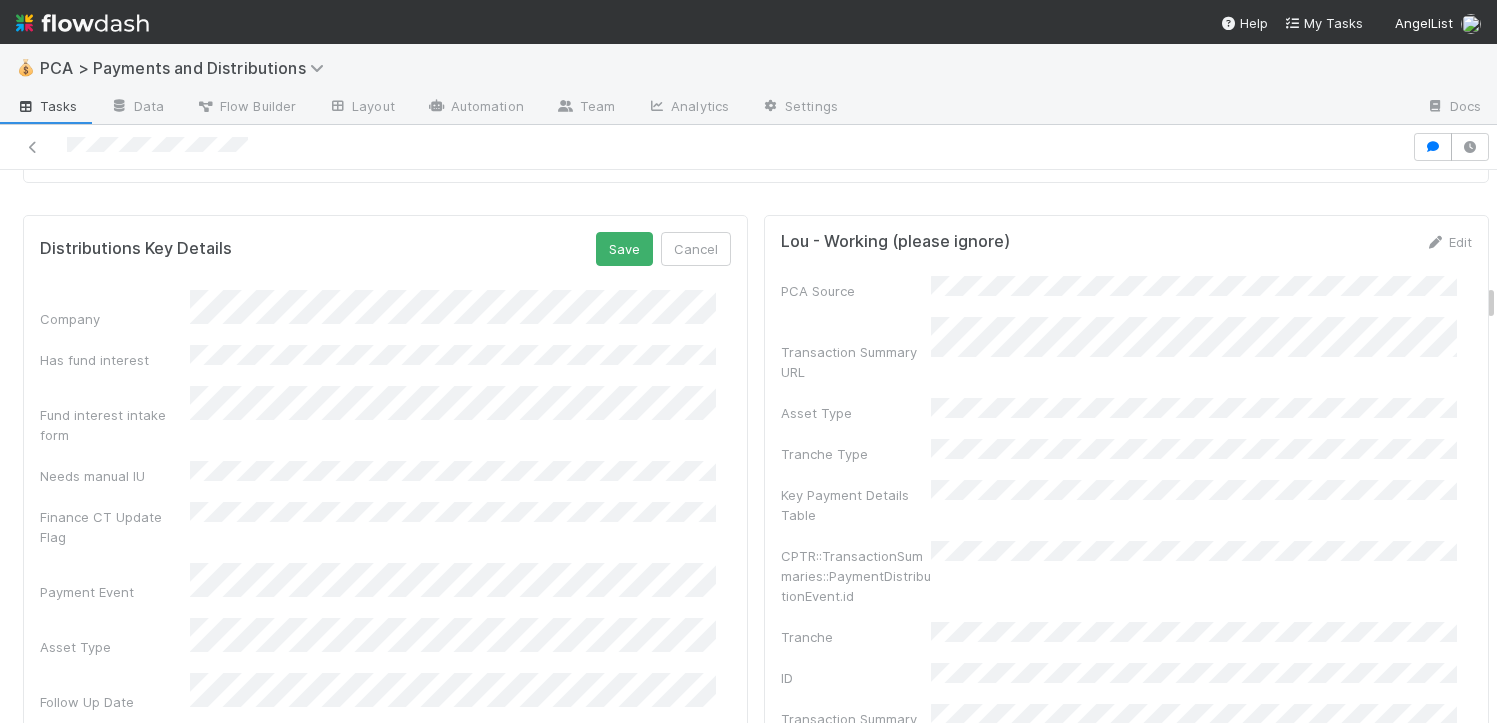 scroll, scrollTop: 3106, scrollLeft: 0, axis: vertical 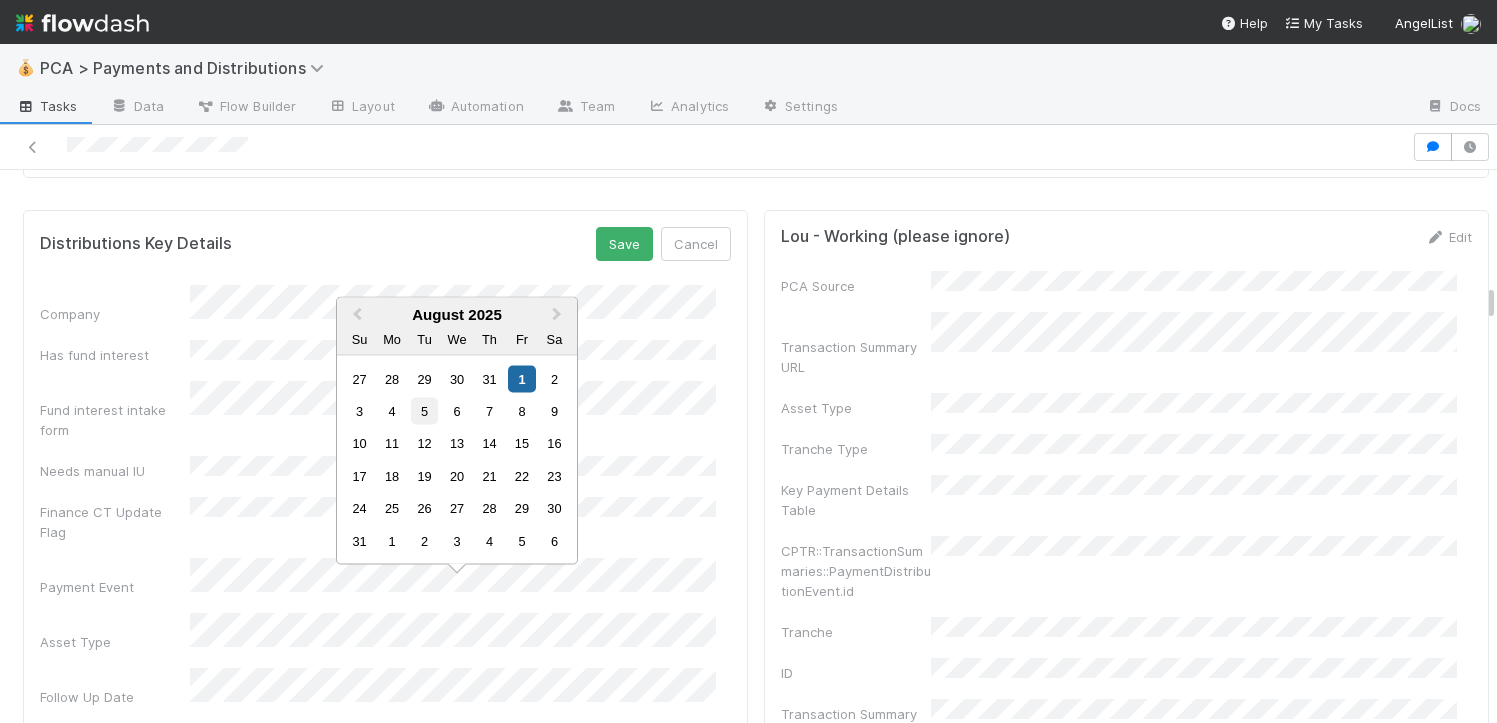 click on "5" at bounding box center [424, 411] 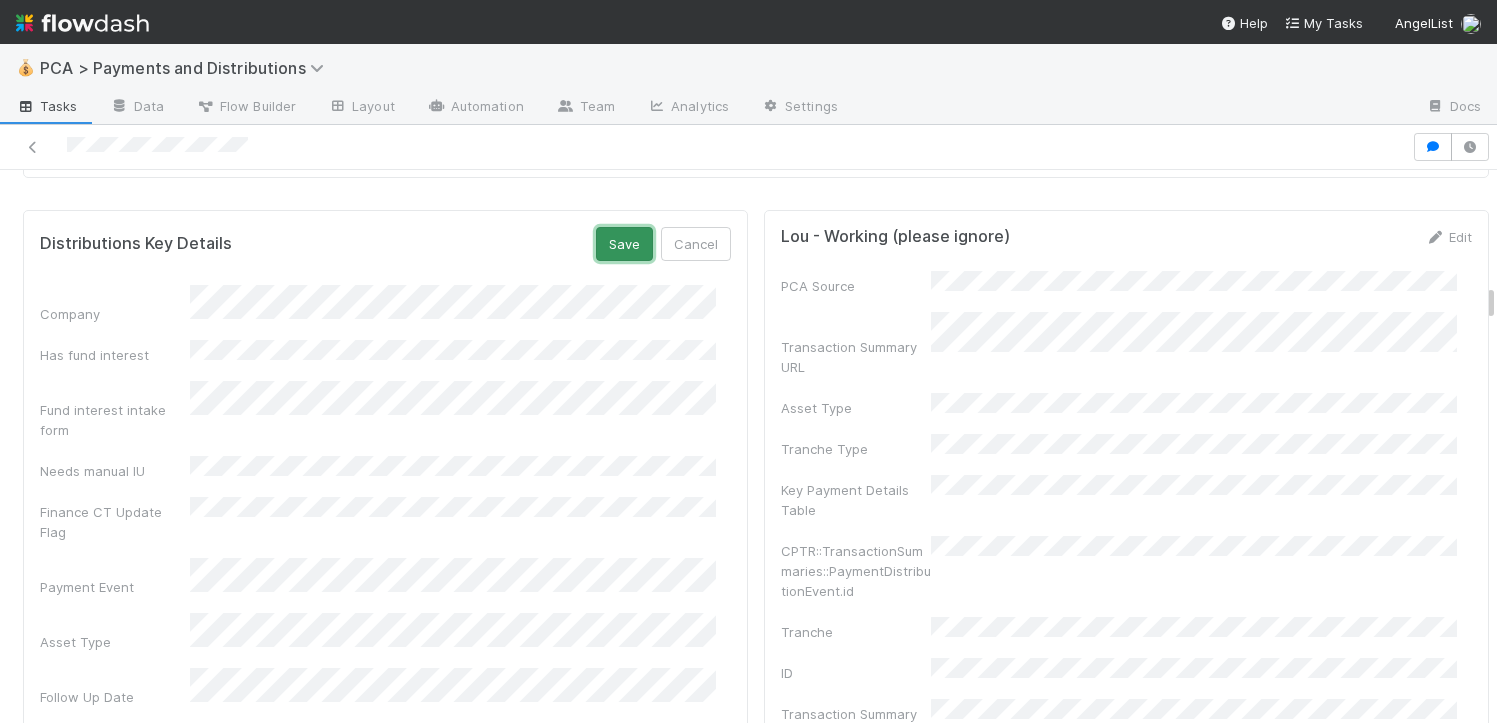 click on "Save" at bounding box center (624, 244) 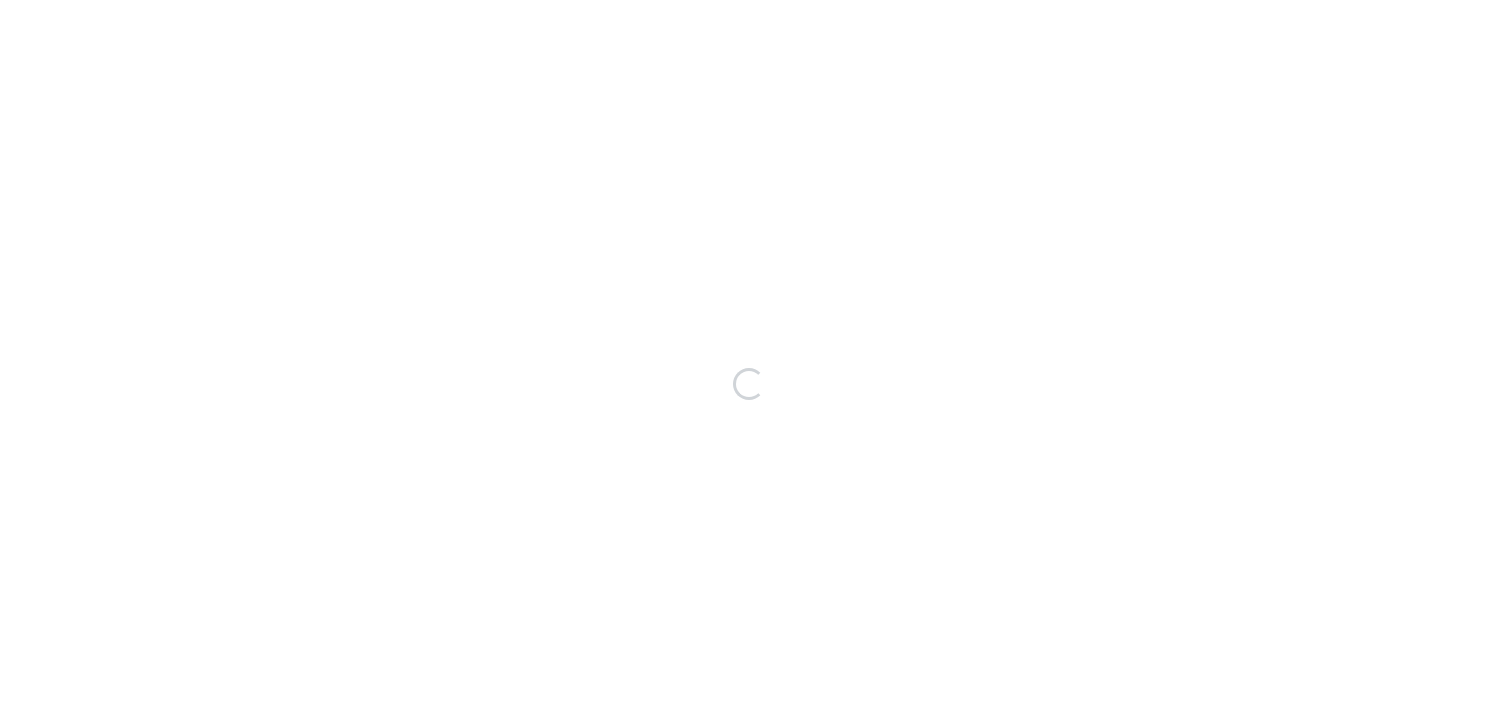 scroll, scrollTop: 0, scrollLeft: 0, axis: both 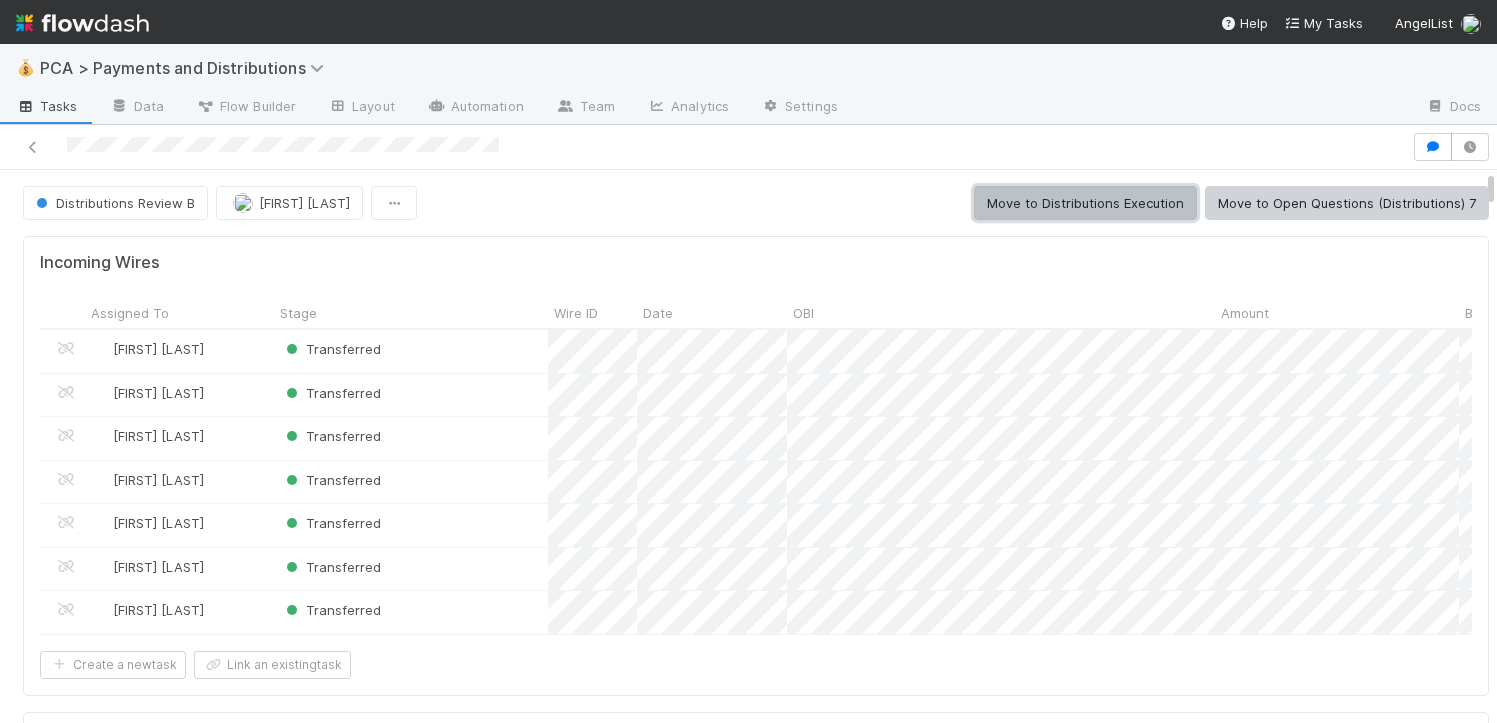 click on "Move to Distributions Execution" at bounding box center (1085, 203) 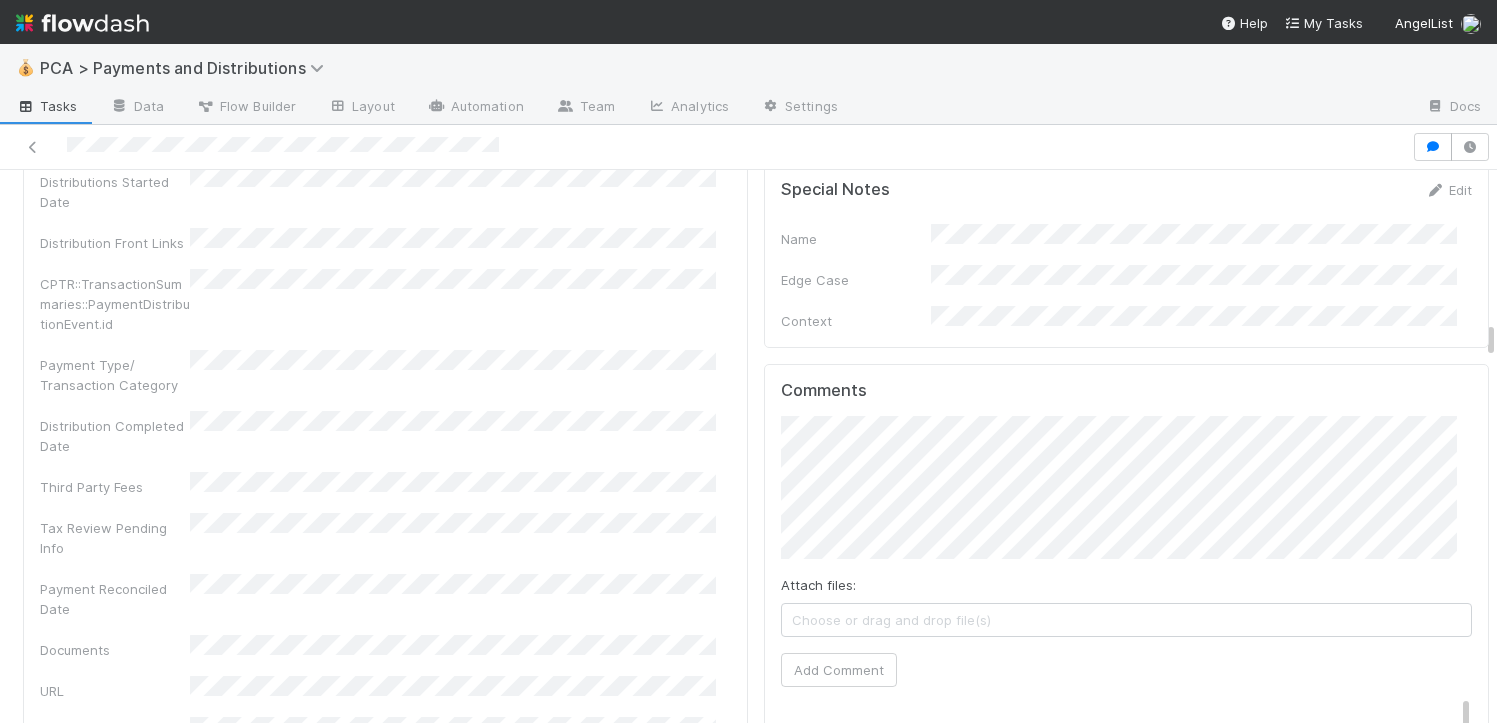 scroll, scrollTop: 4052, scrollLeft: 0, axis: vertical 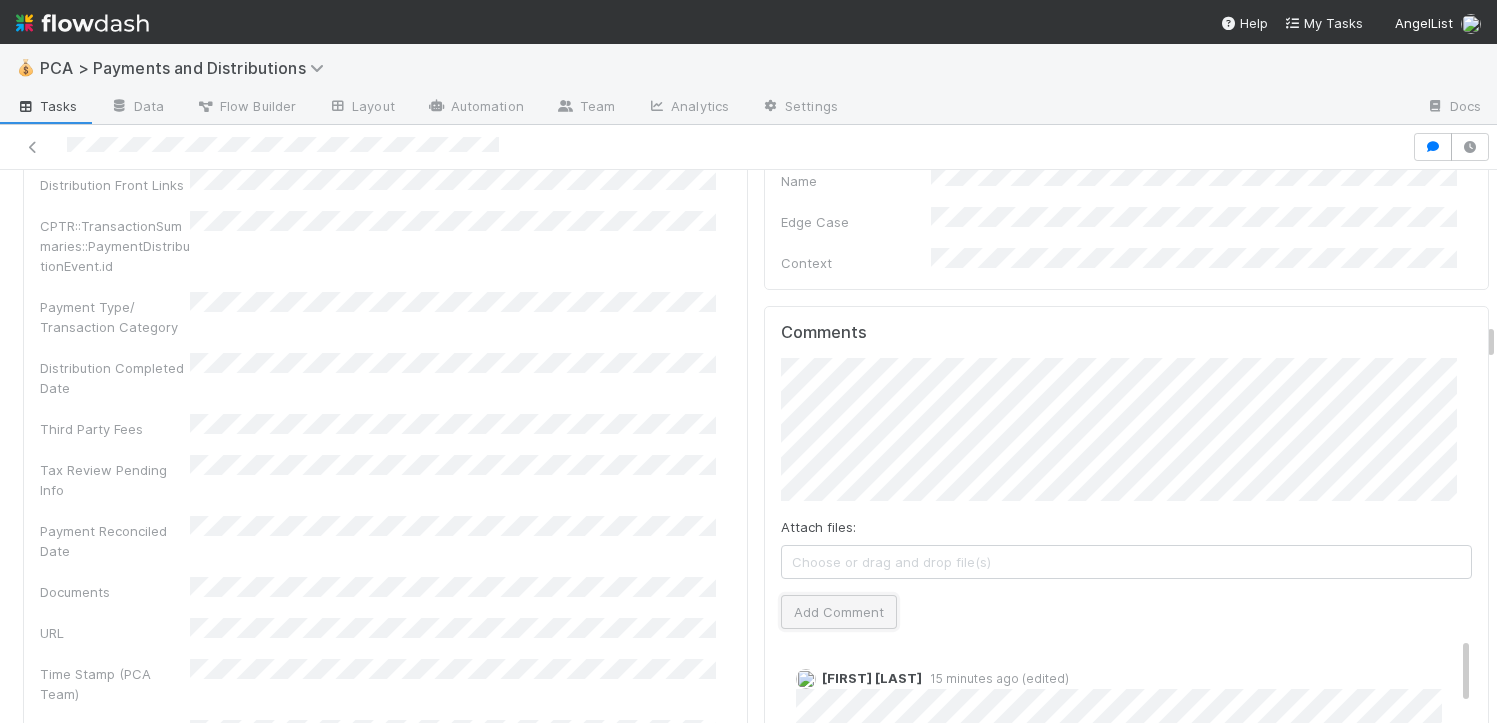click on "Add Comment" at bounding box center (839, 612) 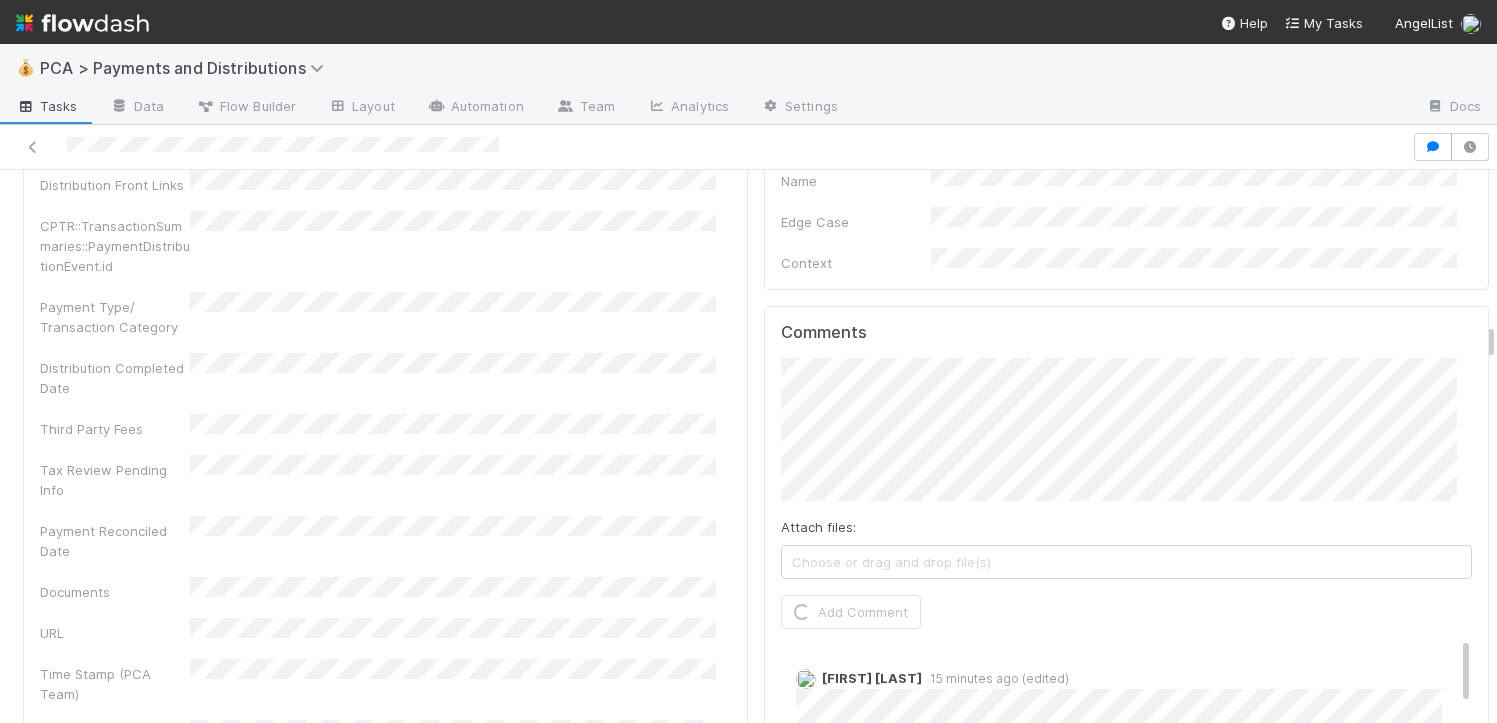 scroll, scrollTop: 4232, scrollLeft: 0, axis: vertical 